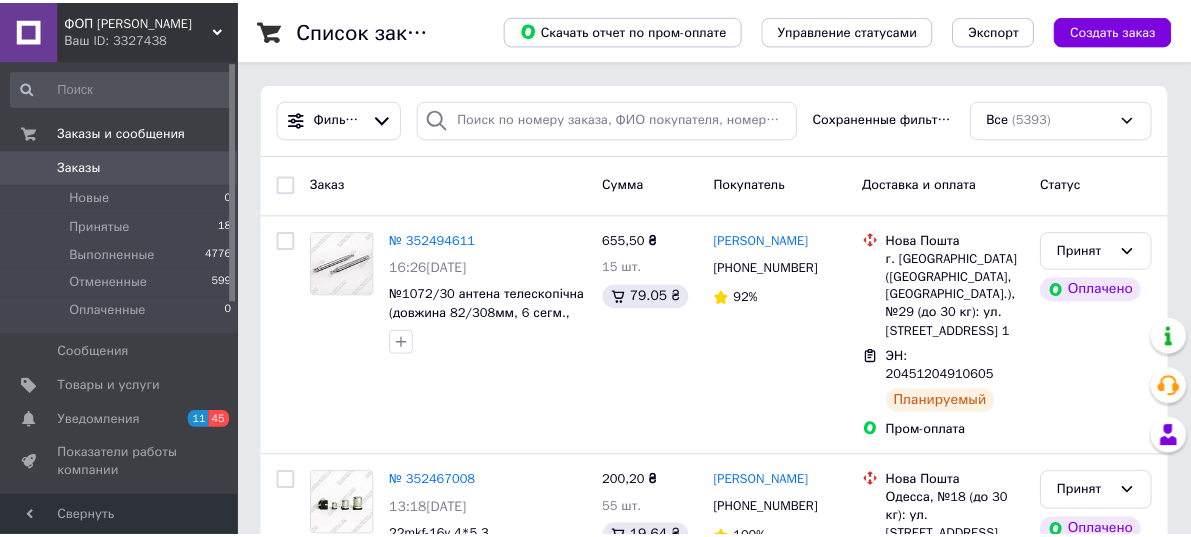 scroll, scrollTop: 0, scrollLeft: 0, axis: both 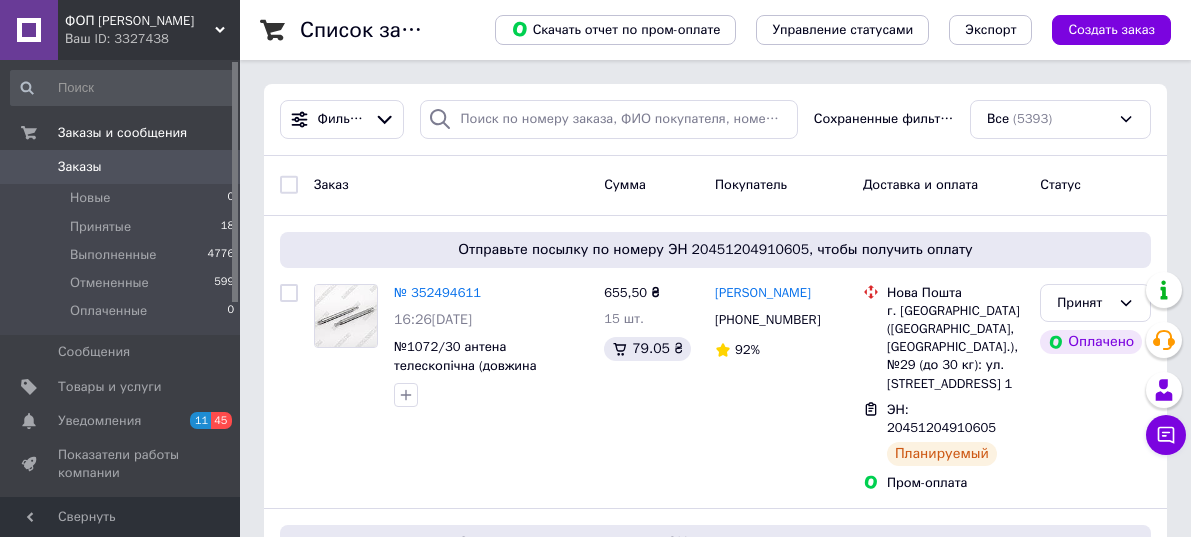 click on "Список заказов   Скачать отчет по пром-оплате Управление статусами Экспорт Создать заказ Фильтры Сохраненные фильтры: Все (5393) Заказ Сумма Покупатель Доставка и оплата Статус Отправьте посылку по номеру ЭН 20451204910605, чтобы получить оплату № 352494611 16:26[DATE] №1072/30 антена телескопічна (довжина 82/308мм, 6 сегм., діам. 7мм) АНТЕНИ 655,50 ₴ 15 шт. 79.05 ₴ [PERSON_NAME] [PHONE_NUMBER] 92% Нова Пошта г. [GEOGRAPHIC_DATA] ([GEOGRAPHIC_DATA], [GEOGRAPHIC_DATA].), №29 (до 30 кг): ул. [STREET_ADDRESS] 1 ЭН: 20451204910605 Планируемый Пром-оплата Принят Оплачено № 352467008 13:18[DATE] 5 товаров в заказе 200,20 ₴ 55 шт. 19.64 ₴" at bounding box center (715, 11793) 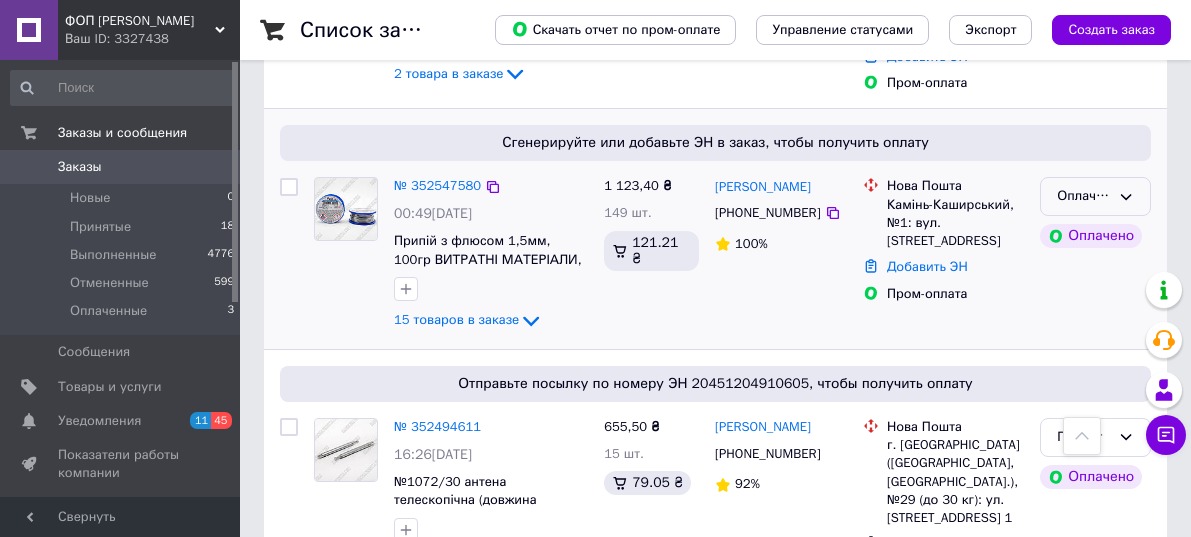 scroll, scrollTop: 500, scrollLeft: 0, axis: vertical 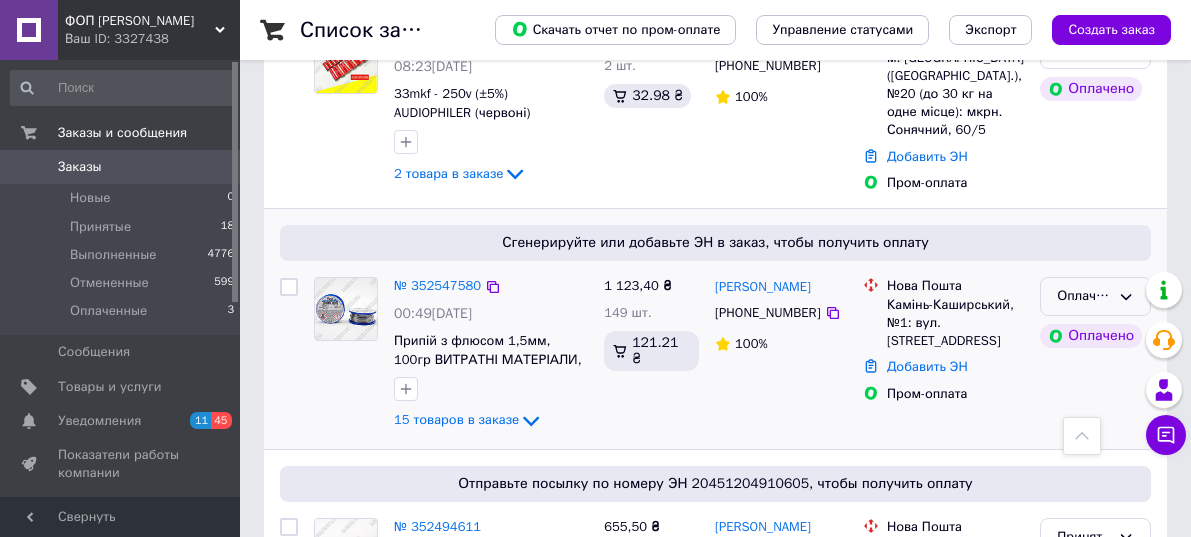 click on "Оплаченный" at bounding box center (1083, 296) 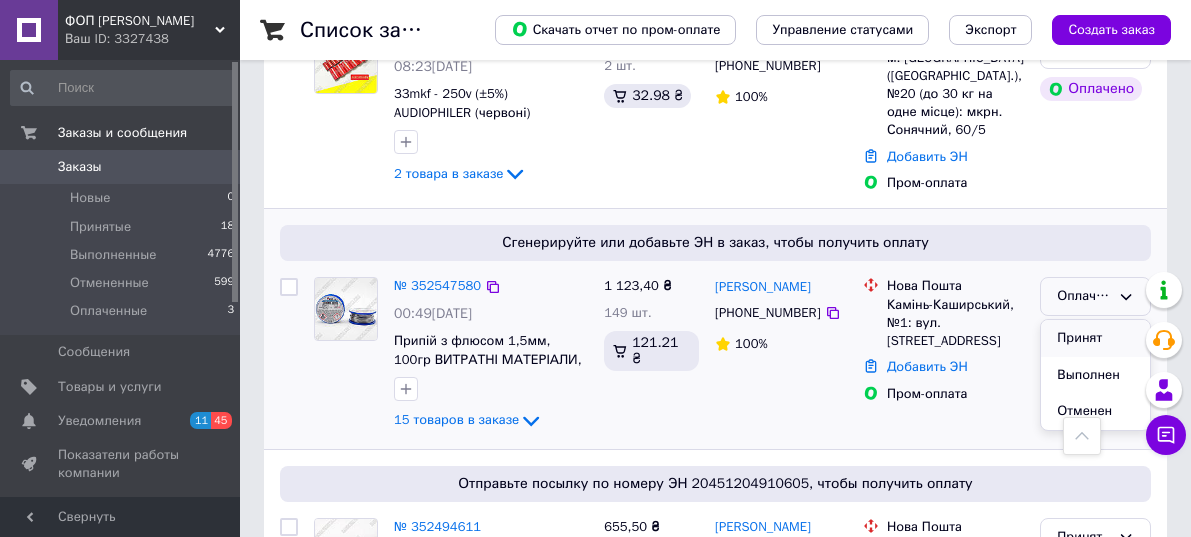 click on "Принят" at bounding box center (1095, 338) 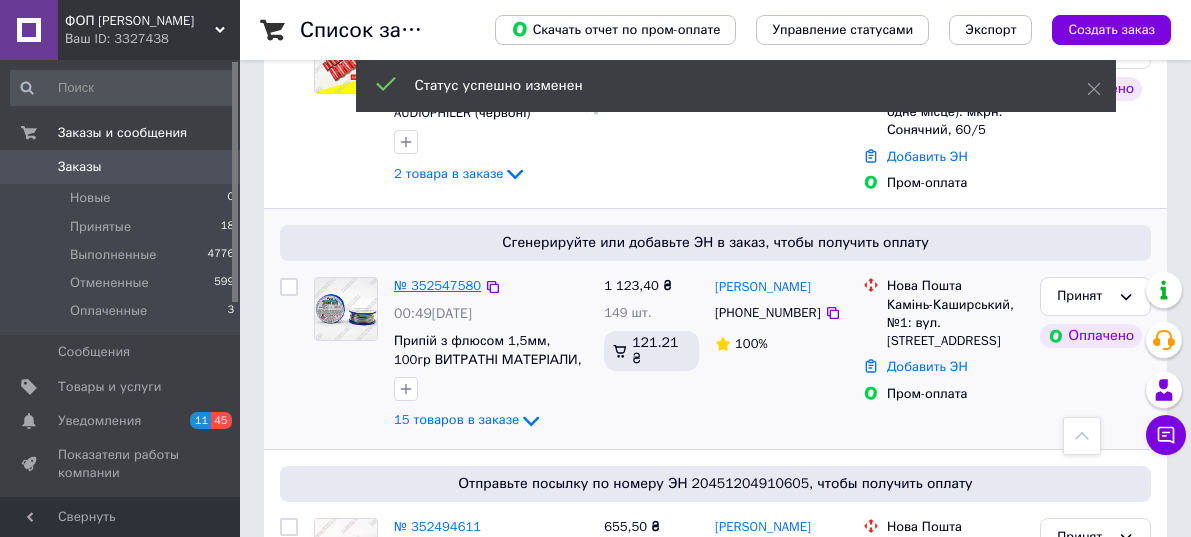 click on "№ 352547580" at bounding box center [437, 285] 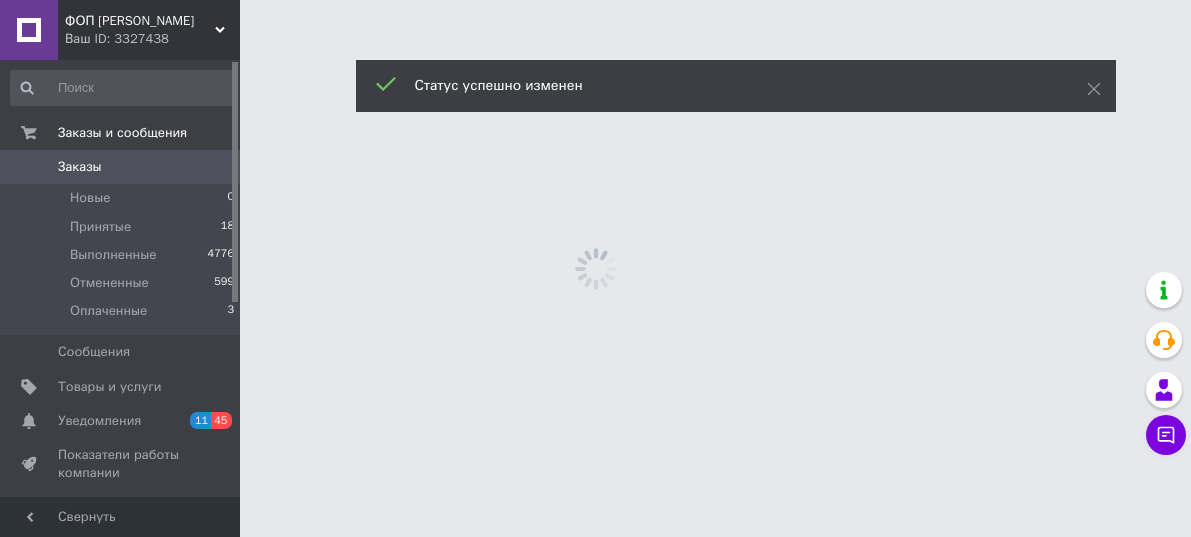 scroll, scrollTop: 0, scrollLeft: 0, axis: both 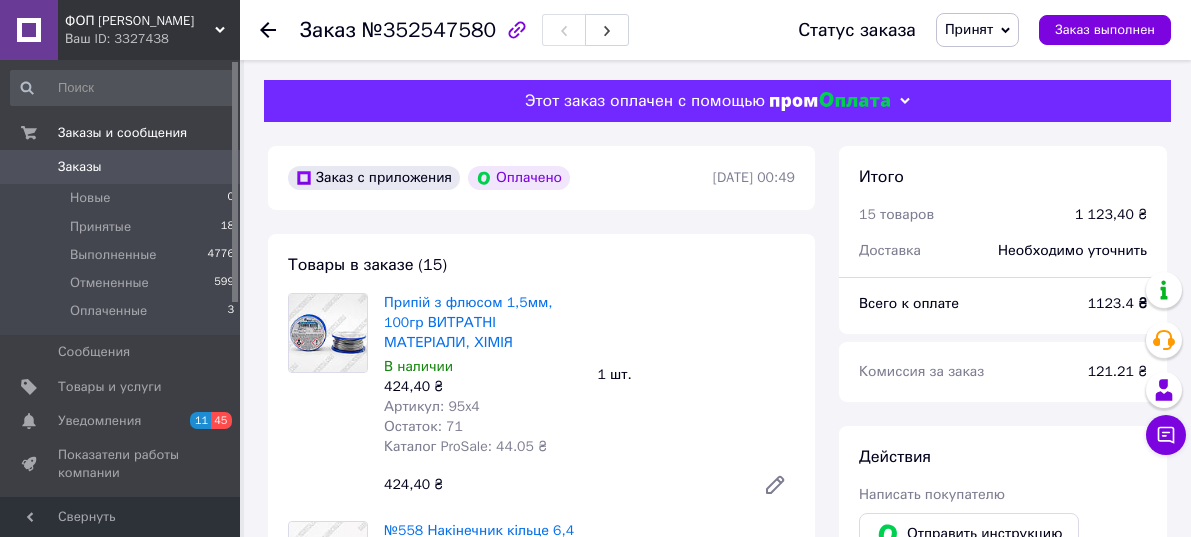 click on "[DATE] 00:49" at bounding box center [754, 177] 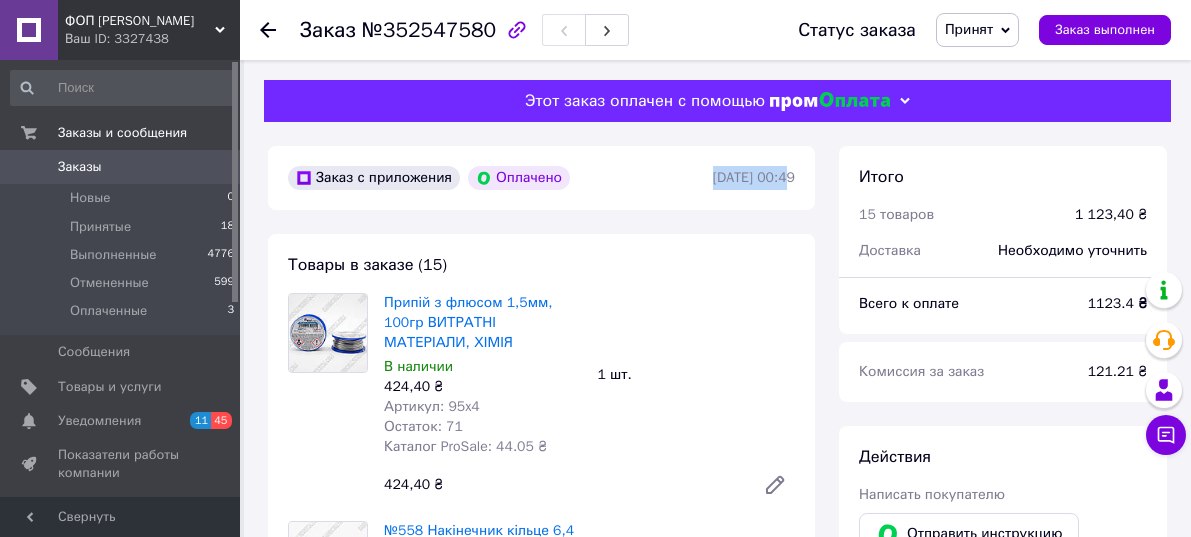 click on "[DATE] 00:49" at bounding box center [754, 177] 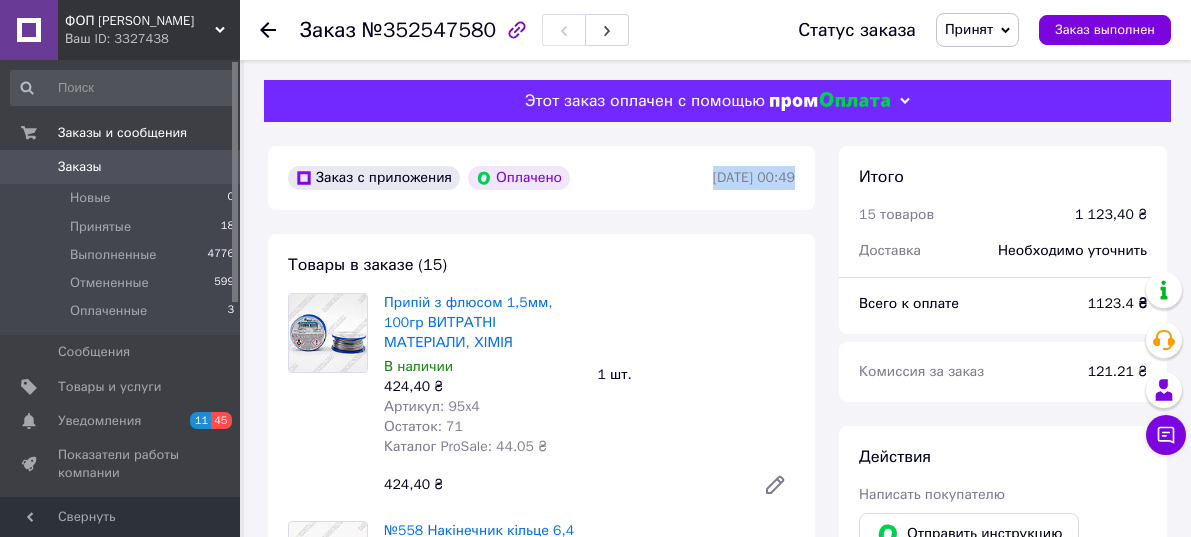 click on "[DATE] 00:49" at bounding box center (754, 177) 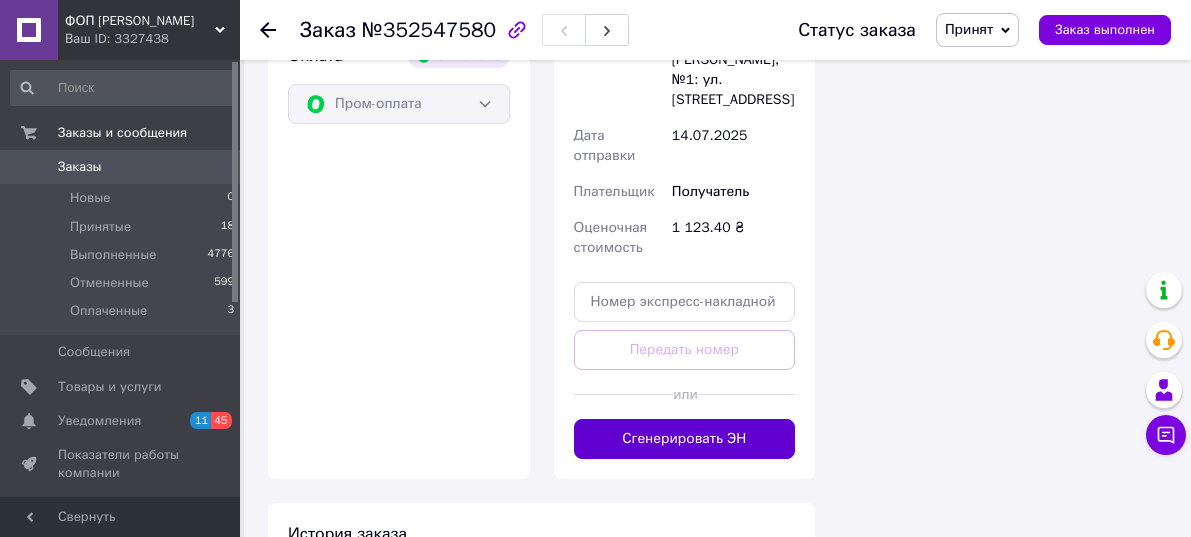 scroll, scrollTop: 3700, scrollLeft: 0, axis: vertical 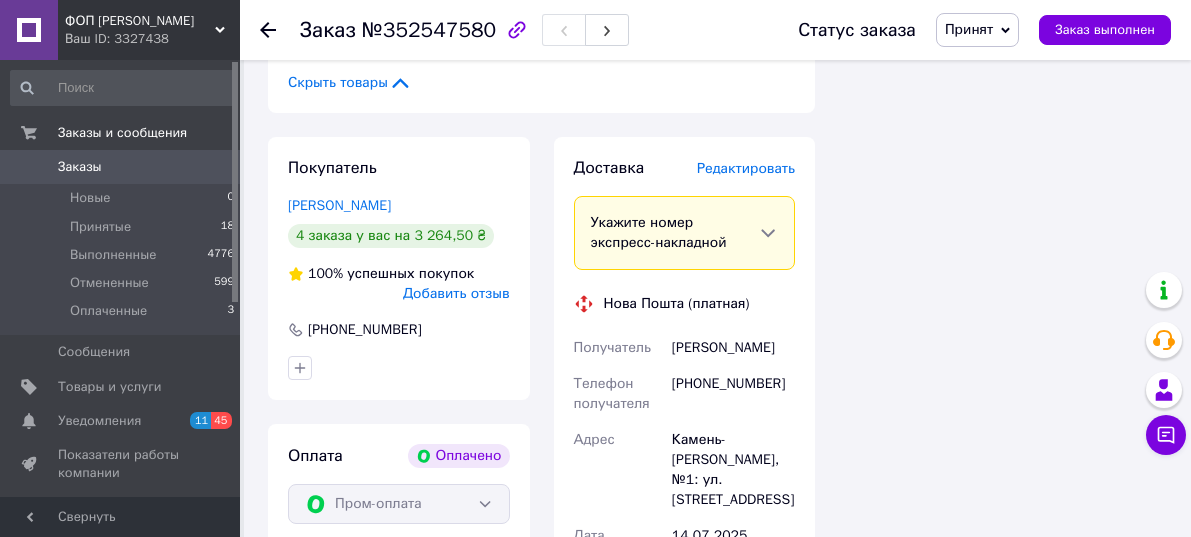 click on "[PERSON_NAME]" at bounding box center (733, 348) 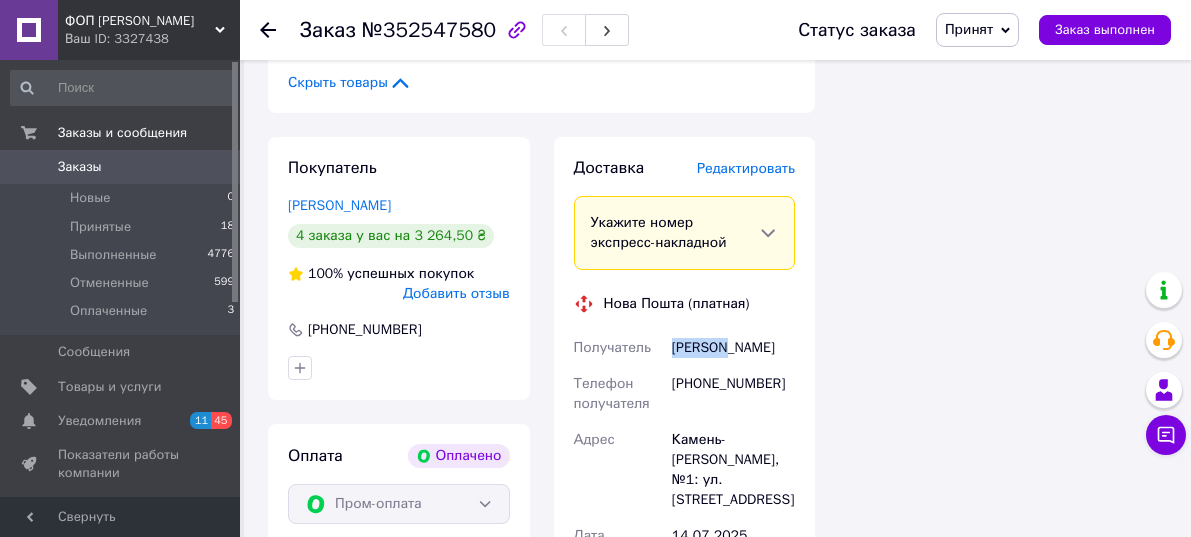click on "[PERSON_NAME]" at bounding box center [733, 348] 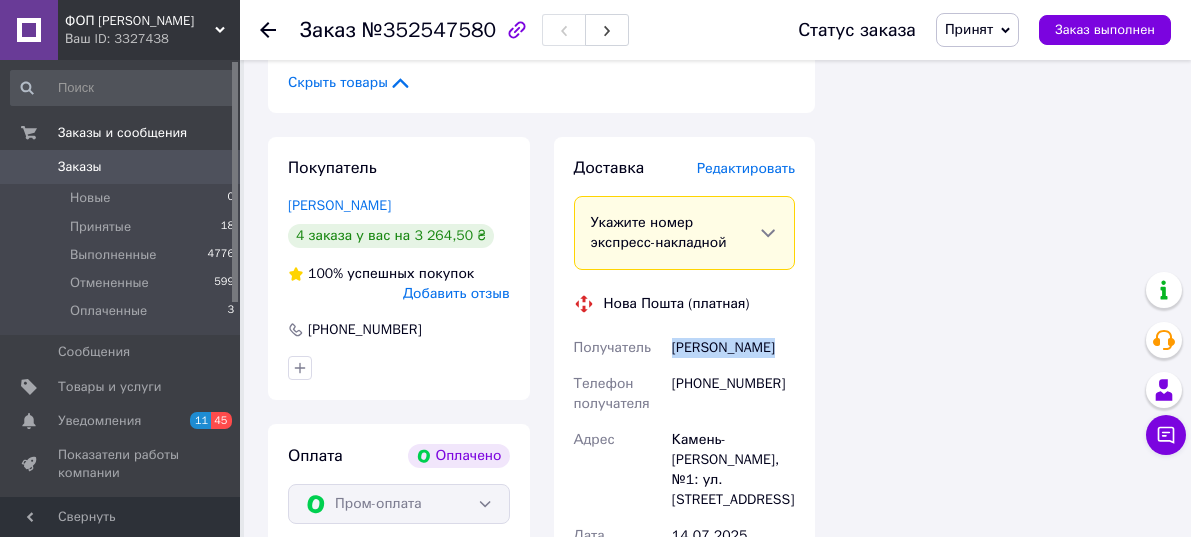 click on "[PERSON_NAME]" at bounding box center [733, 348] 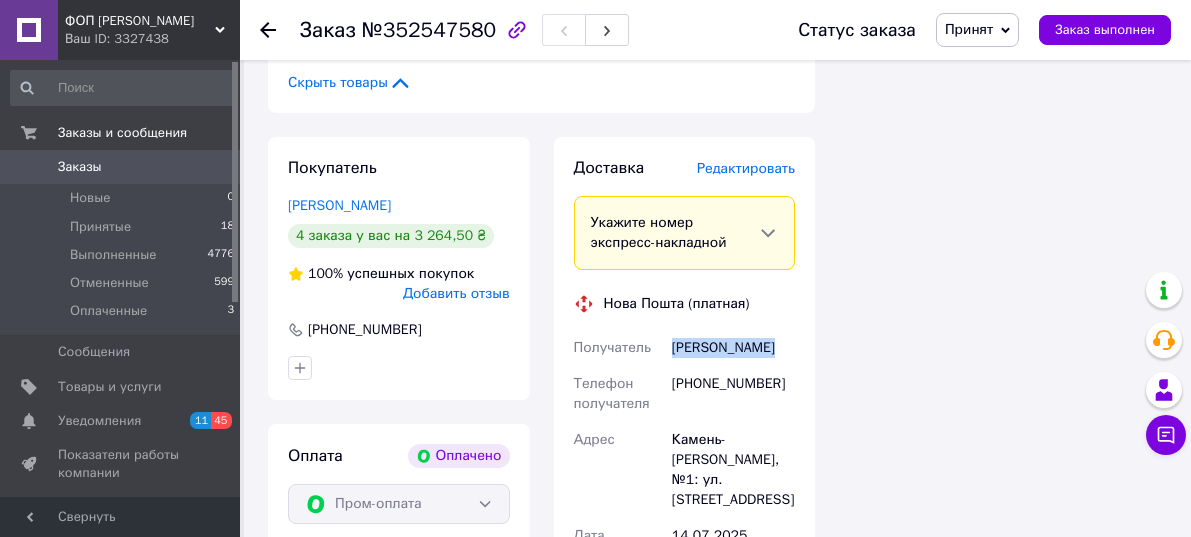 copy on "[PERSON_NAME]" 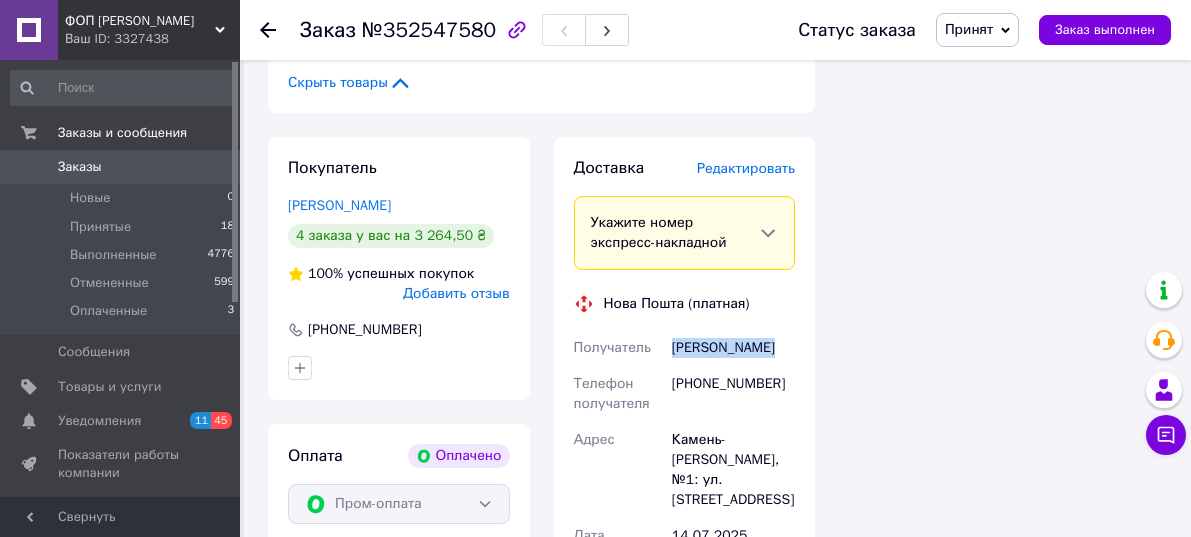 copy on "[PERSON_NAME]" 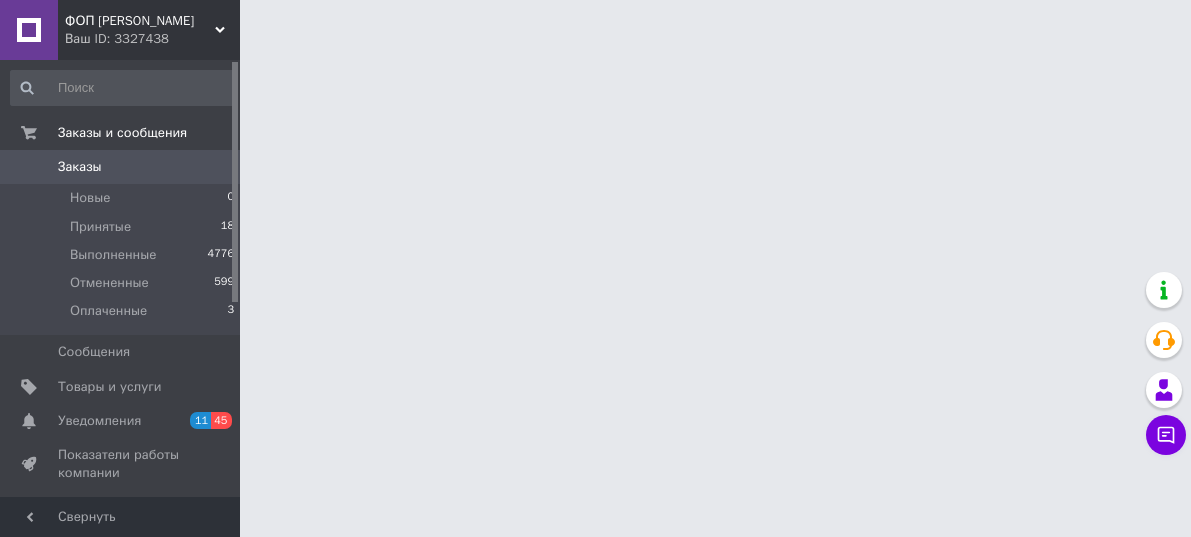scroll, scrollTop: 0, scrollLeft: 0, axis: both 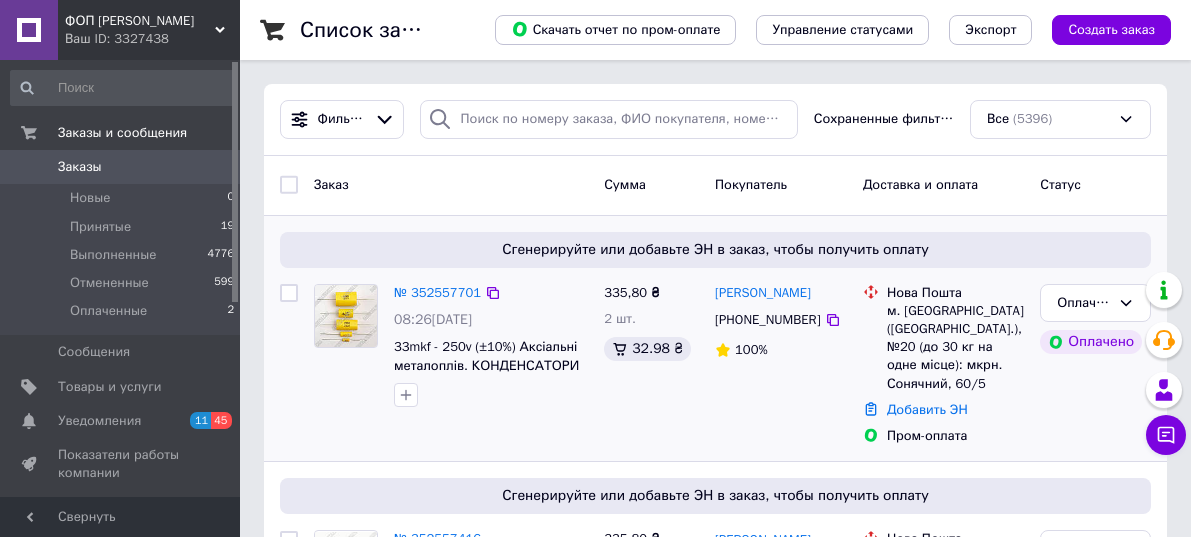 drag, startPoint x: 238, startPoint y: 52, endPoint x: 784, endPoint y: 418, distance: 657.32184 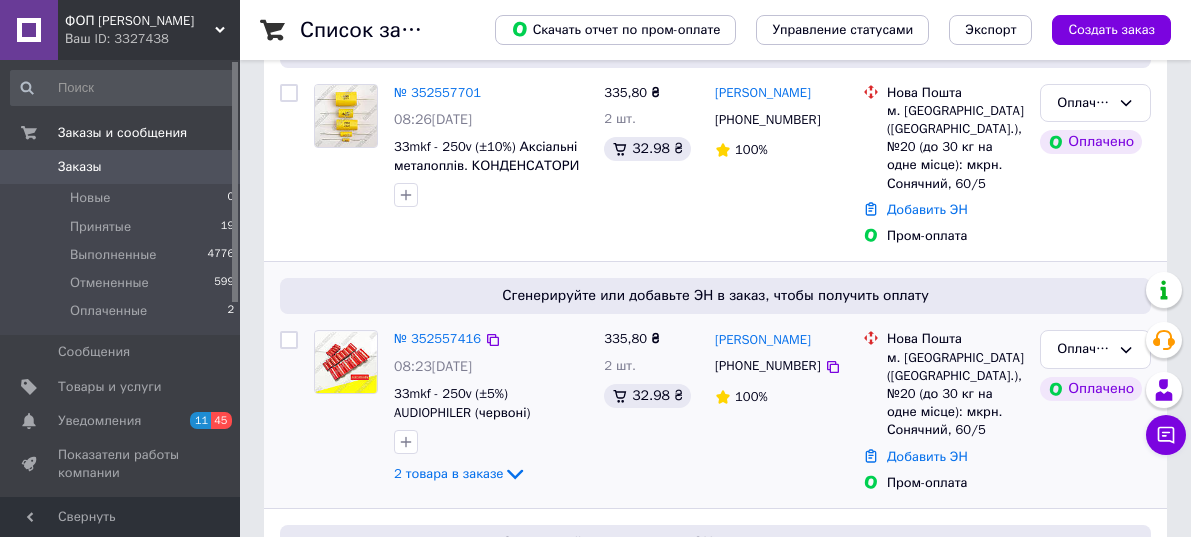 scroll, scrollTop: 300, scrollLeft: 0, axis: vertical 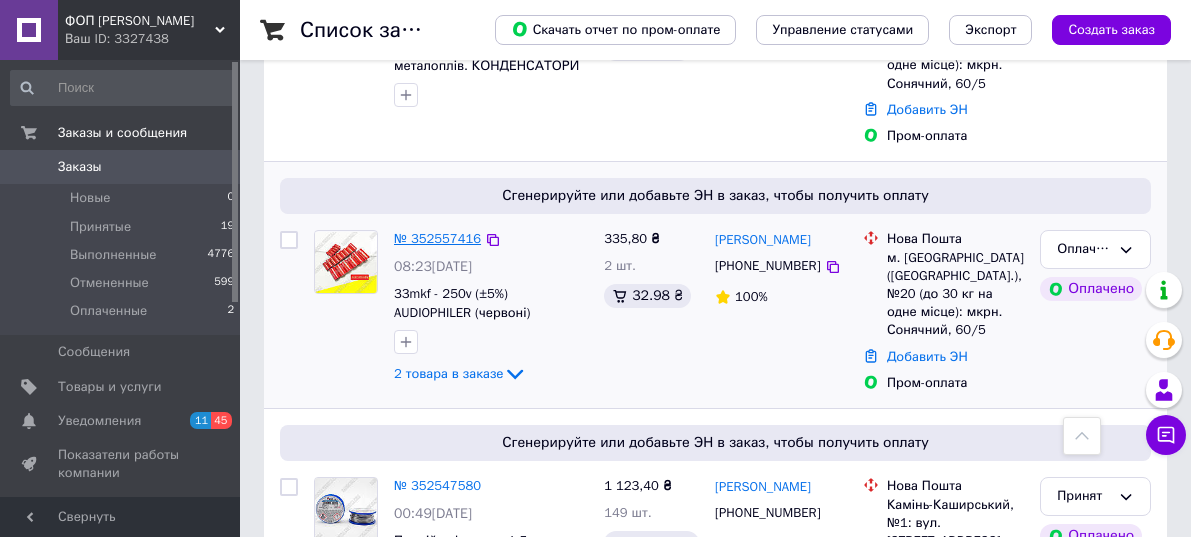 click on "№ 352557416" at bounding box center (437, 238) 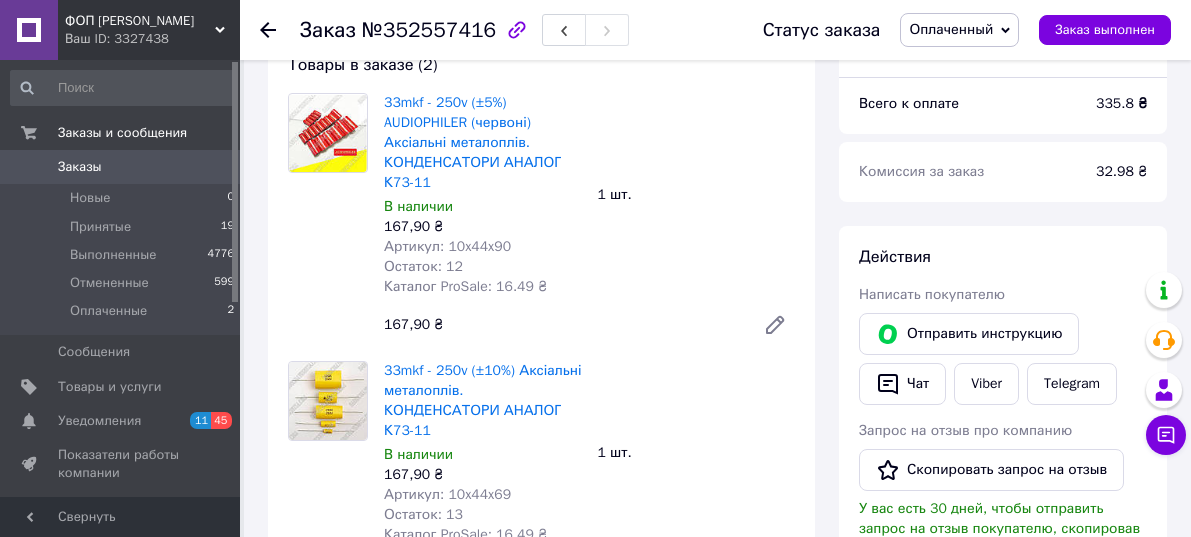 scroll, scrollTop: 0, scrollLeft: 0, axis: both 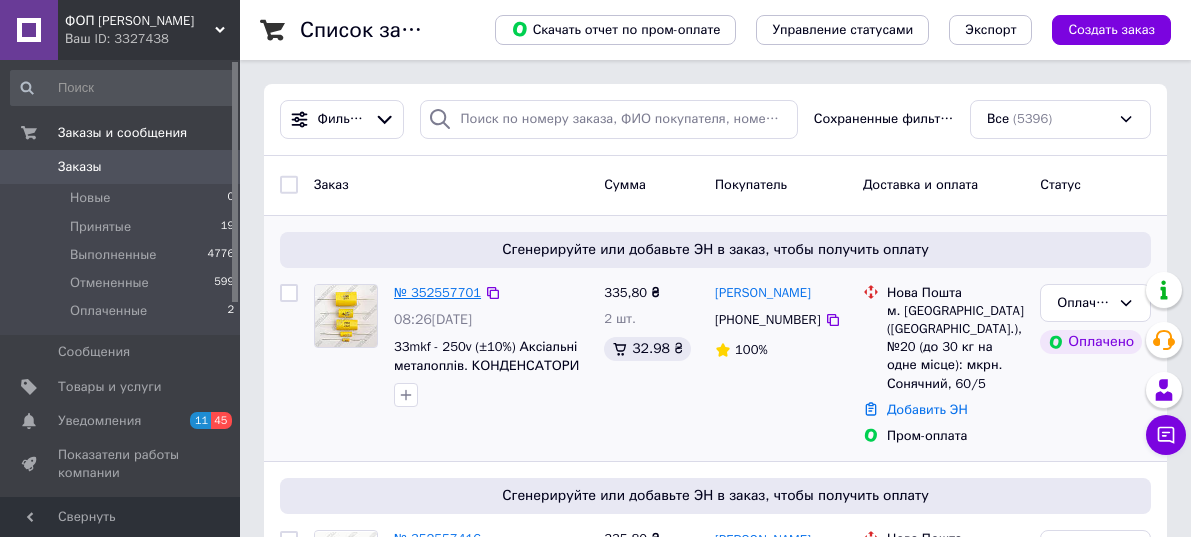click on "№ 352557701" at bounding box center [437, 292] 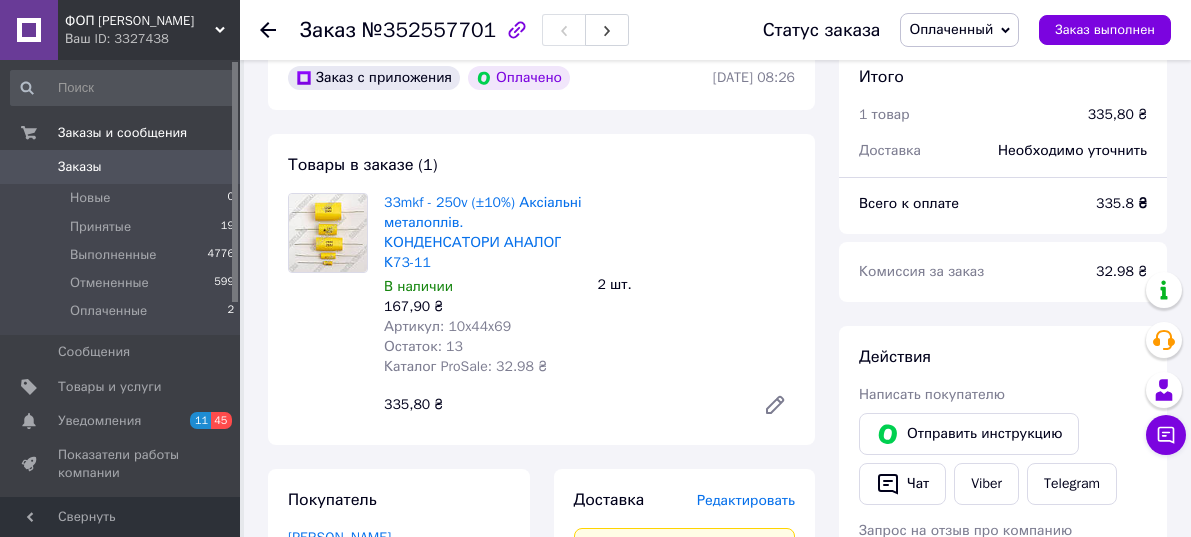 scroll, scrollTop: 0, scrollLeft: 0, axis: both 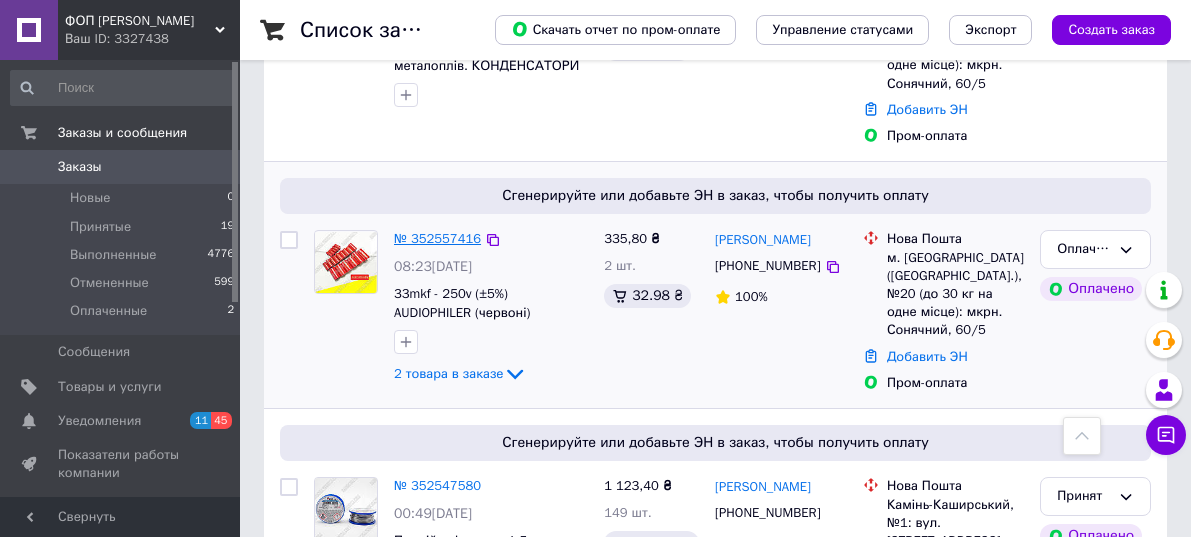 click on "№ 352557416" at bounding box center [437, 238] 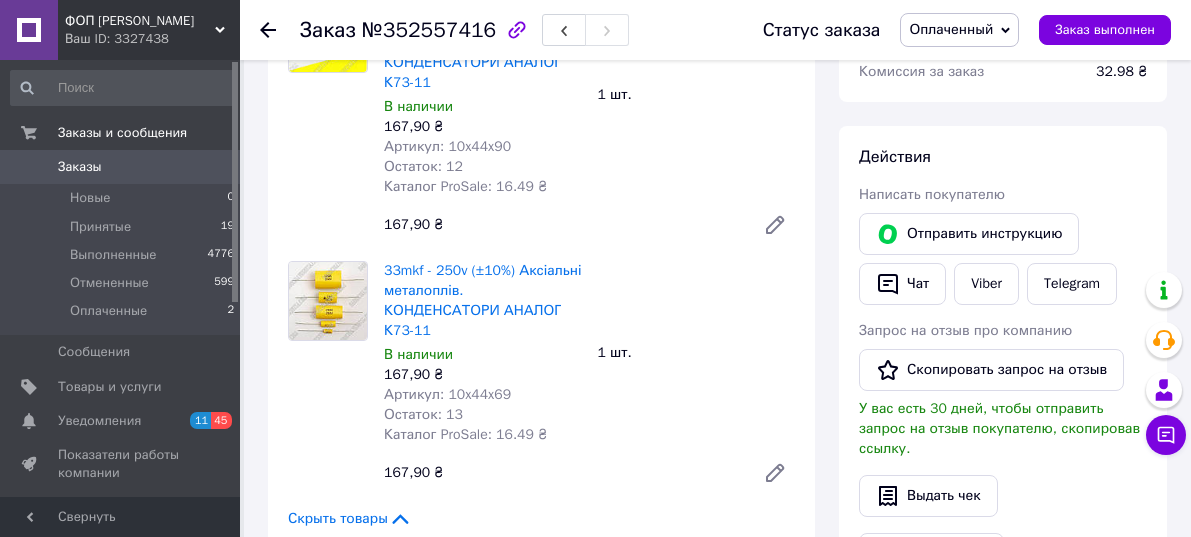 drag, startPoint x: 444, startPoint y: 240, endPoint x: 800, endPoint y: 157, distance: 365.54755 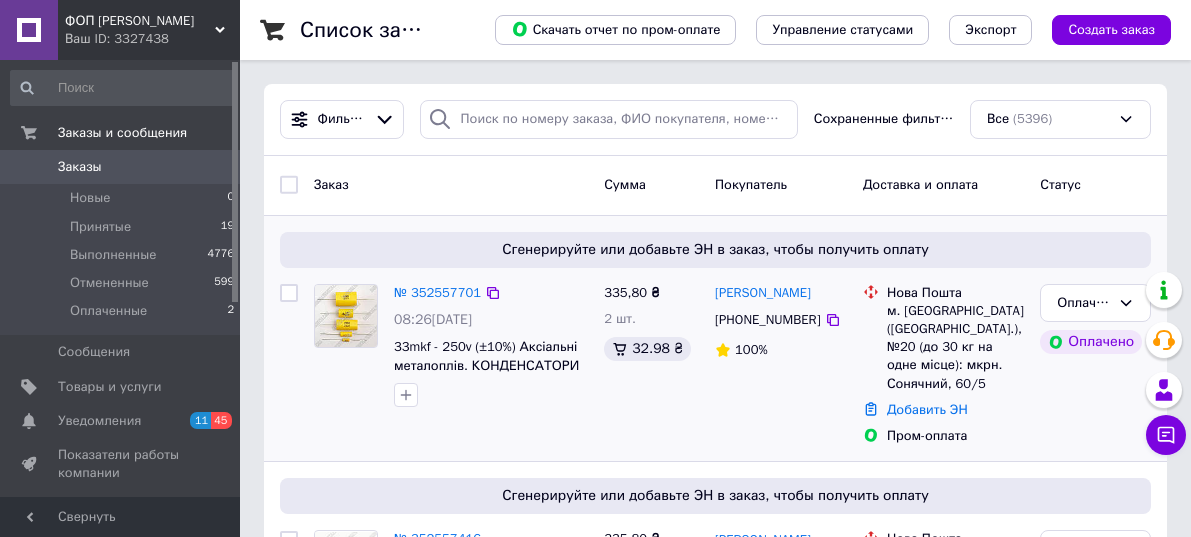 scroll, scrollTop: 100, scrollLeft: 0, axis: vertical 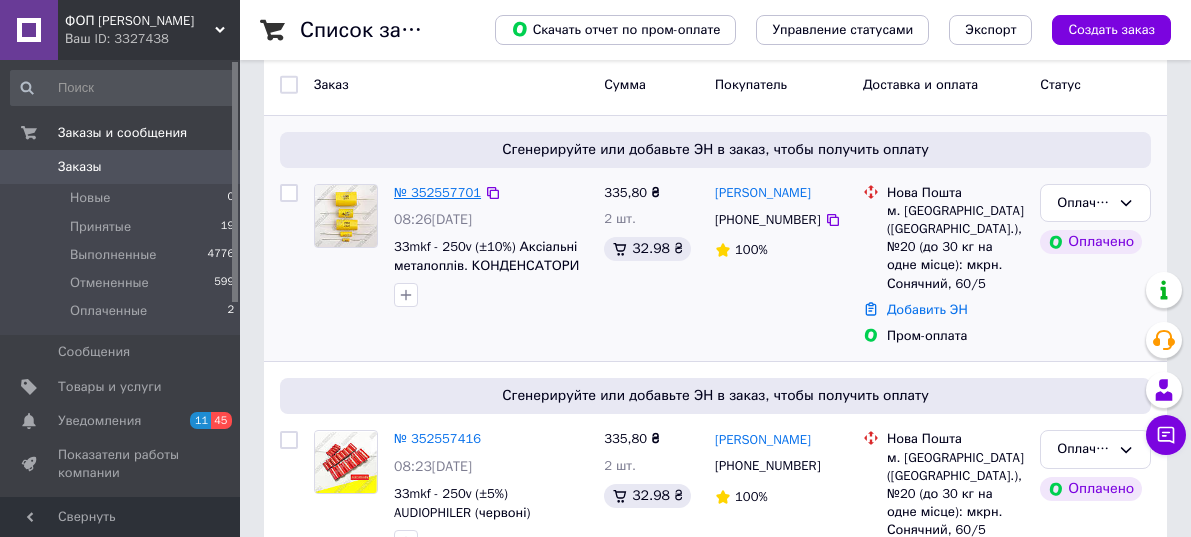 drag, startPoint x: 450, startPoint y: 243, endPoint x: 429, endPoint y: 197, distance: 50.566788 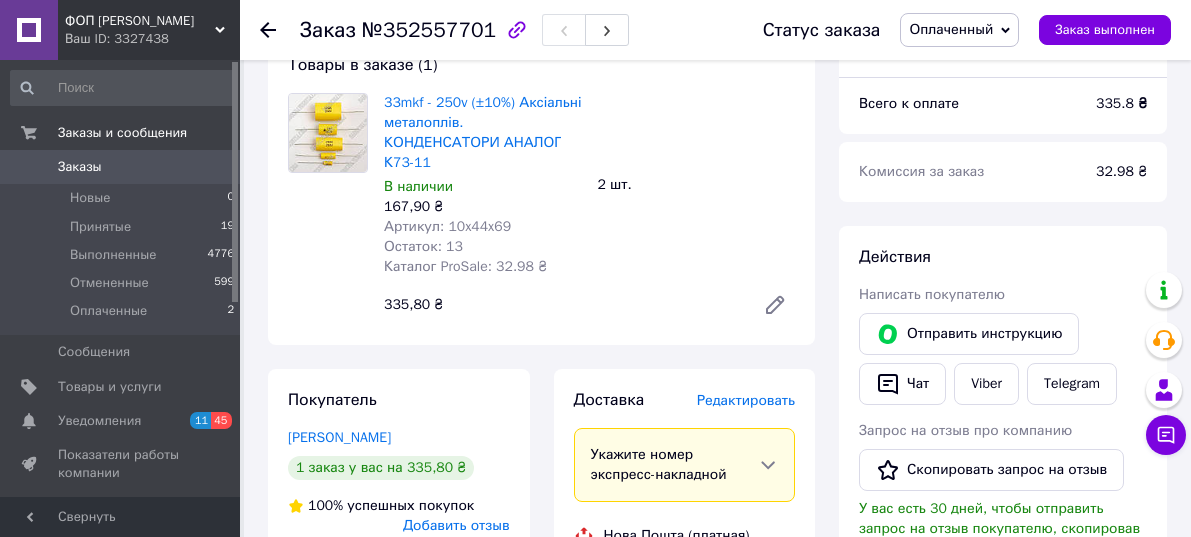 scroll, scrollTop: 0, scrollLeft: 0, axis: both 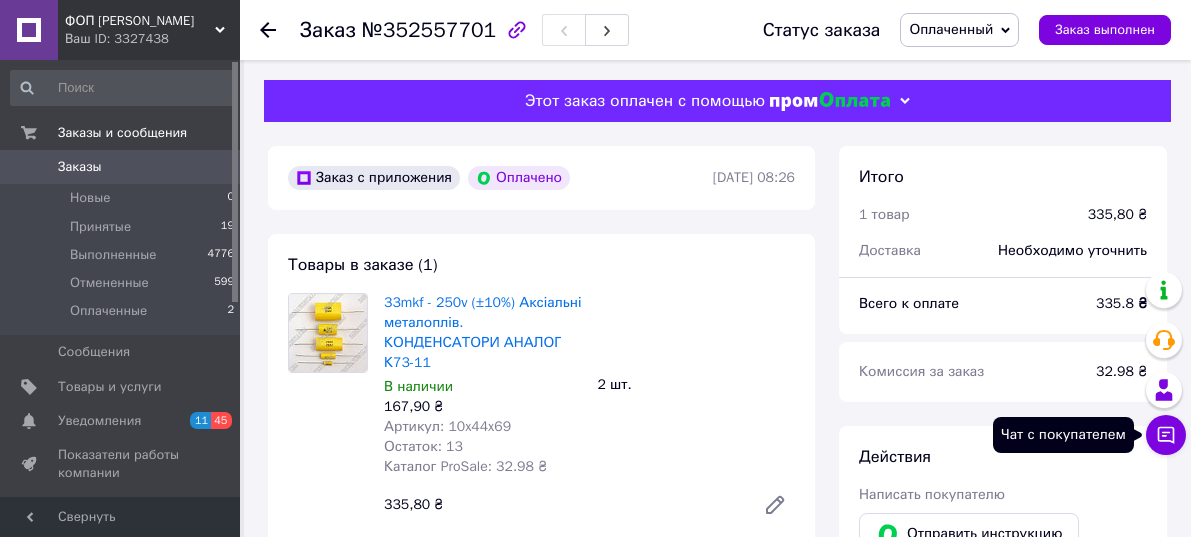 click 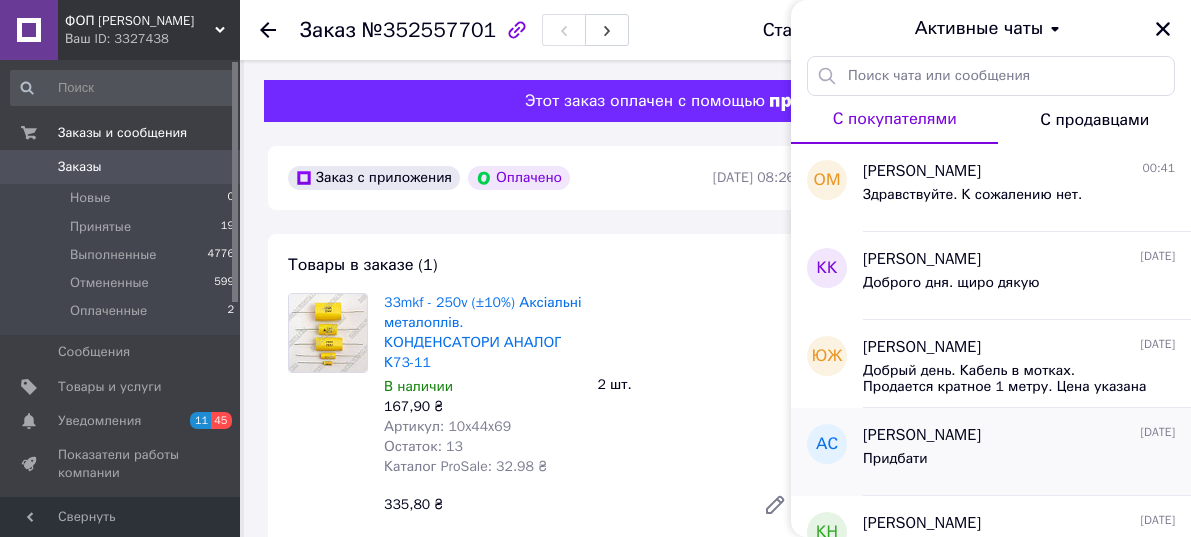 scroll, scrollTop: 200, scrollLeft: 0, axis: vertical 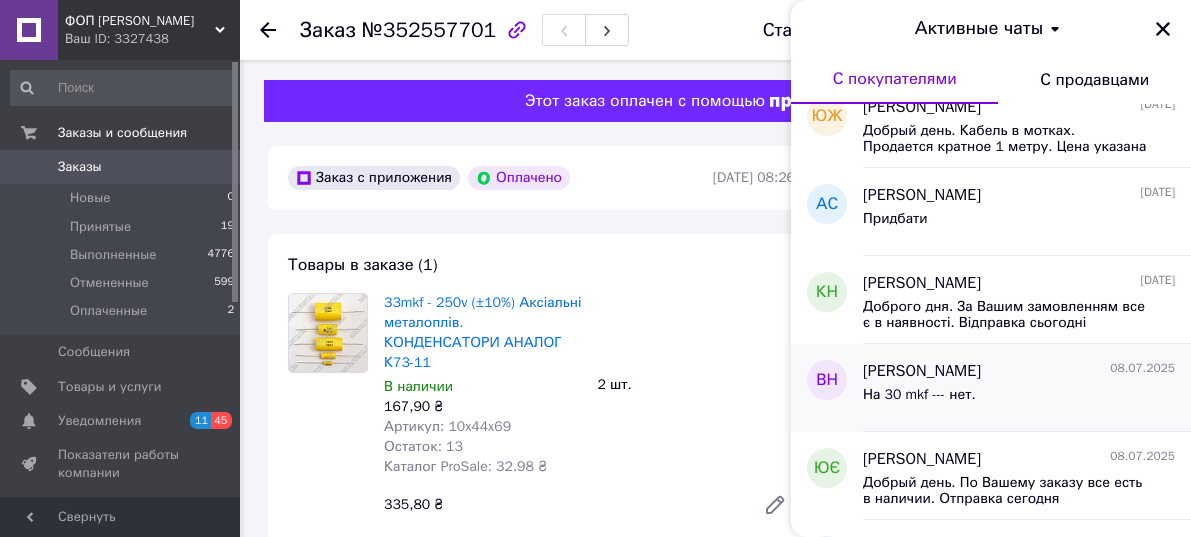 click on "[PERSON_NAME]" at bounding box center [922, 371] 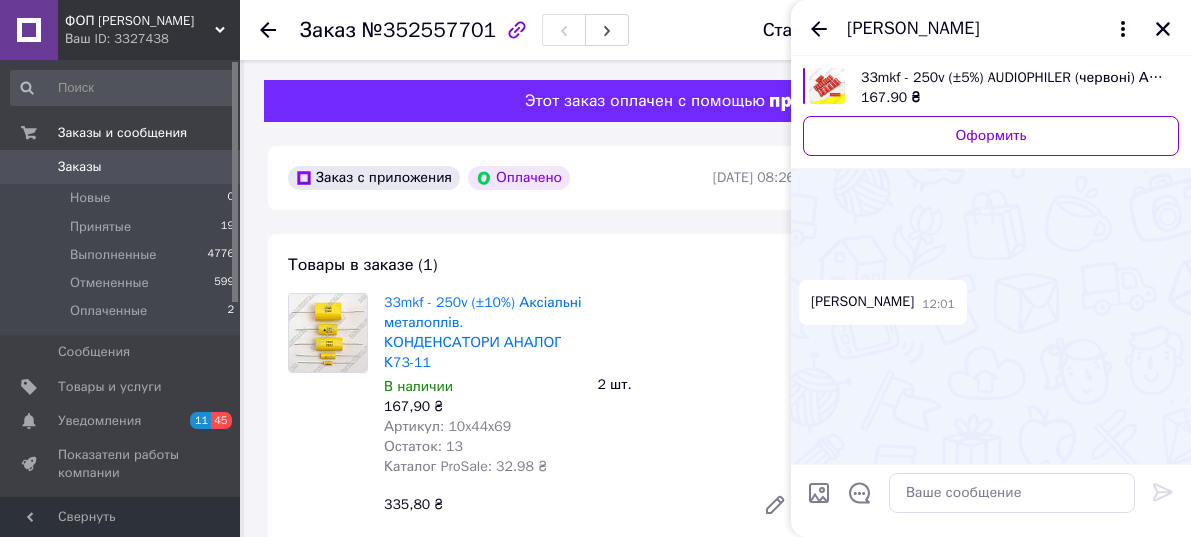scroll, scrollTop: 989, scrollLeft: 0, axis: vertical 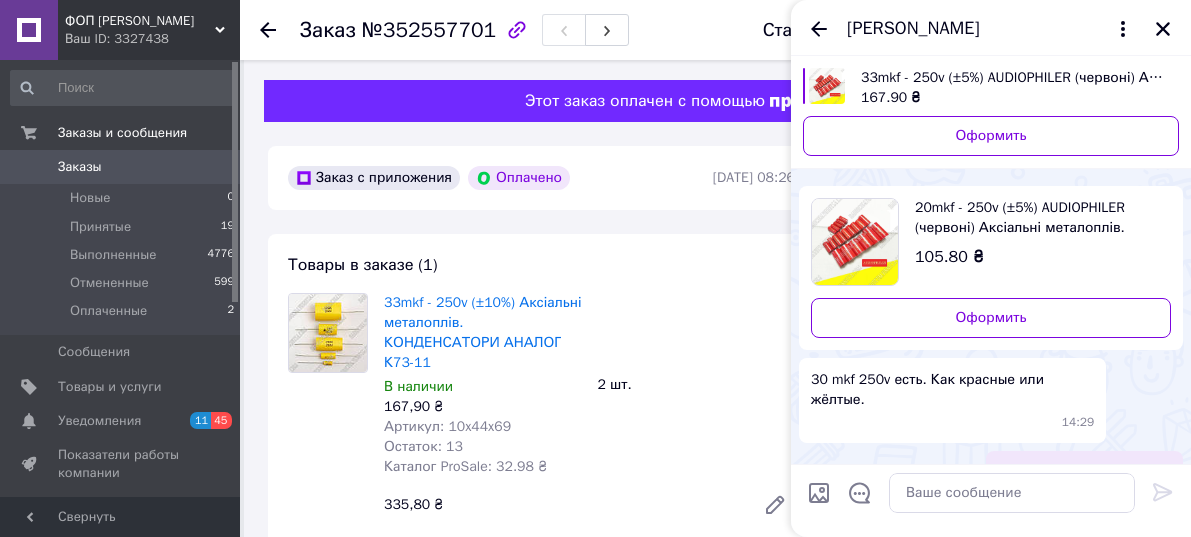 drag, startPoint x: 996, startPoint y: 381, endPoint x: 1148, endPoint y: 386, distance: 152.08221 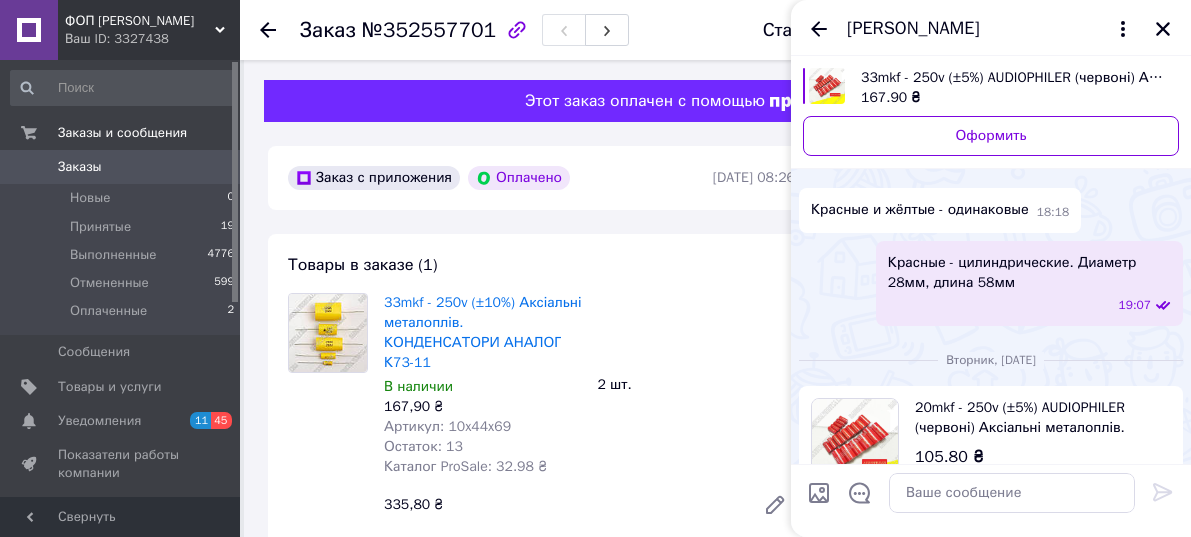 scroll, scrollTop: 436, scrollLeft: 0, axis: vertical 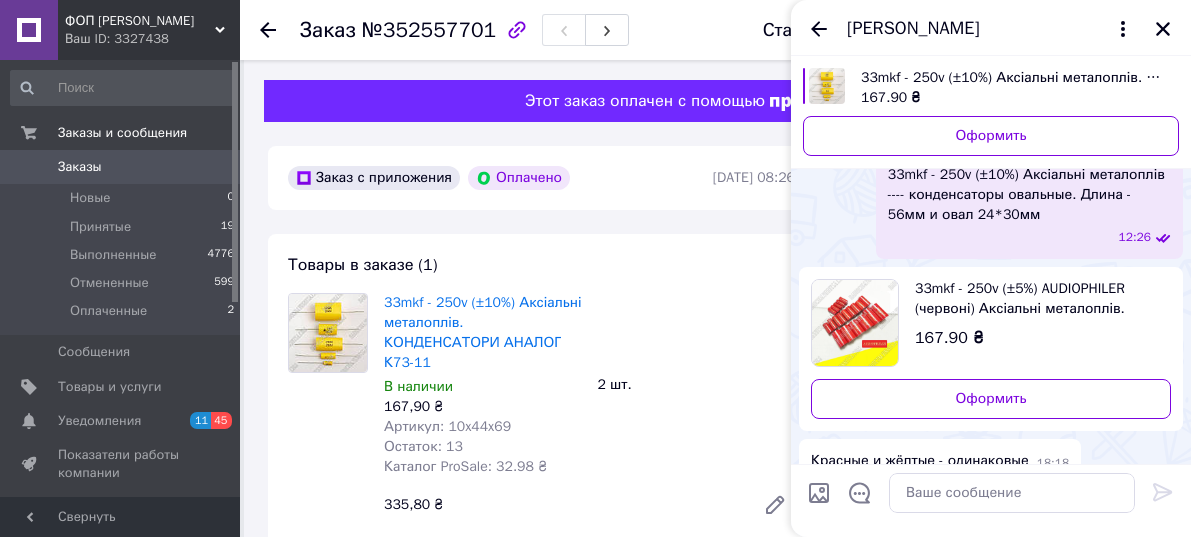click on "Заказ с приложения Оплачено [DATE] 08:26 Товары в заказе (1) 33mkf - 250v  (±10%) Аксіальні металоплів. КОНДЕНСАТОРИ АНАЛОГ К73-11 В наличии 167,90 ₴ Артикул: 10x44x69 Остаток: 13 Каталог ProSale: 32.98 ₴  2 шт. 335,80 ₴ Покупатель [PERSON_NAME] 1 заказ у вас на 335,80 ₴ 100%   успешных покупок Добавить отзыв [PHONE_NUMBER] Створено з чату   Оплата Оплачено Пром-оплата Доставка Редактировать Укажите номер экспресс-накладной Обязательно введите номер экспресс-накладной,
если создавали ее не на этой странице. В случае,
если номер ЭН не будет добавлен, мы не сможем
выплатить деньги за заказ [PHONE_NUMBER]" at bounding box center [541, 960] 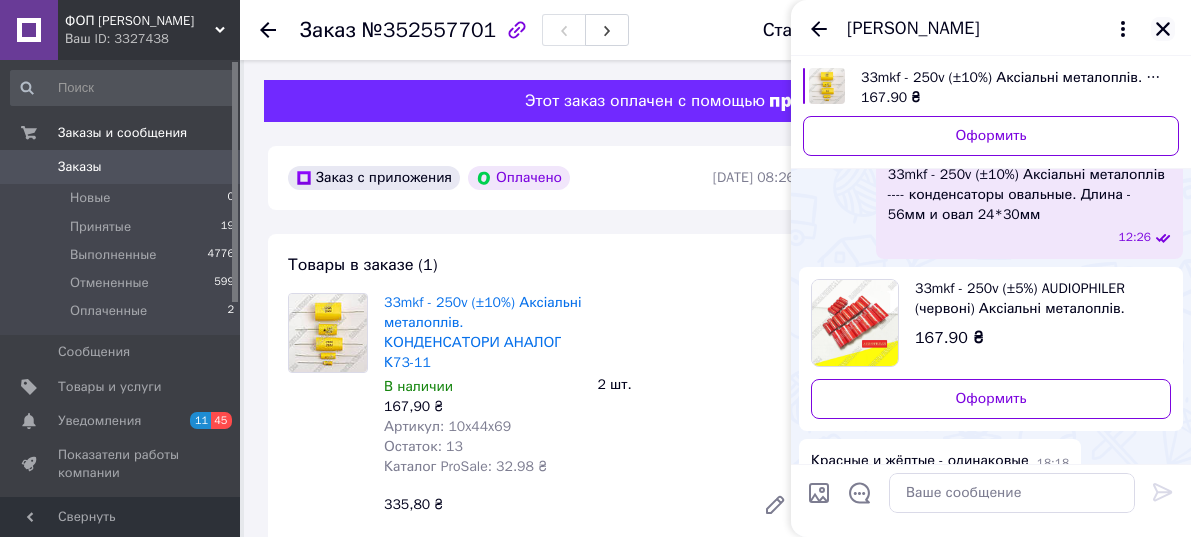 drag, startPoint x: 496, startPoint y: 231, endPoint x: 1162, endPoint y: 31, distance: 695.3819 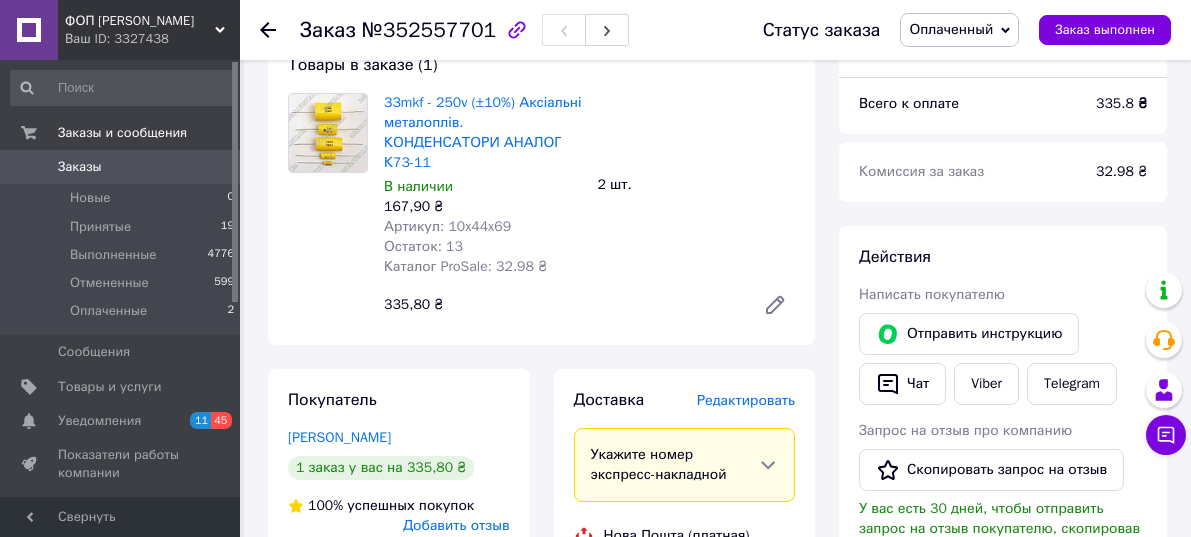 scroll, scrollTop: 0, scrollLeft: 0, axis: both 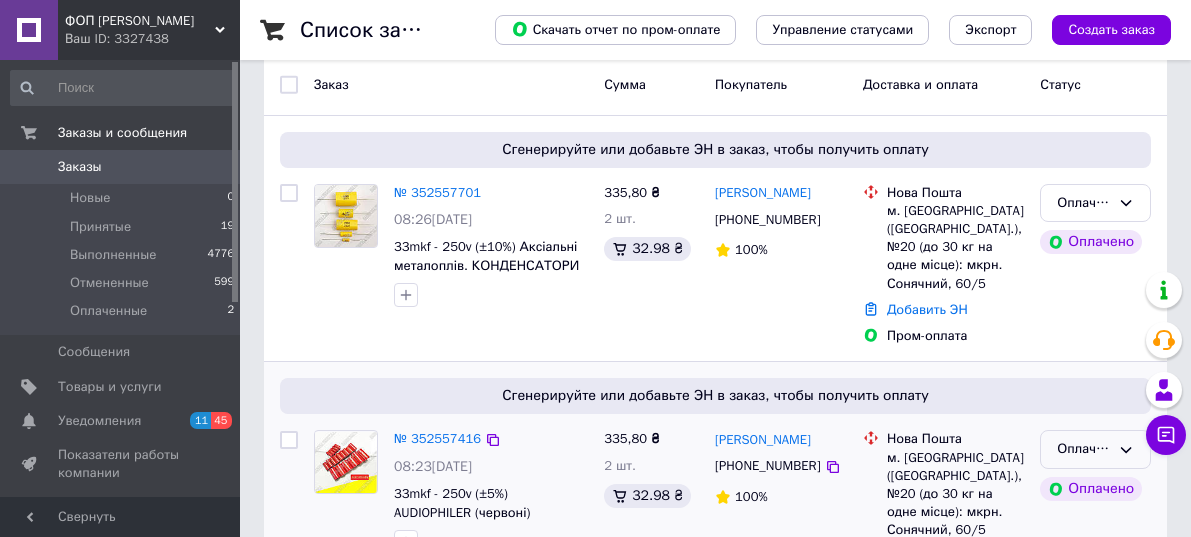 click on "Оплаченный" at bounding box center (1083, 449) 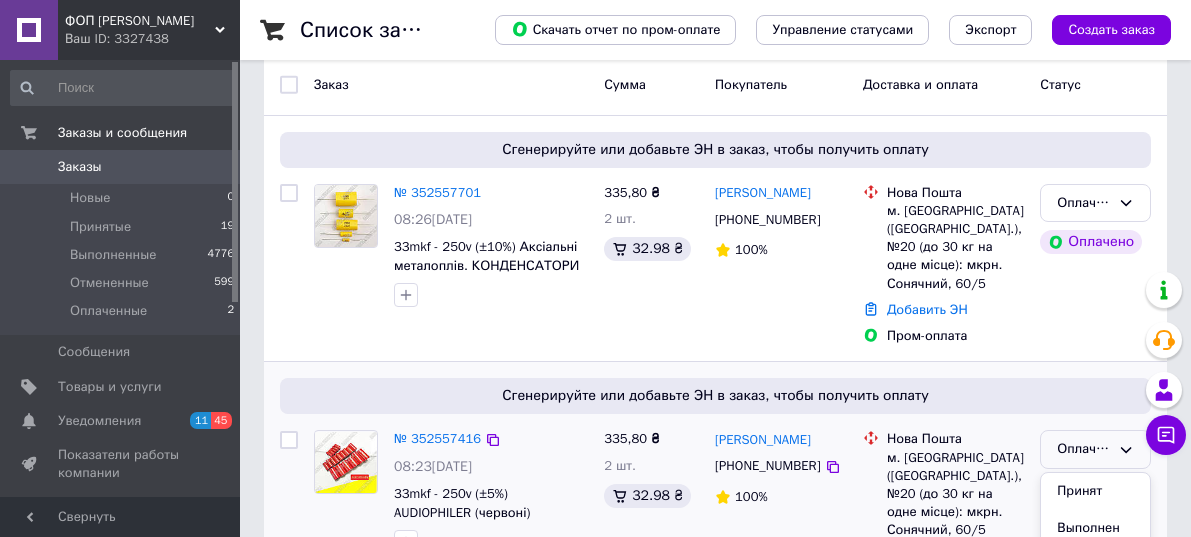 click on "Принят" at bounding box center (1095, 491) 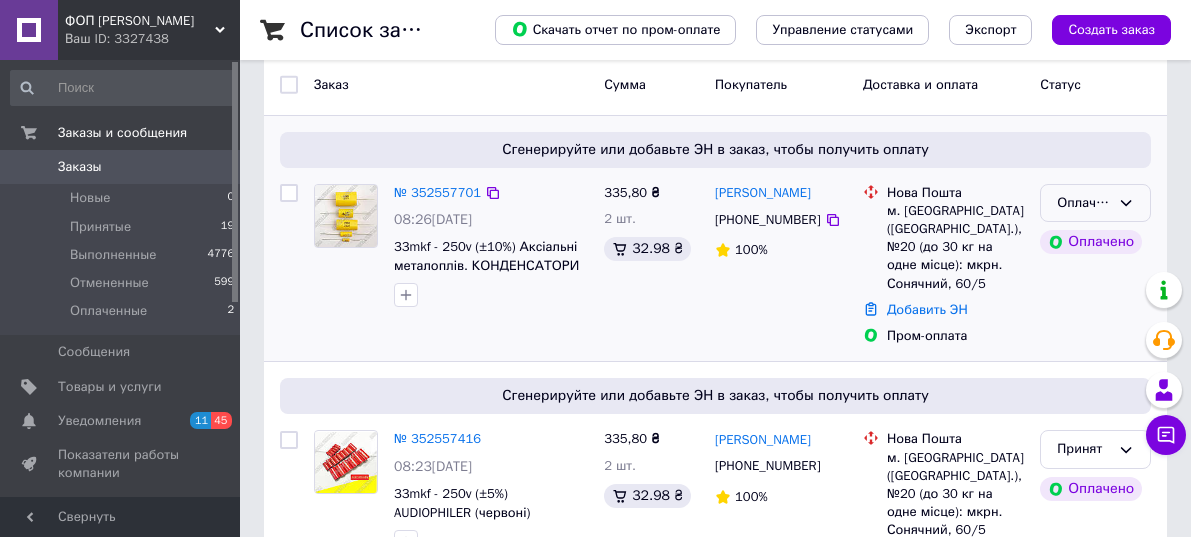 click on "Оплаченный" at bounding box center [1083, 203] 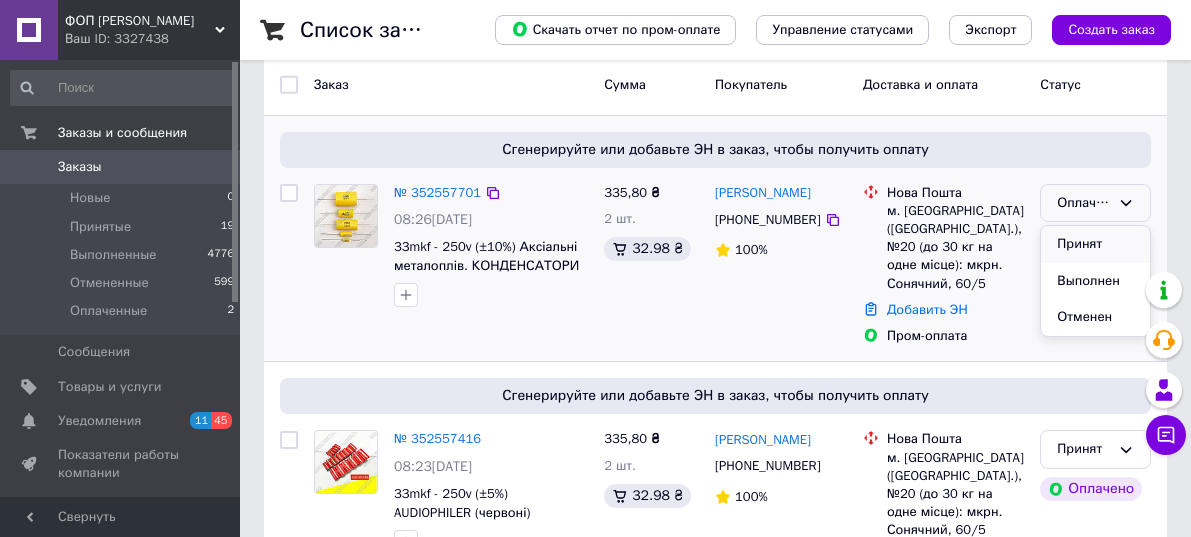 click on "Принят" at bounding box center [1095, 244] 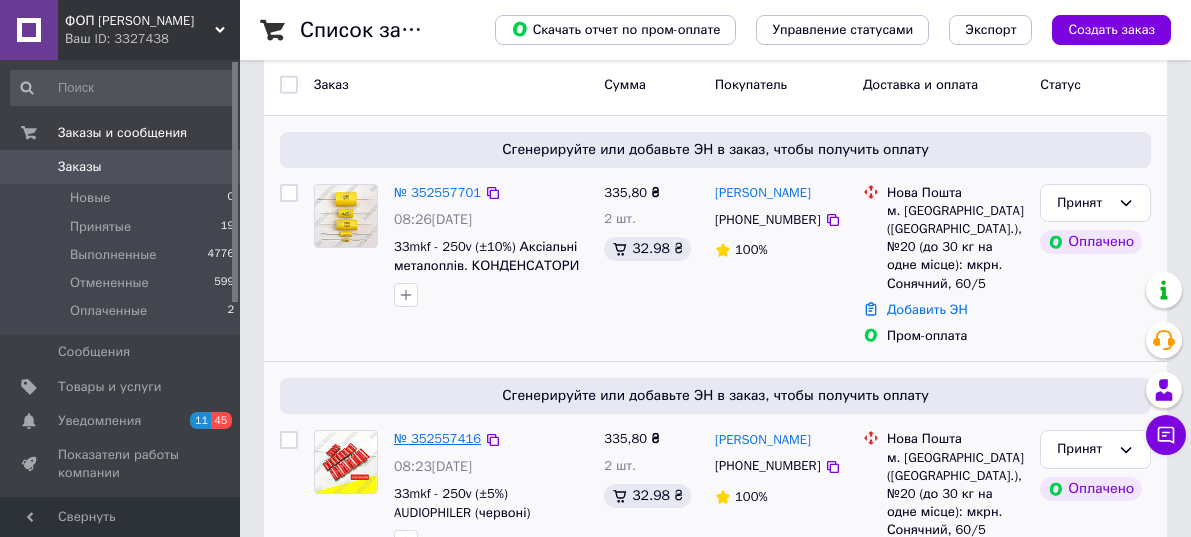 click on "№ 352557416" at bounding box center [437, 438] 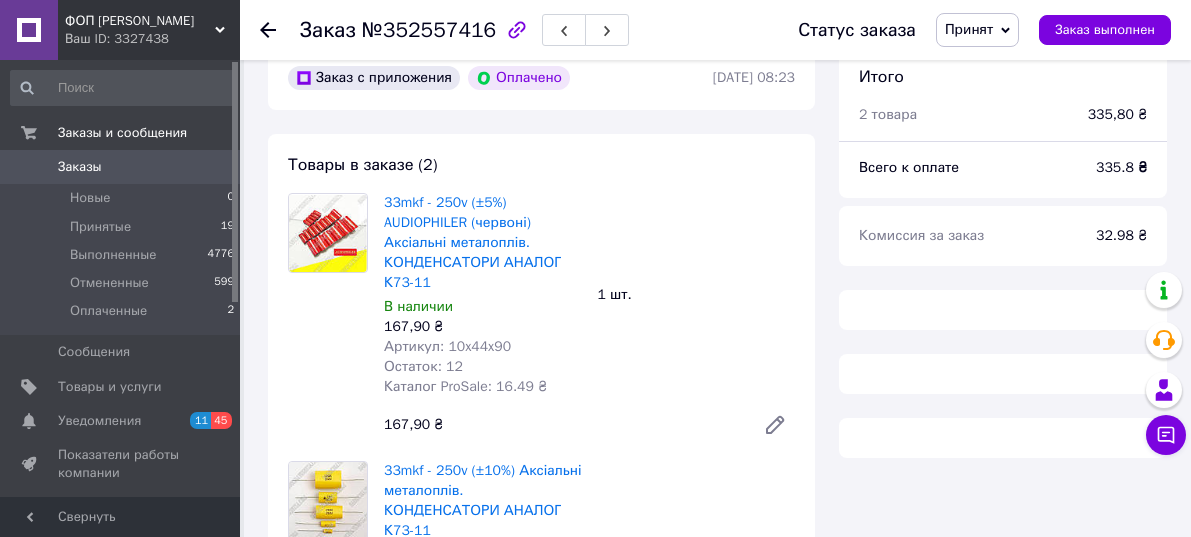 scroll, scrollTop: 0, scrollLeft: 0, axis: both 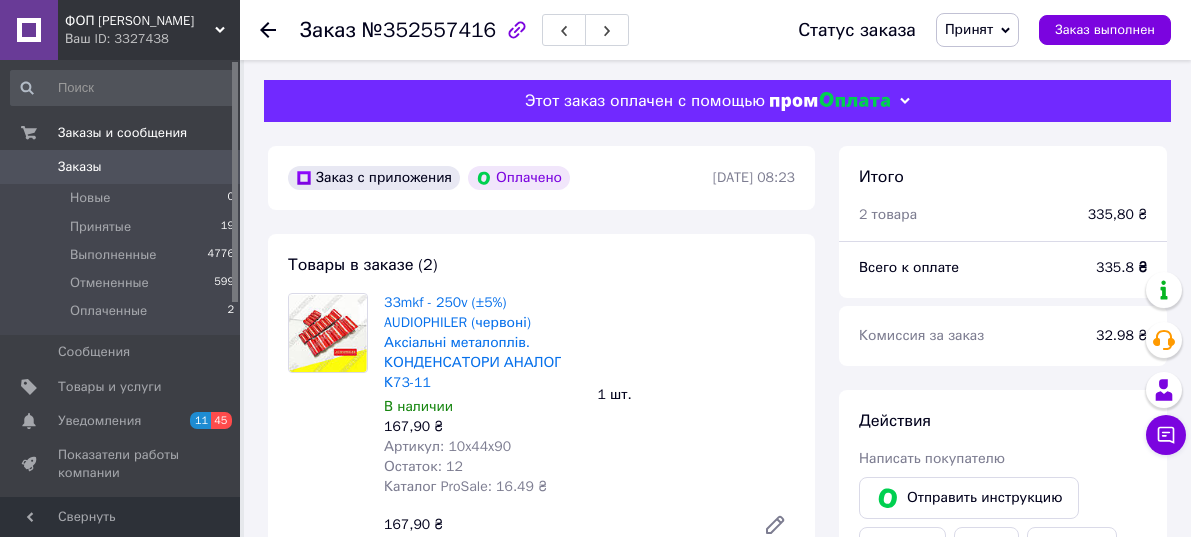 click on "[DATE] 08:23" at bounding box center [754, 177] 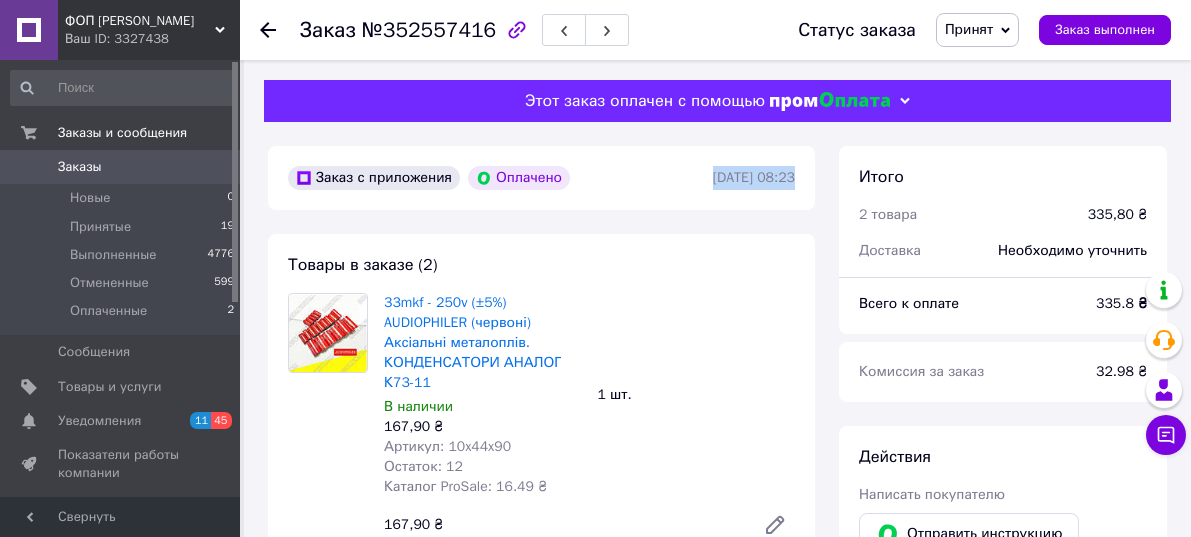 click on "[DATE] 08:23" at bounding box center (754, 177) 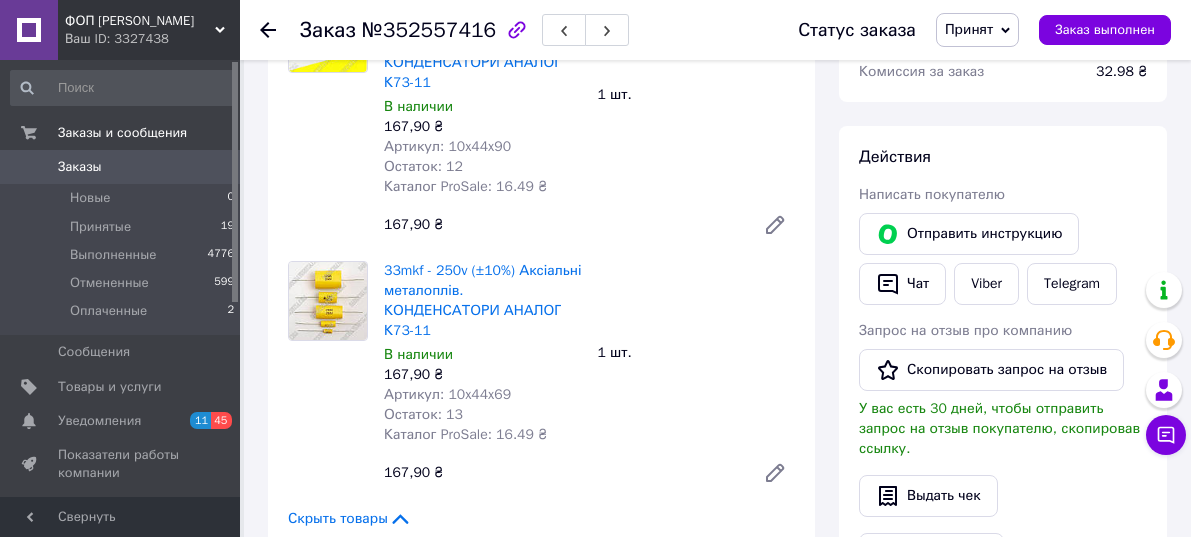 scroll, scrollTop: 700, scrollLeft: 0, axis: vertical 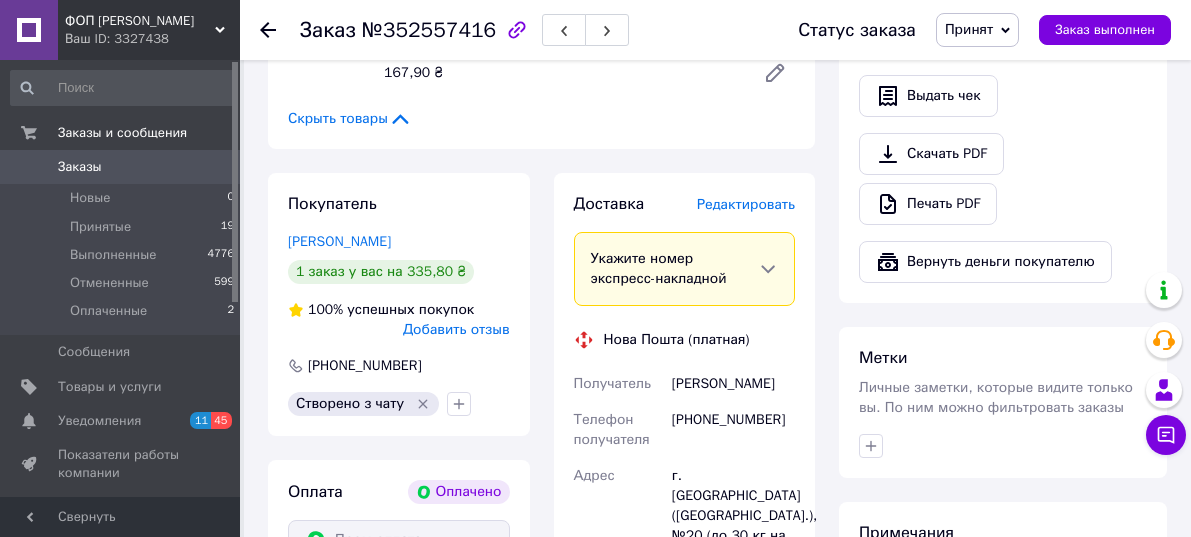 click on "[PERSON_NAME]" at bounding box center [733, 384] 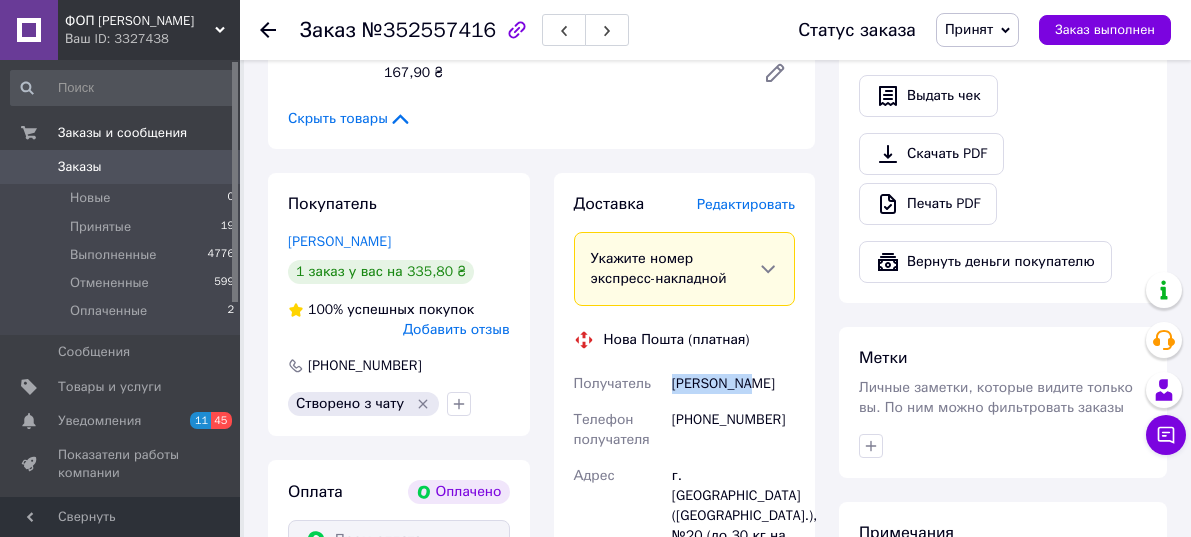 click on "[PERSON_NAME]" at bounding box center [733, 384] 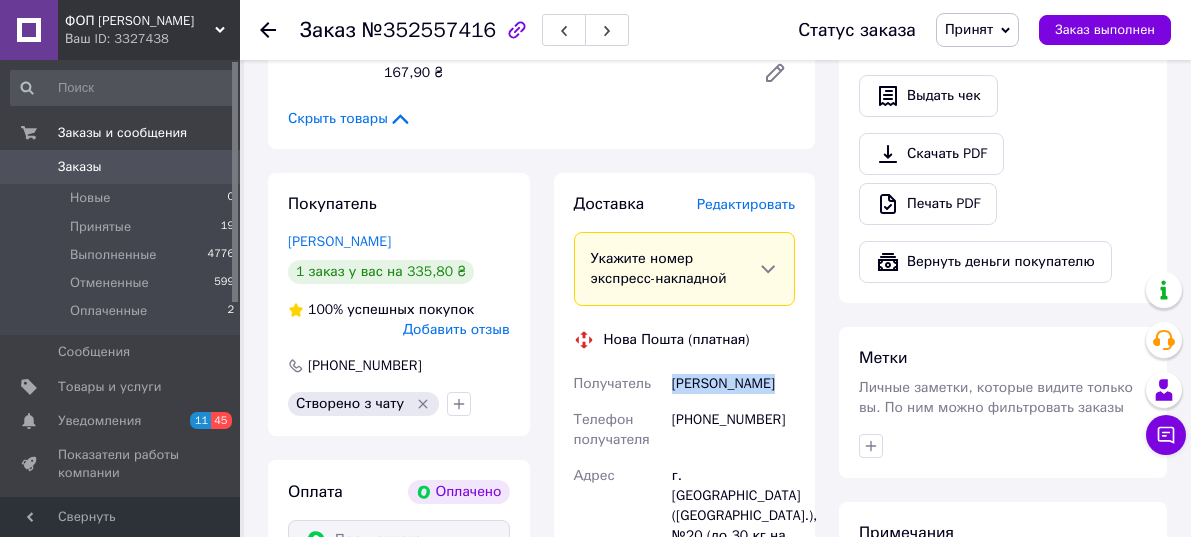 click on "[PERSON_NAME]" at bounding box center (733, 384) 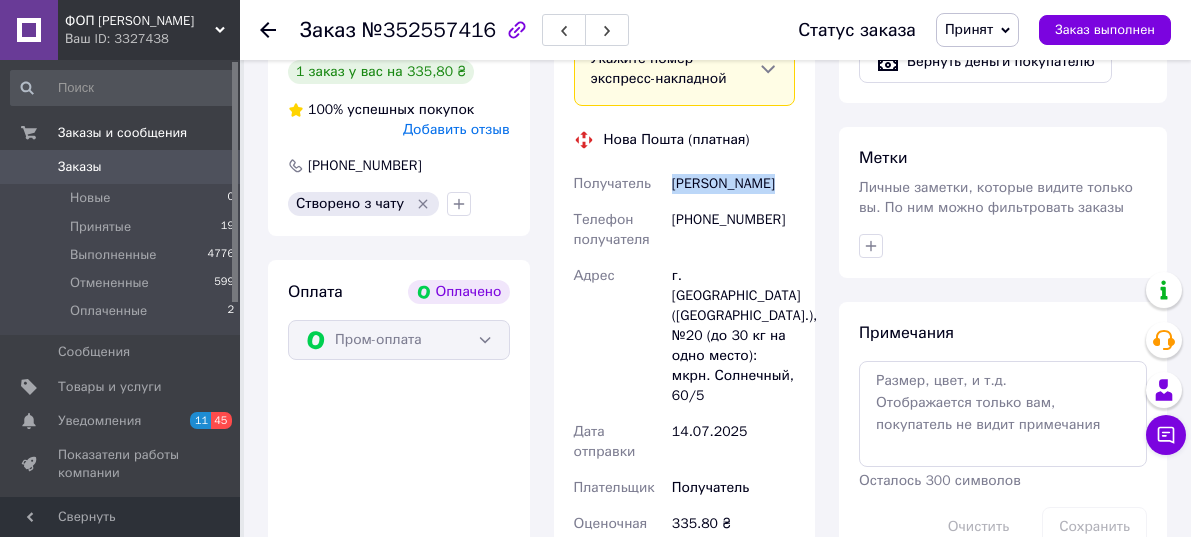 scroll, scrollTop: 1000, scrollLeft: 0, axis: vertical 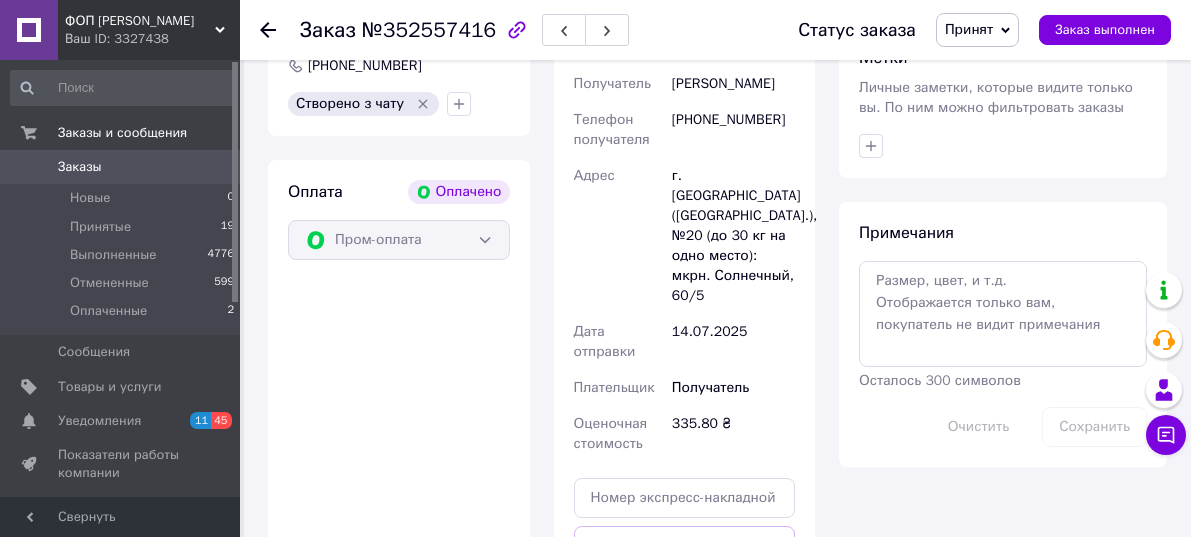 click 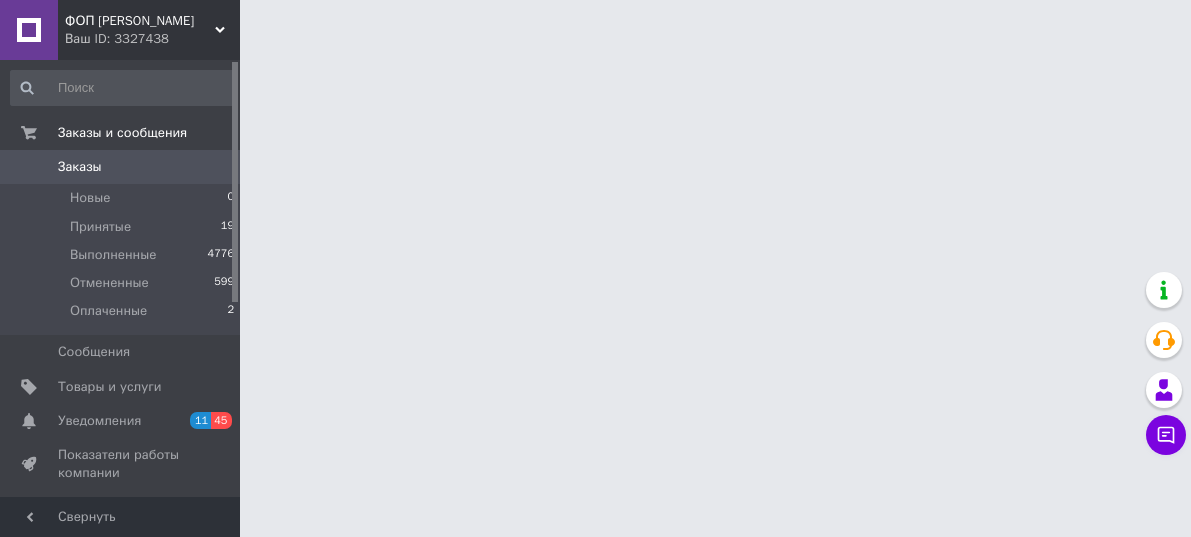 scroll, scrollTop: 0, scrollLeft: 0, axis: both 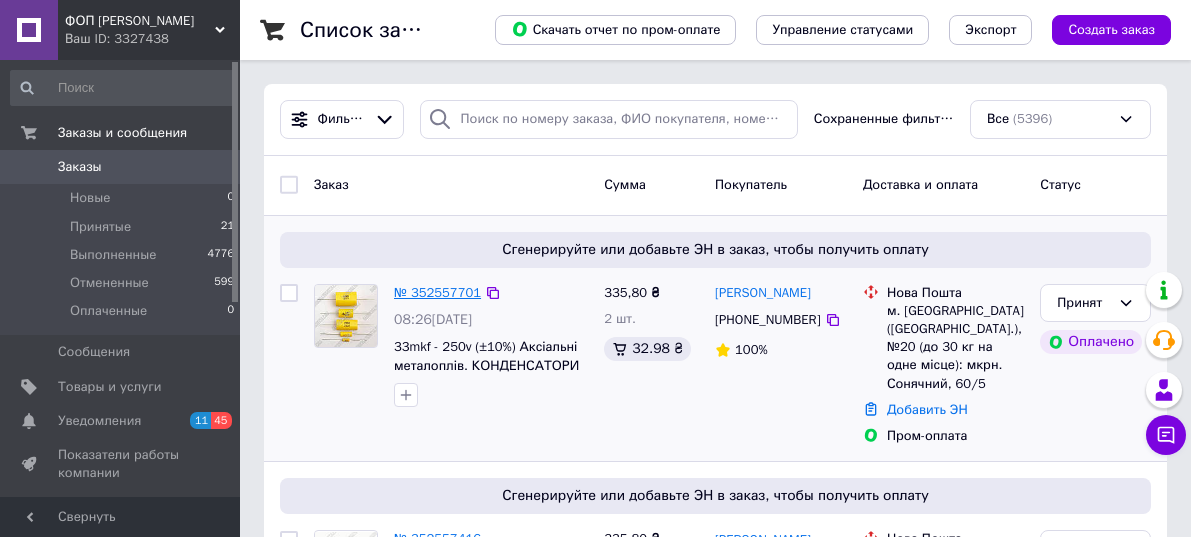 click on "№ 352557701" at bounding box center (437, 292) 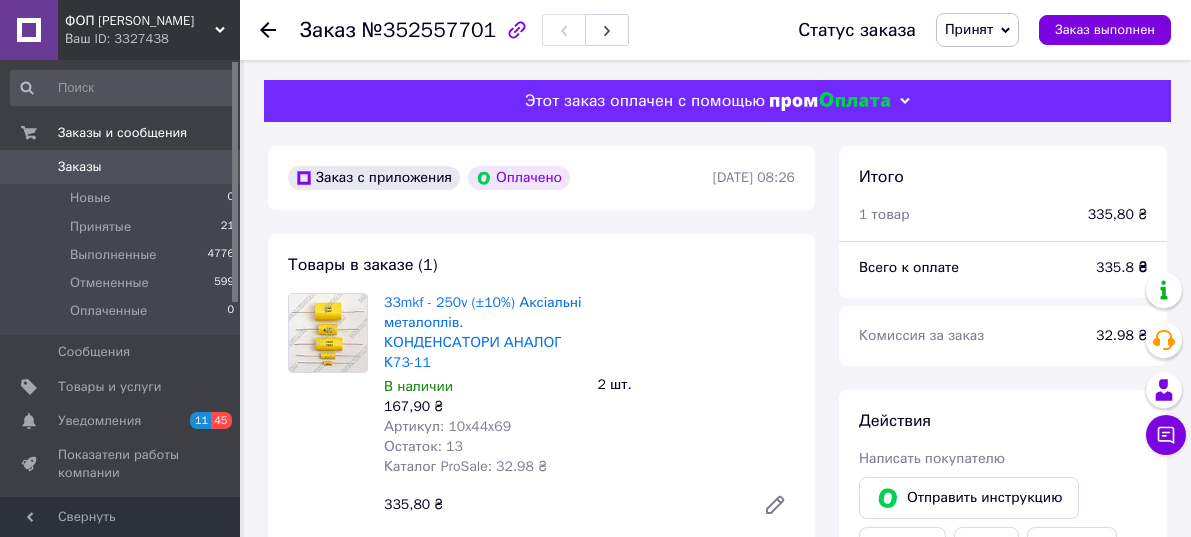 drag, startPoint x: 912, startPoint y: 352, endPoint x: 752, endPoint y: 173, distance: 240.0854 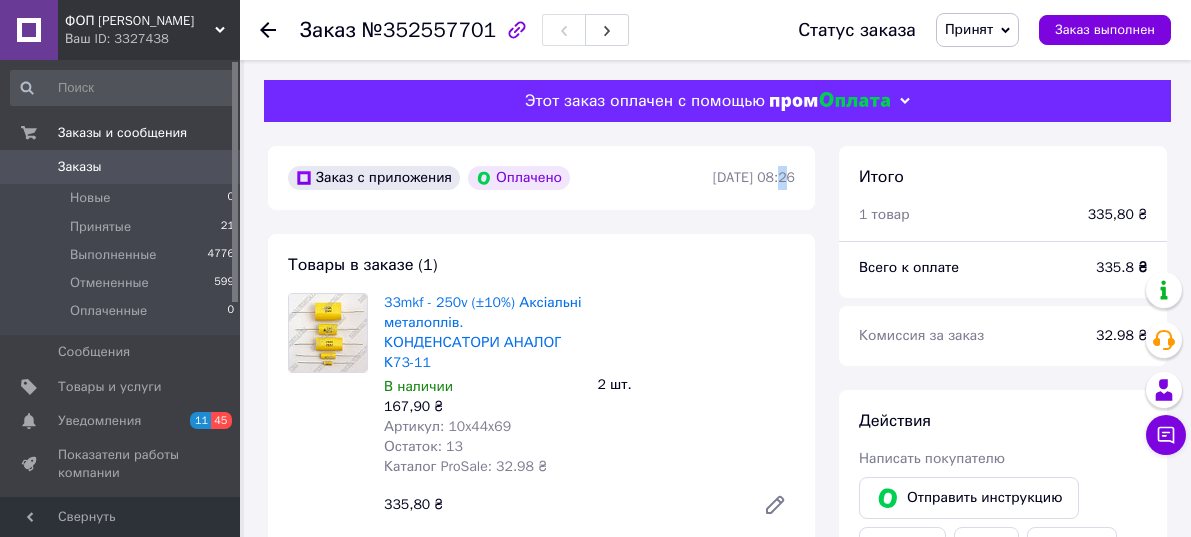 click on "[DATE] 08:26" at bounding box center [754, 177] 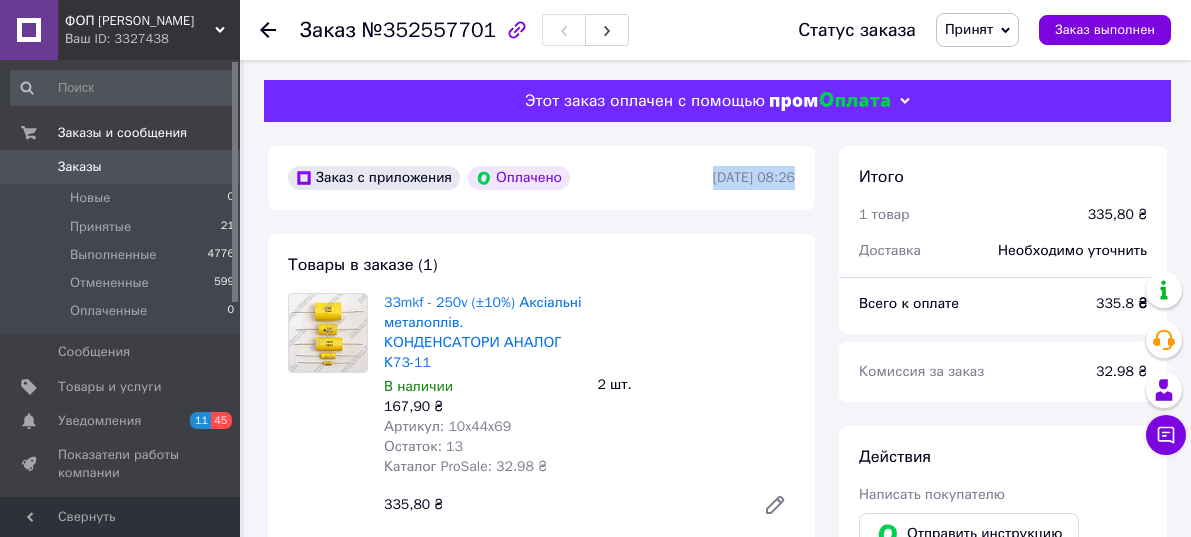 click on "[DATE] 08:26" at bounding box center [754, 177] 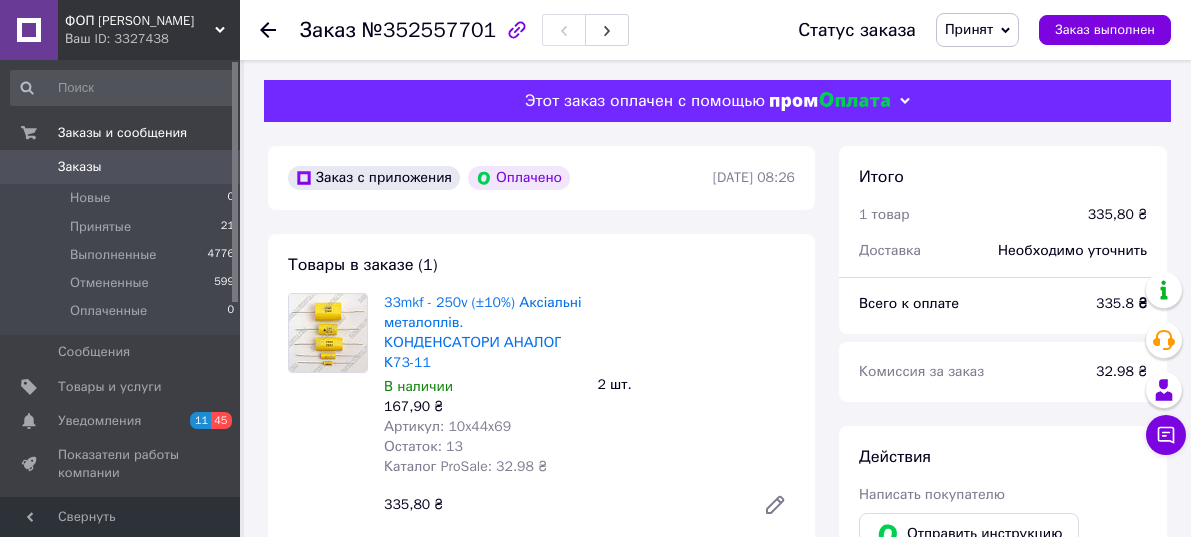 click on "Итого 1 товар 335,80 ₴ Доставка Необходимо уточнить Всего к оплате 335.8 ₴ Комиссия за заказ 32.98 ₴ Действия Написать покупателю   Отправить инструкцию   Чат Viber Telegram Запрос на отзыв про компанию   Скопировать запрос на отзыв У вас есть 30 дней, чтобы отправить запрос на отзыв покупателю, скопировав ссылку.   Выдать чек   Скачать PDF   Печать PDF   Вернуть деньги покупателю Метки Личные заметки, которые видите только вы. По ним можно фильтровать заказы Примечания Осталось 300 символов Очистить Сохранить" at bounding box center (1003, 984) 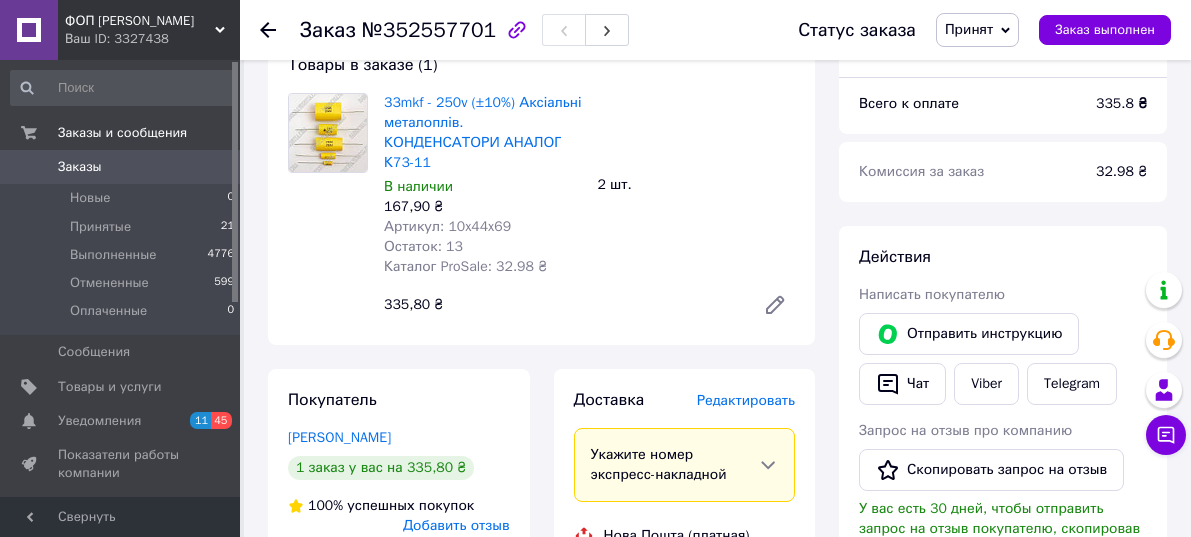 scroll, scrollTop: 0, scrollLeft: 0, axis: both 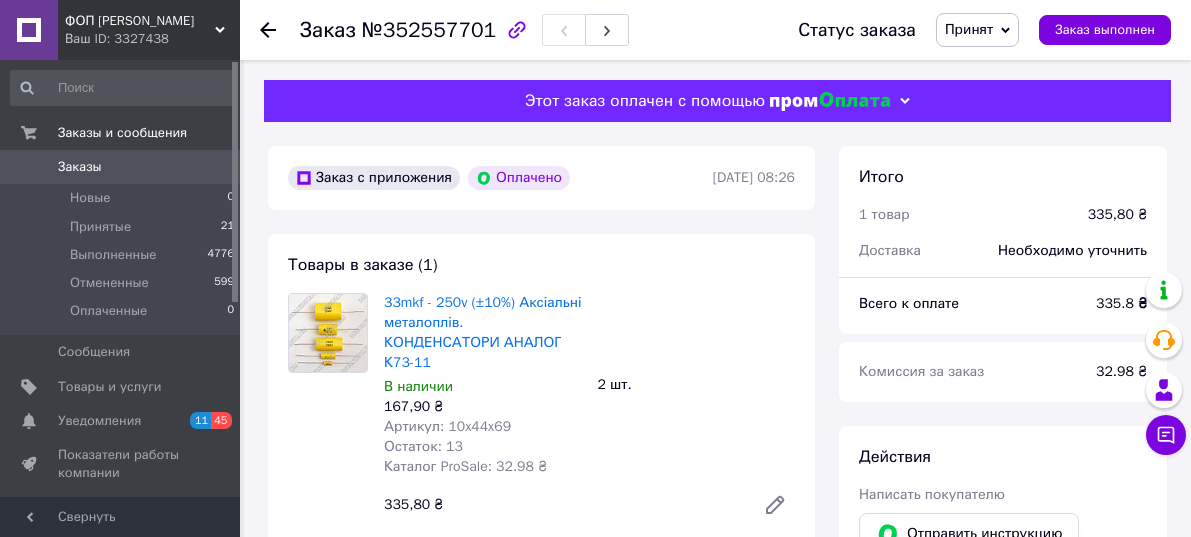 click on "Заказ №352557701 Статус заказа Принят Выполнен Отменен Оплаченный Заказ выполнен Этот заказ оплачен с помощью Заказ с приложения Оплачено [DATE] 08:26 Товары в заказе (1) 33mkf - 250v  (±10%) Аксіальні металоплів. КОНДЕНСАТОРИ АНАЛОГ К73-11 В наличии 167,90 ₴ Артикул: 10x44x69 Остаток: 13 Каталог ProSale: 32.98 ₴  2 шт. 335,80 ₴ Покупатель [PERSON_NAME] 1 заказ у вас на 335,80 ₴ 100%   успешных покупок Добавить отзыв [PHONE_NUMBER] Створено з чату   Оплата Оплачено Пром-оплата Доставка Редактировать Укажите номер экспресс-накладной Нова Пошта (платная) Получатель [PERSON_NAME] [PHONE_NUMBER] Адрес <" at bounding box center [717, 953] 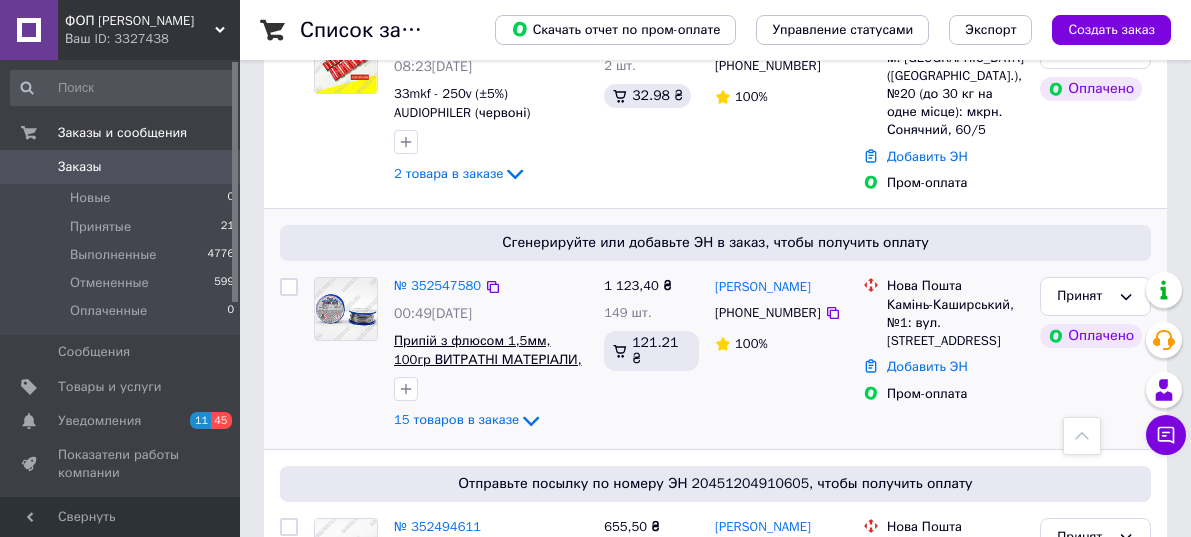 scroll, scrollTop: 400, scrollLeft: 0, axis: vertical 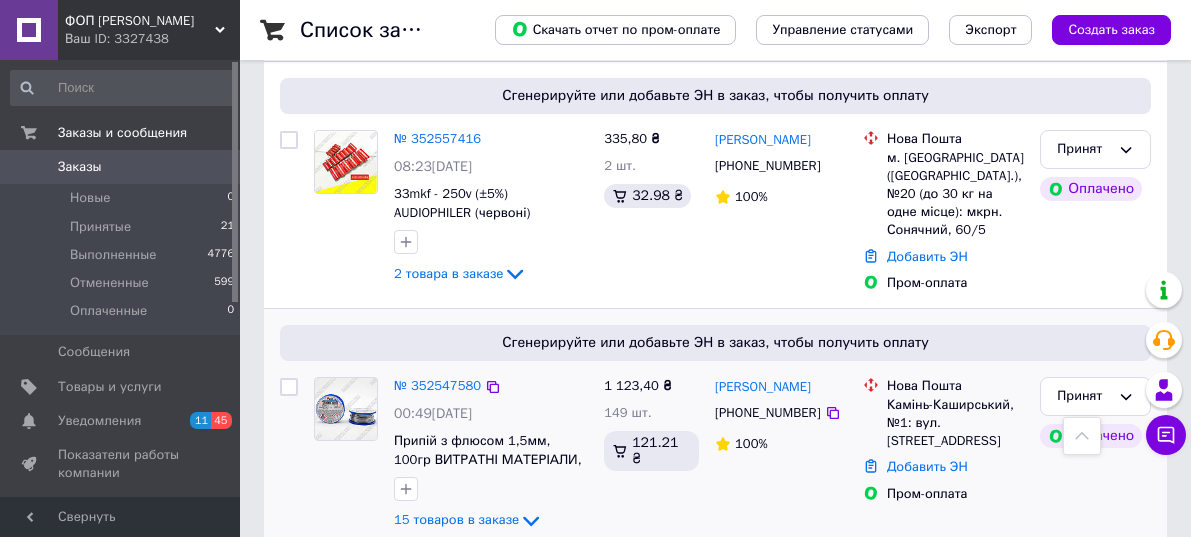 drag, startPoint x: 443, startPoint y: 385, endPoint x: 1027, endPoint y: 505, distance: 596.2013 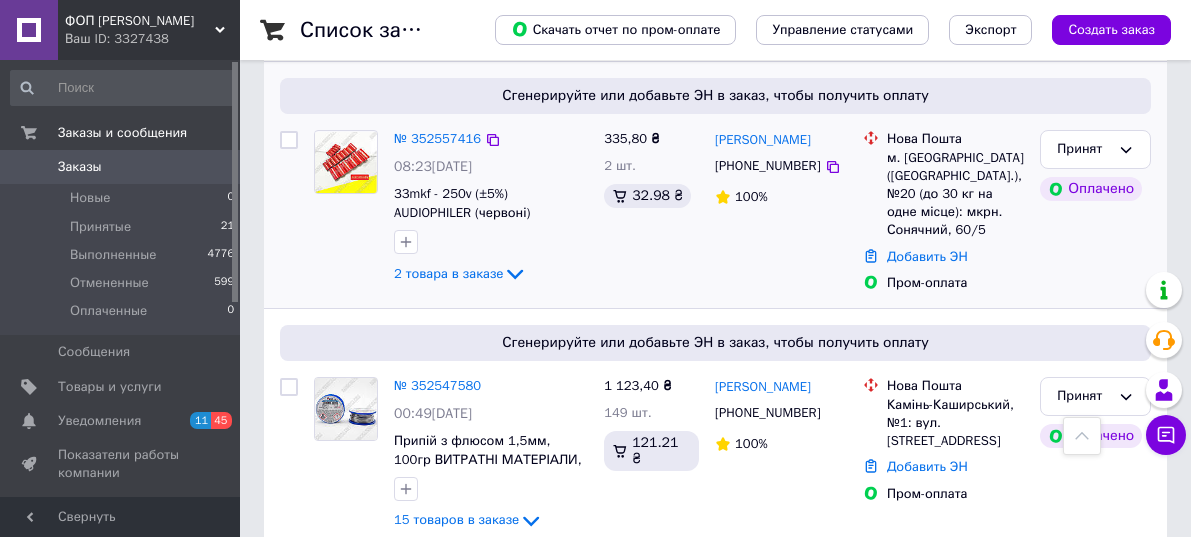 click on "Сгенерируйте или добавьте ЭН в заказ, чтобы получить оплату № 352557416 08:23[DATE] 33mkf - 250v  (±5%) AUDIOPHILER (червоні) Аксіальні металоплів. КОНДЕНСАТОРИ АНАЛОГ К73-11 2 товара в заказе 335,80 ₴ 2 шт. 32.98 ₴ [PERSON_NAME] [PHONE_NUMBER] 100% Нова Пошта м. [GEOGRAPHIC_DATA] ([GEOGRAPHIC_DATA].), №20 (до 30 кг на одне місце): мкрн. Сонячний, 60/5 Добавить ЭН Пром-оплата Принят Оплачено" at bounding box center [715, 185] 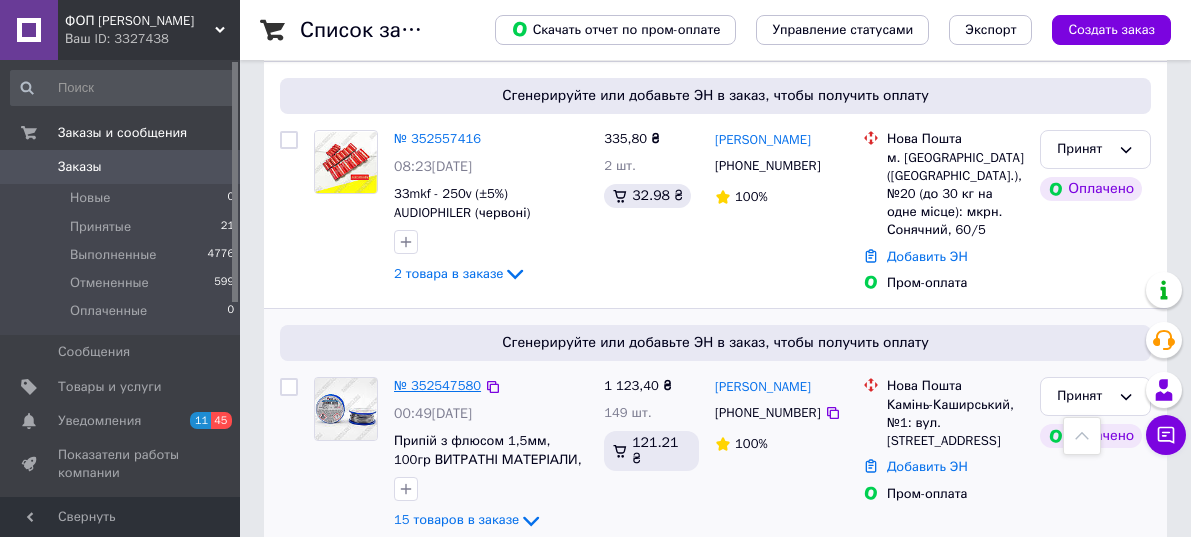 click on "№ 352547580" at bounding box center (437, 385) 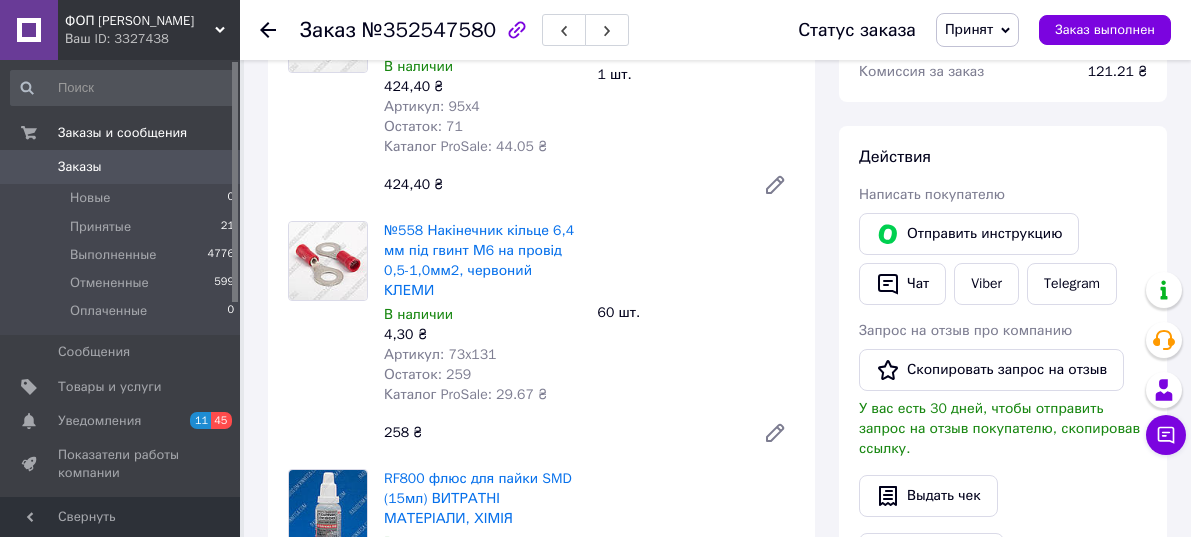 scroll, scrollTop: 0, scrollLeft: 0, axis: both 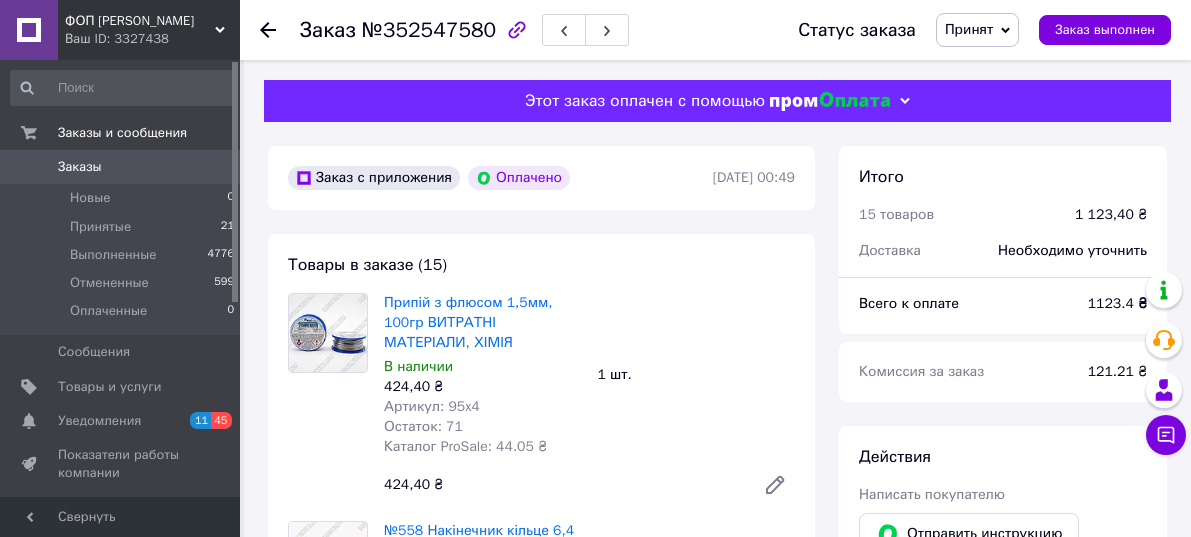 click on "[DATE] 00:49" at bounding box center (754, 177) 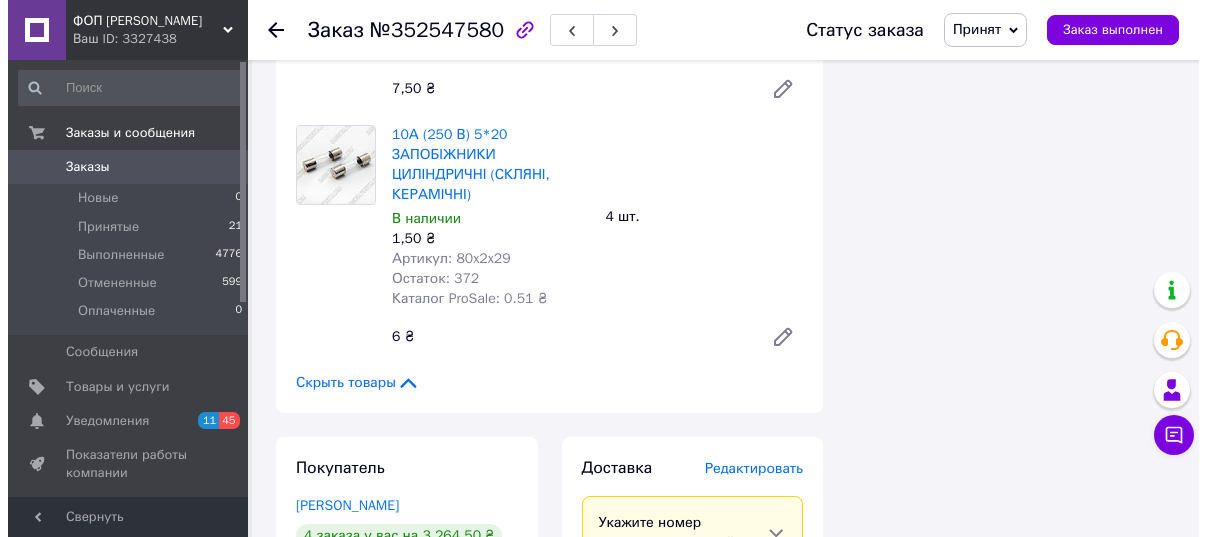 scroll, scrollTop: 3700, scrollLeft: 0, axis: vertical 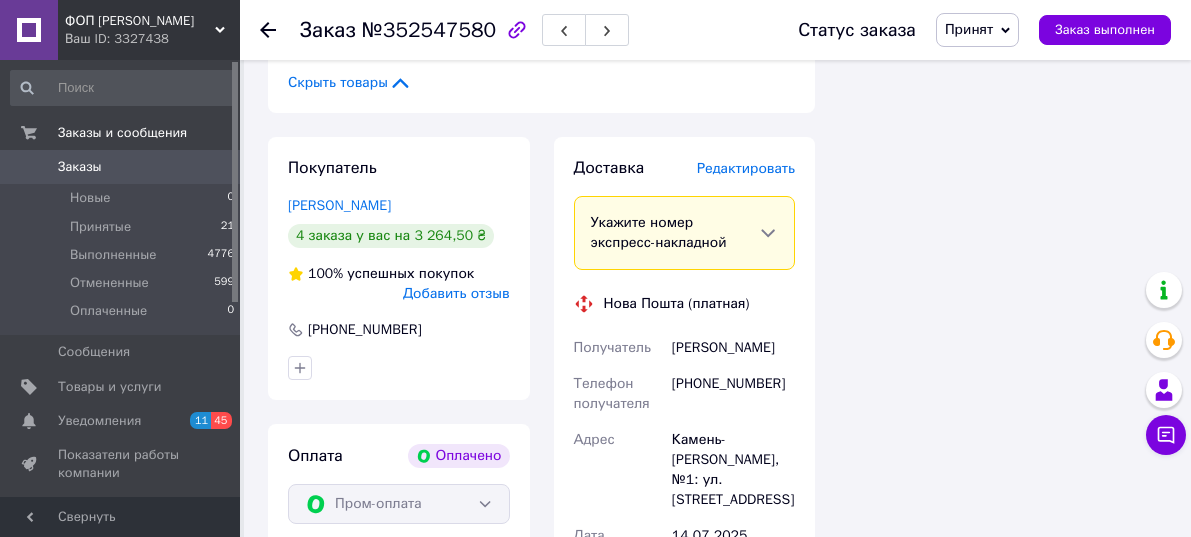 click on "Редактировать" at bounding box center [746, 168] 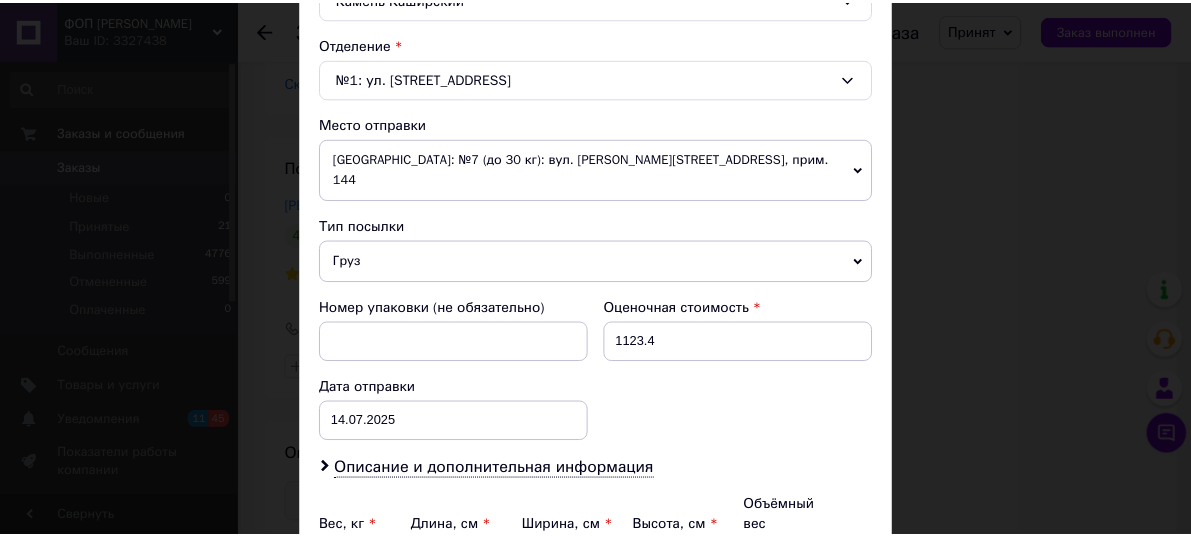 scroll, scrollTop: 700, scrollLeft: 0, axis: vertical 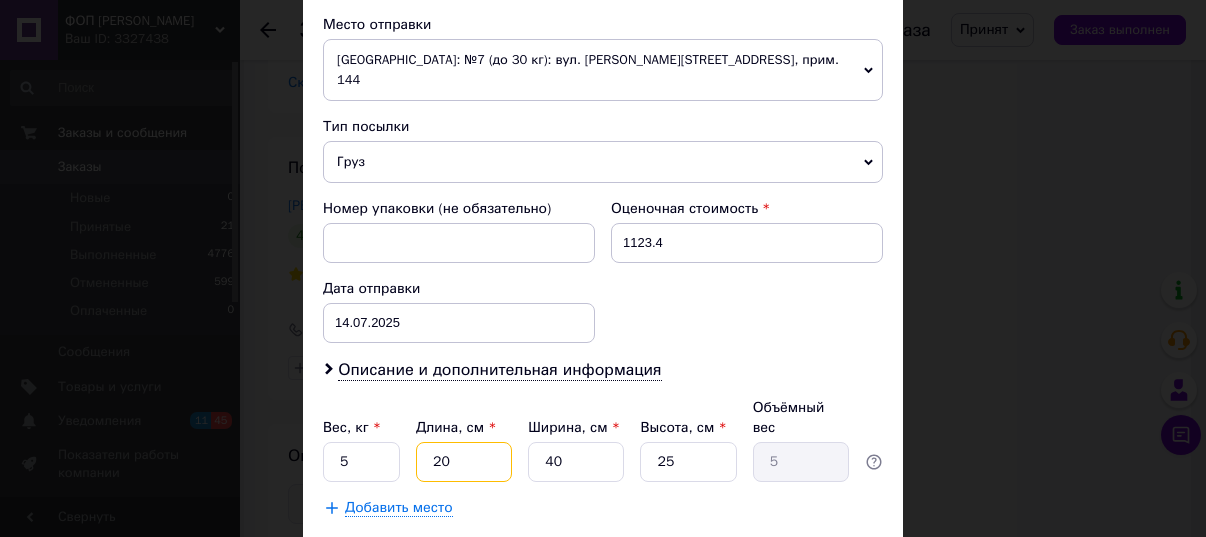 drag, startPoint x: 462, startPoint y: 423, endPoint x: 383, endPoint y: 423, distance: 79 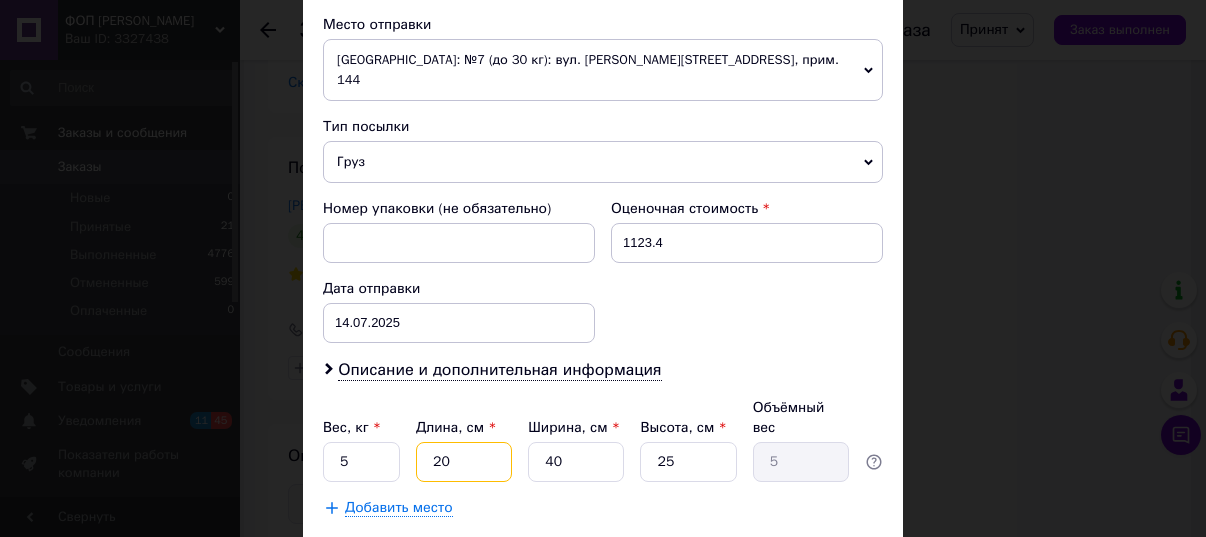 type on "1" 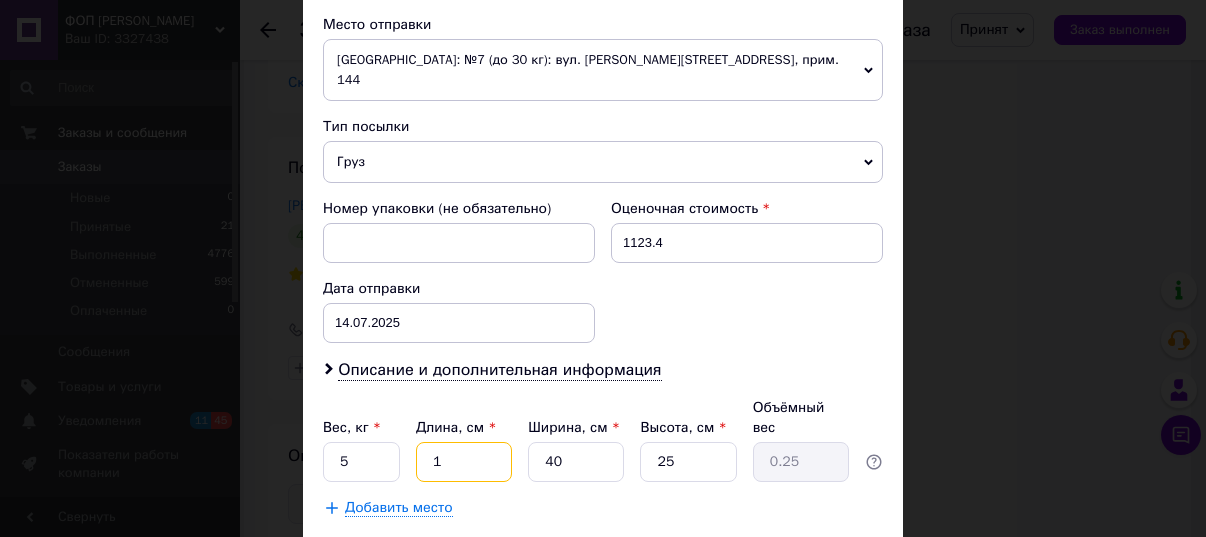 type on "15" 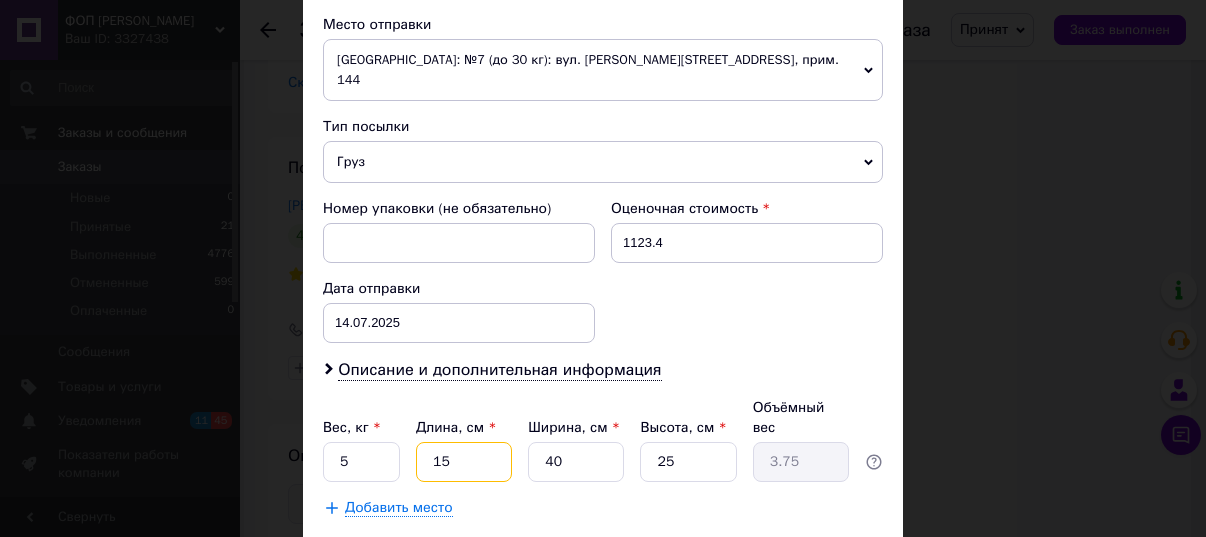 type on "15" 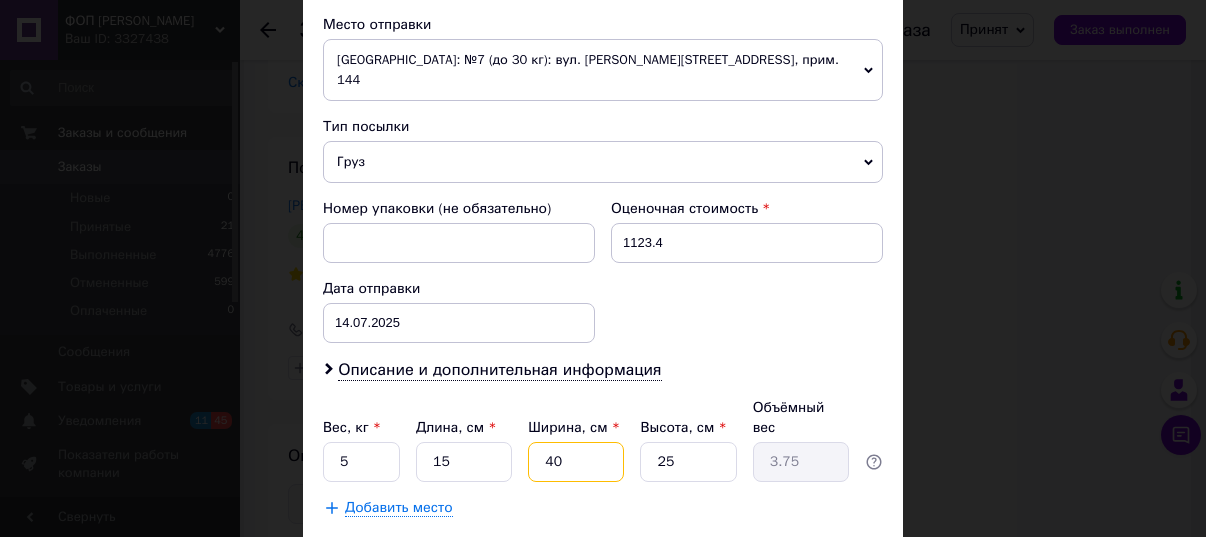 drag, startPoint x: 587, startPoint y: 419, endPoint x: 494, endPoint y: 411, distance: 93.34345 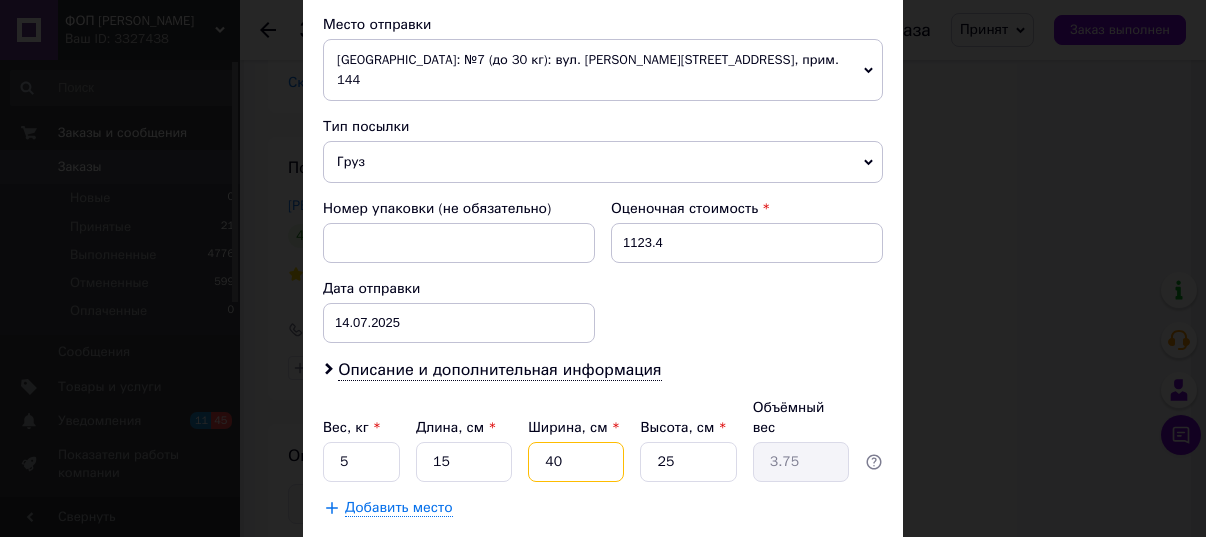 type on "1" 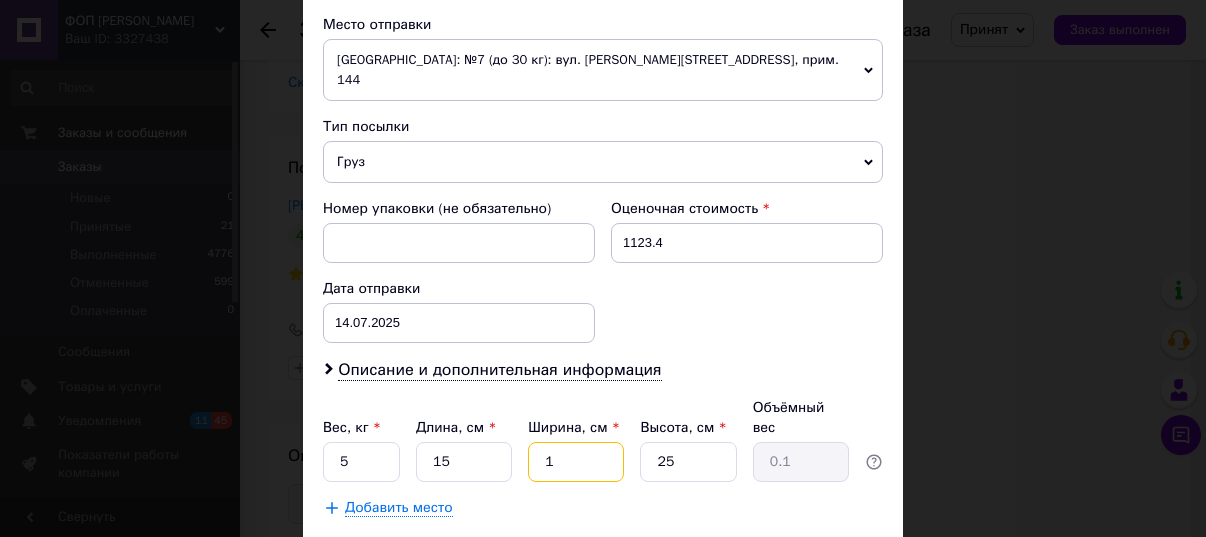 type on "10" 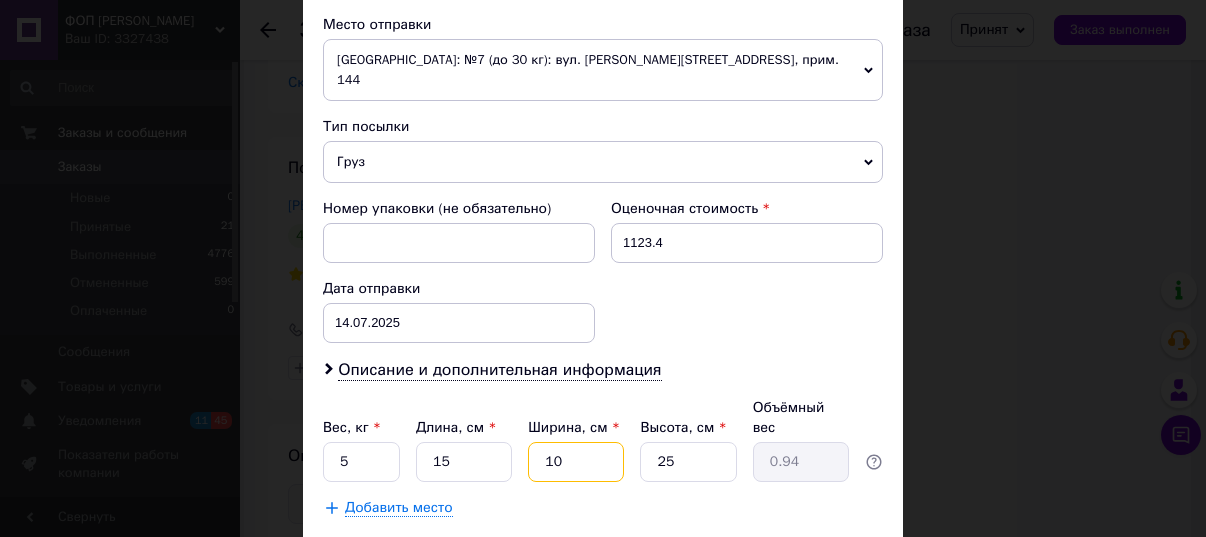 type on "10" 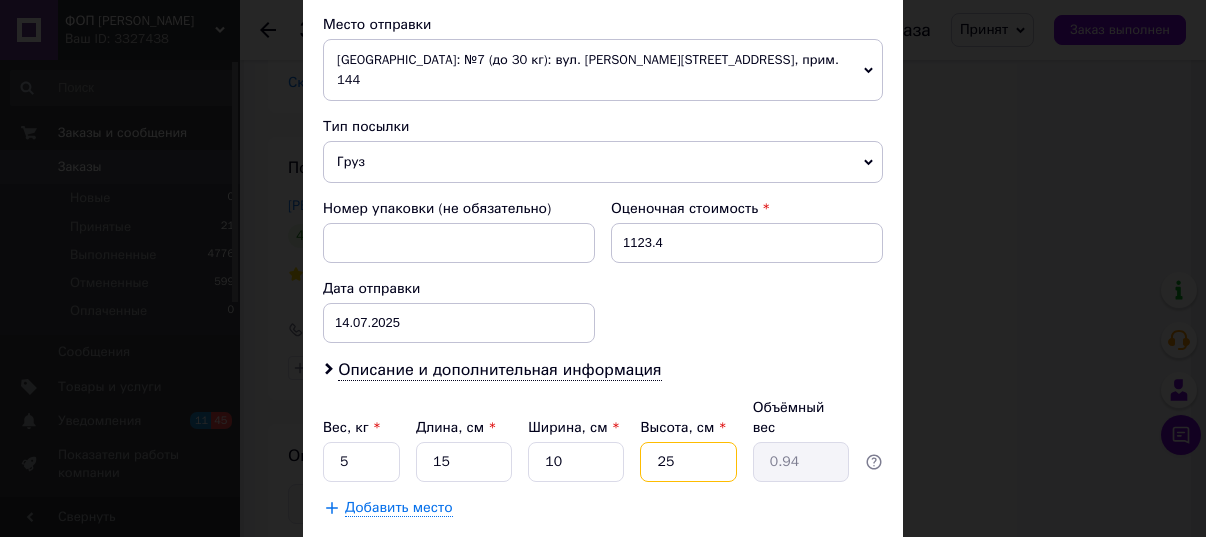 drag, startPoint x: 678, startPoint y: 422, endPoint x: 622, endPoint y: 418, distance: 56.142673 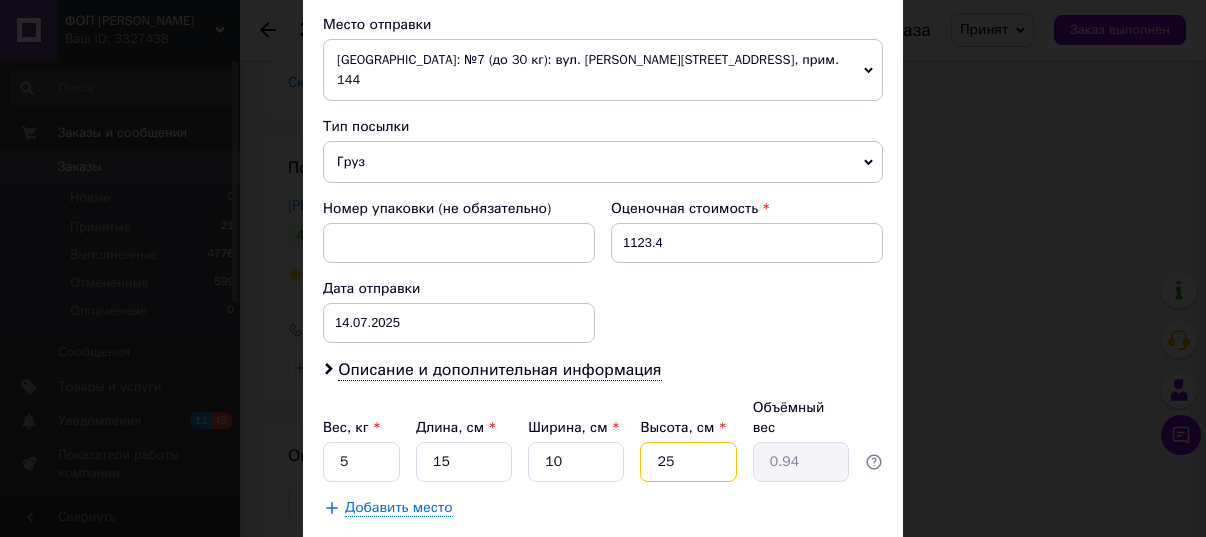 type on "5" 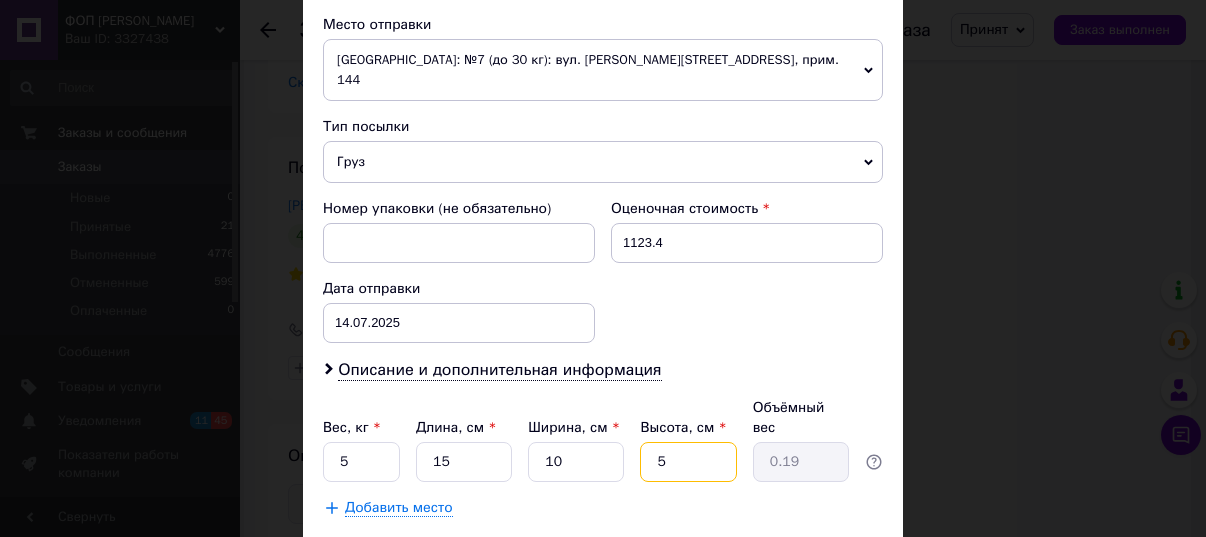 type on "5" 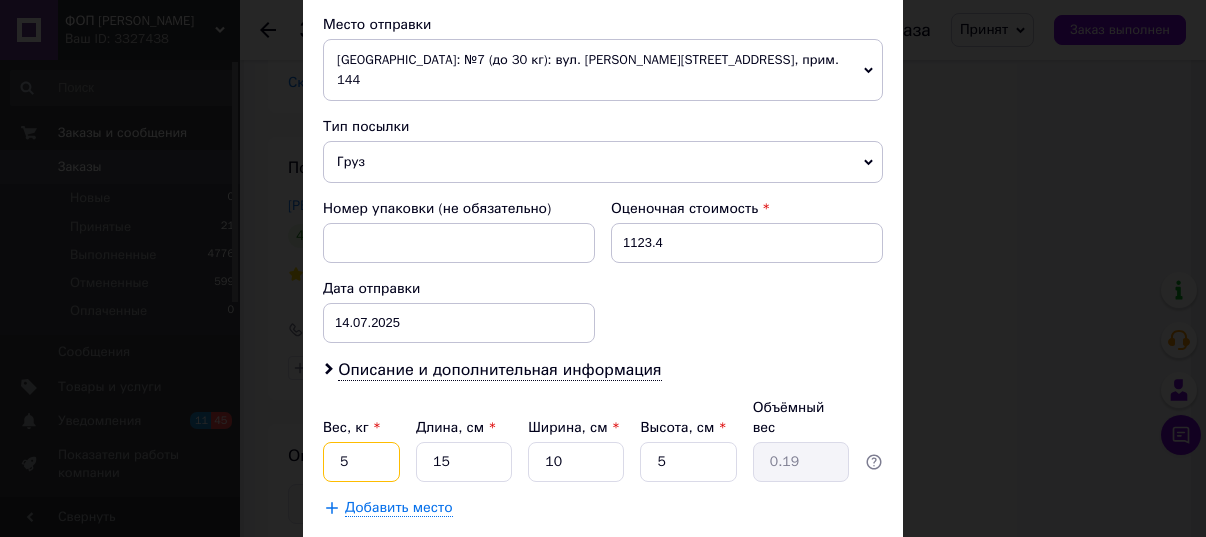 drag, startPoint x: 373, startPoint y: 426, endPoint x: 291, endPoint y: 423, distance: 82.05486 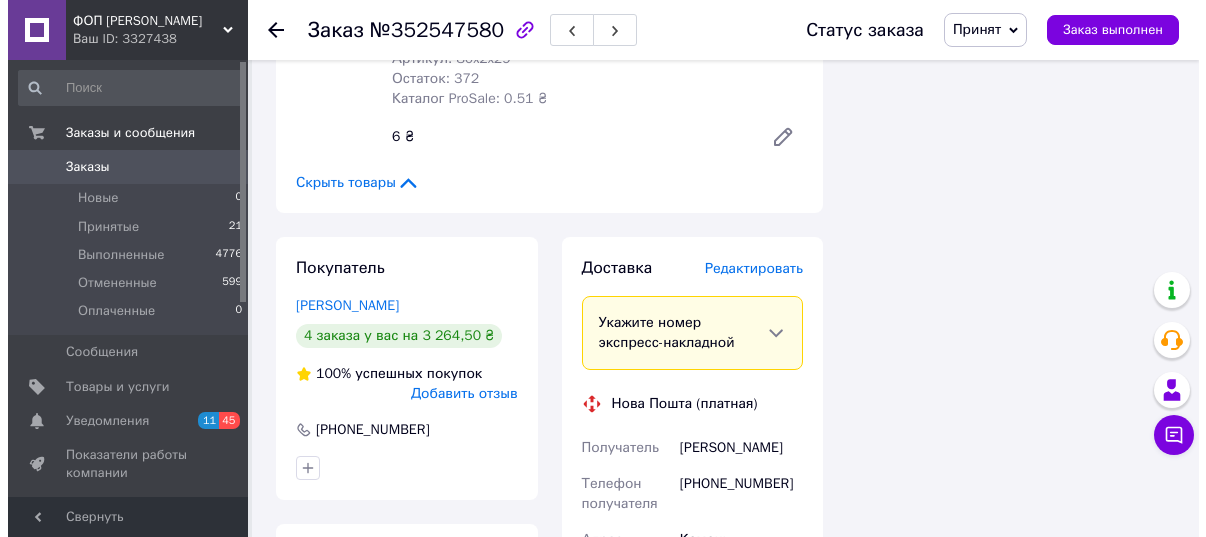 scroll, scrollTop: 3700, scrollLeft: 0, axis: vertical 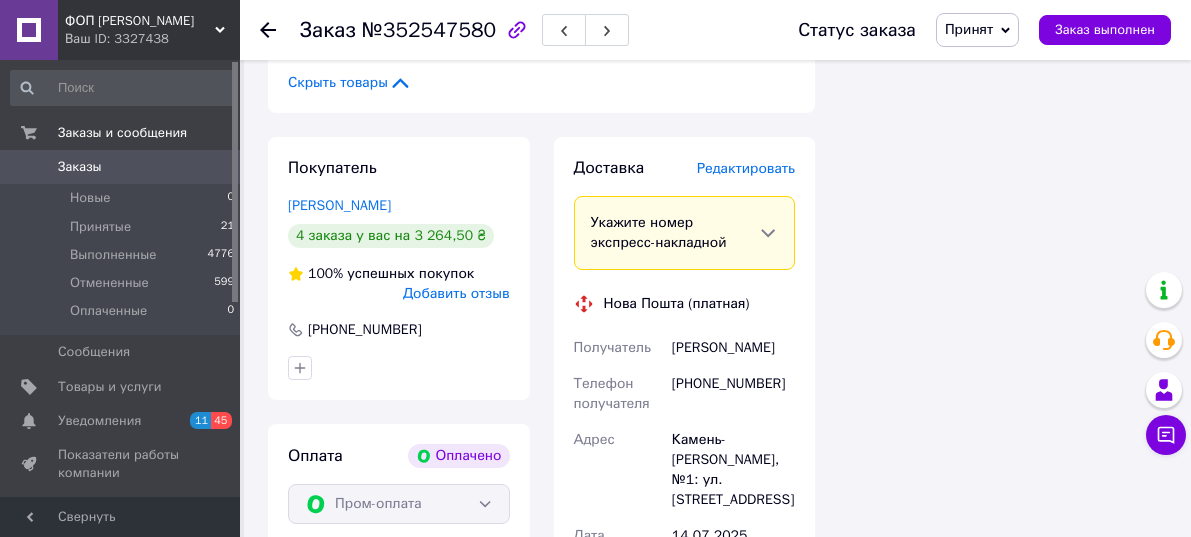 click on "Редактировать" at bounding box center [746, 168] 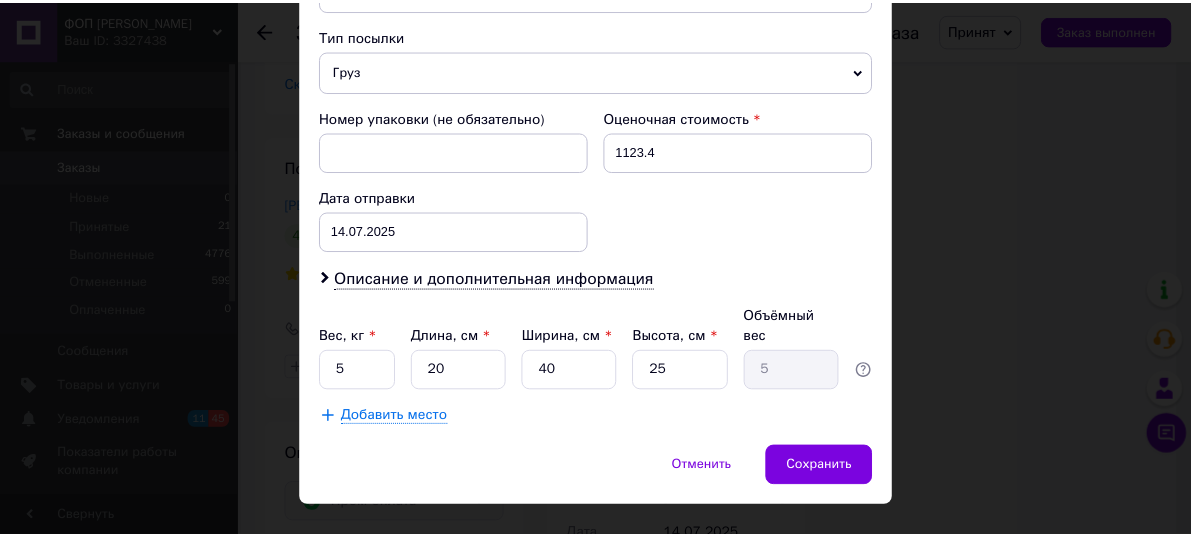 scroll, scrollTop: 691, scrollLeft: 0, axis: vertical 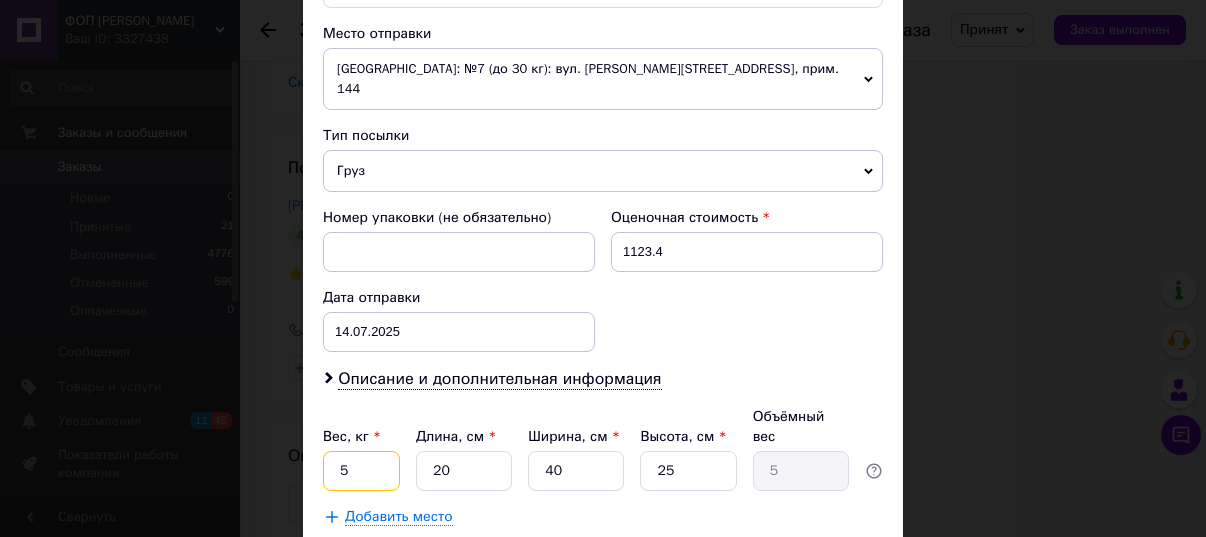 click on "5" at bounding box center (361, 471) 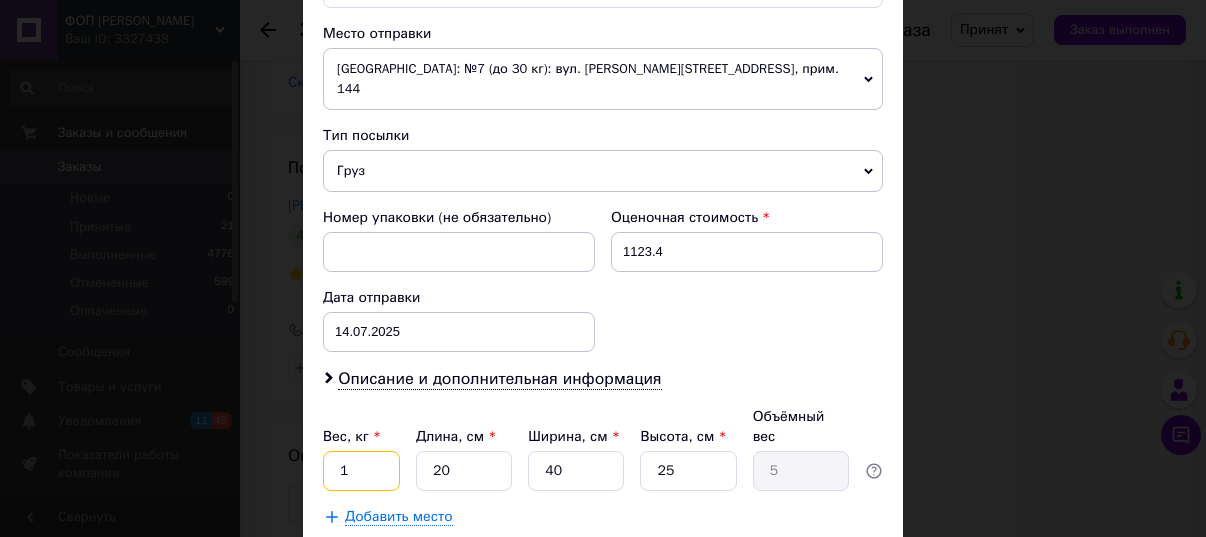 type on "1" 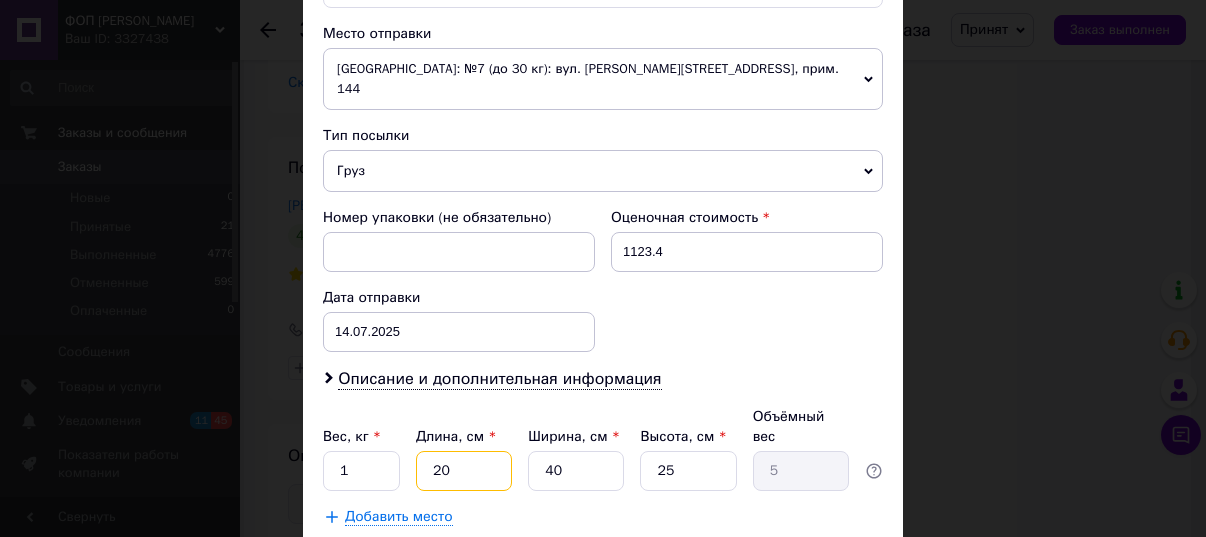 drag, startPoint x: 463, startPoint y: 431, endPoint x: 411, endPoint y: 427, distance: 52.153618 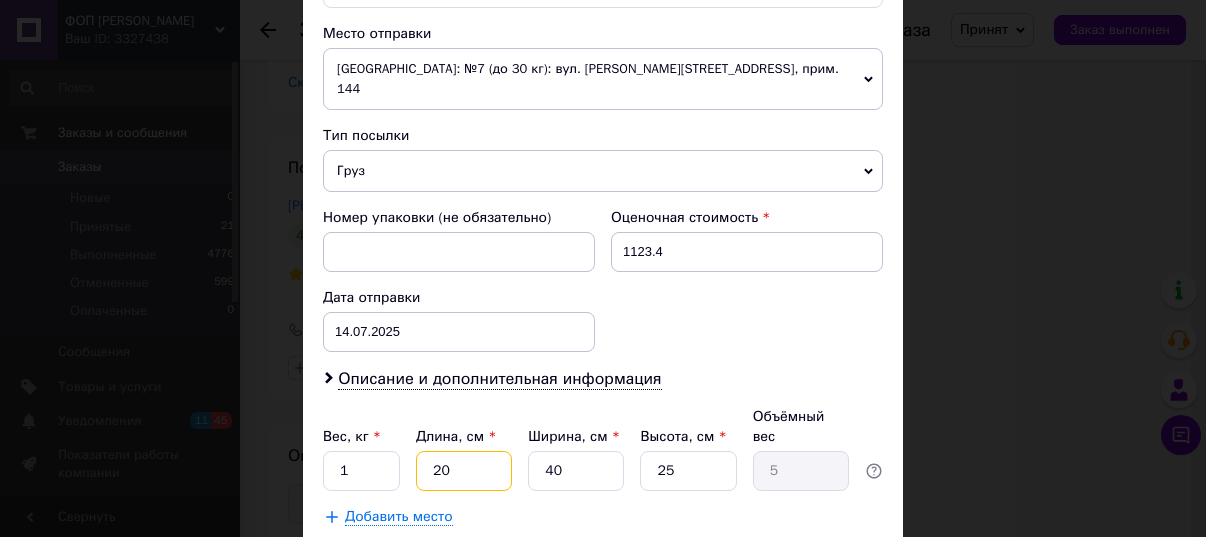 type on "1" 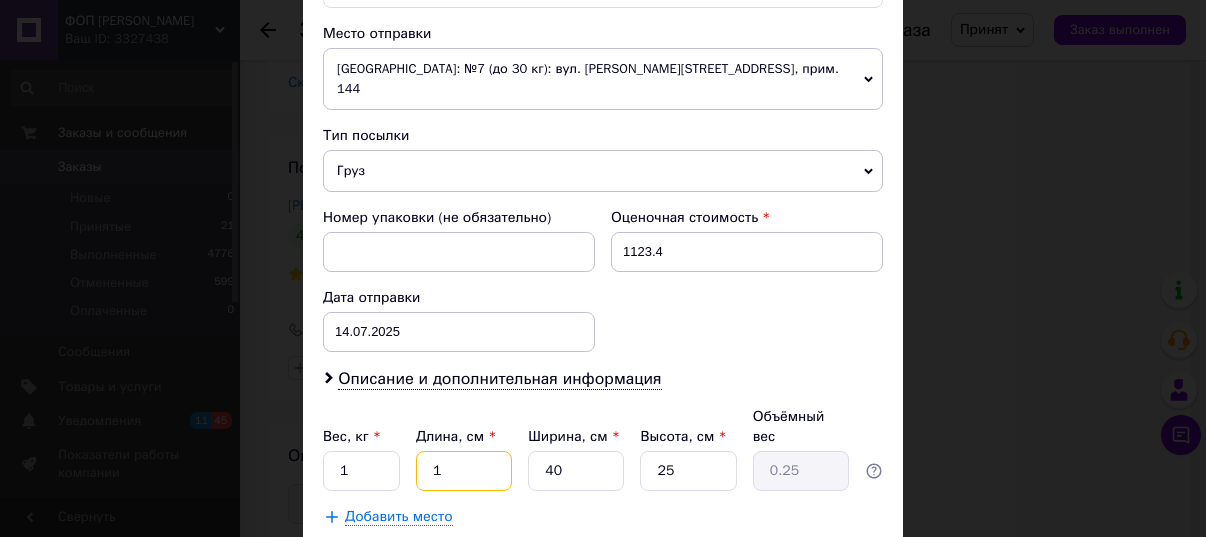 type on "15" 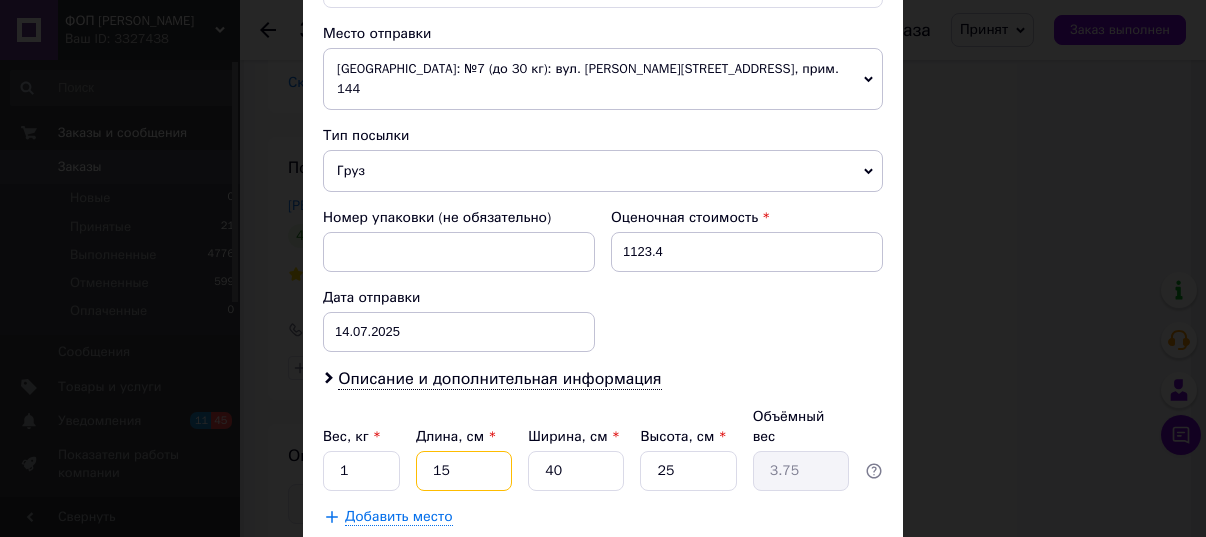 type on "15" 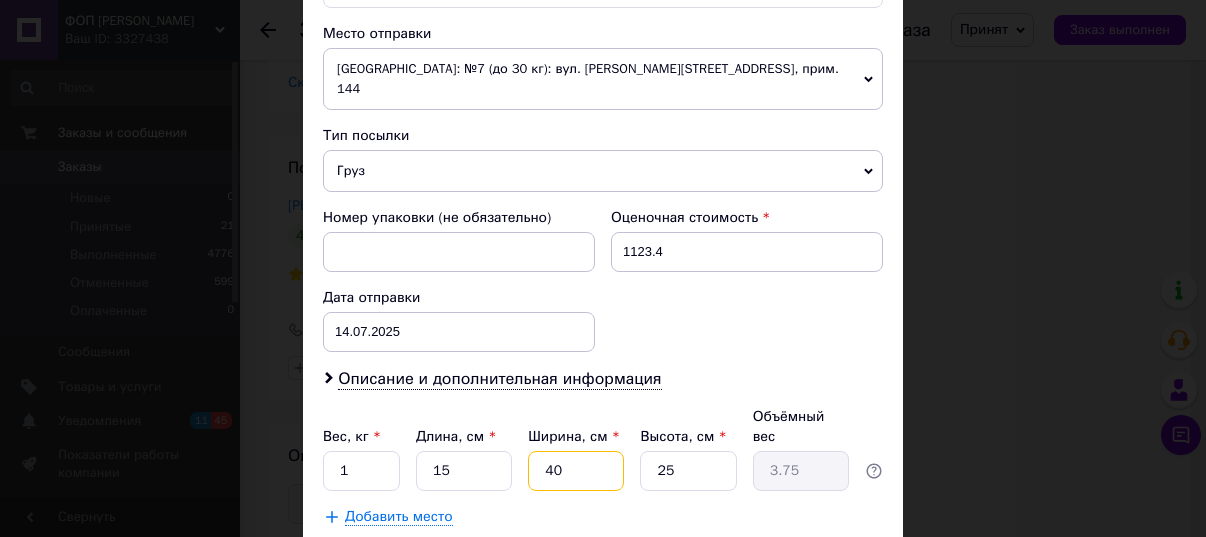 drag, startPoint x: 562, startPoint y: 430, endPoint x: 511, endPoint y: 426, distance: 51.156624 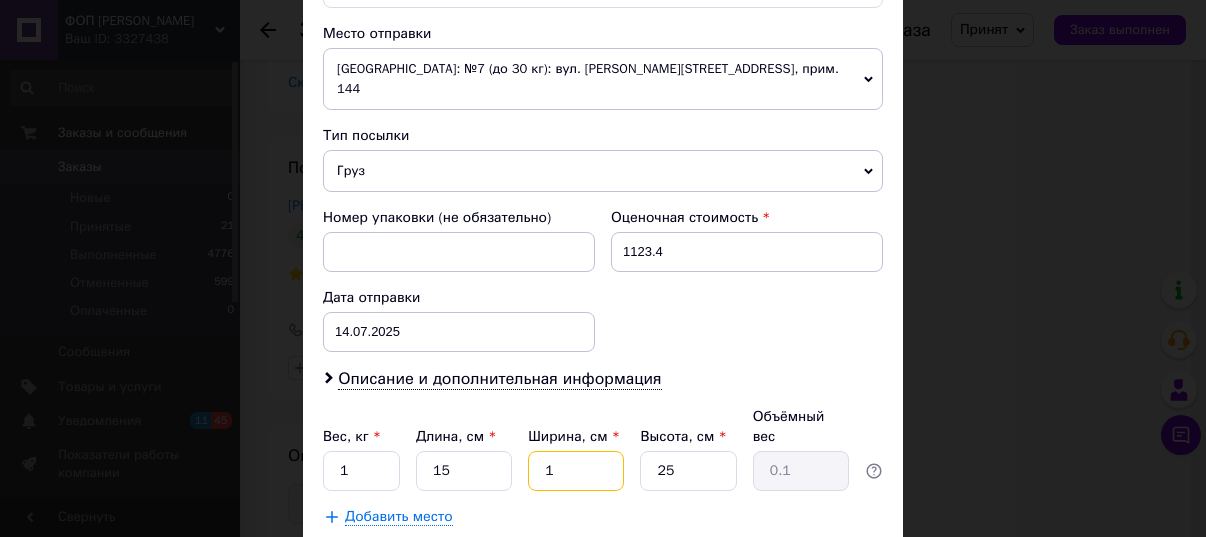 type on "10" 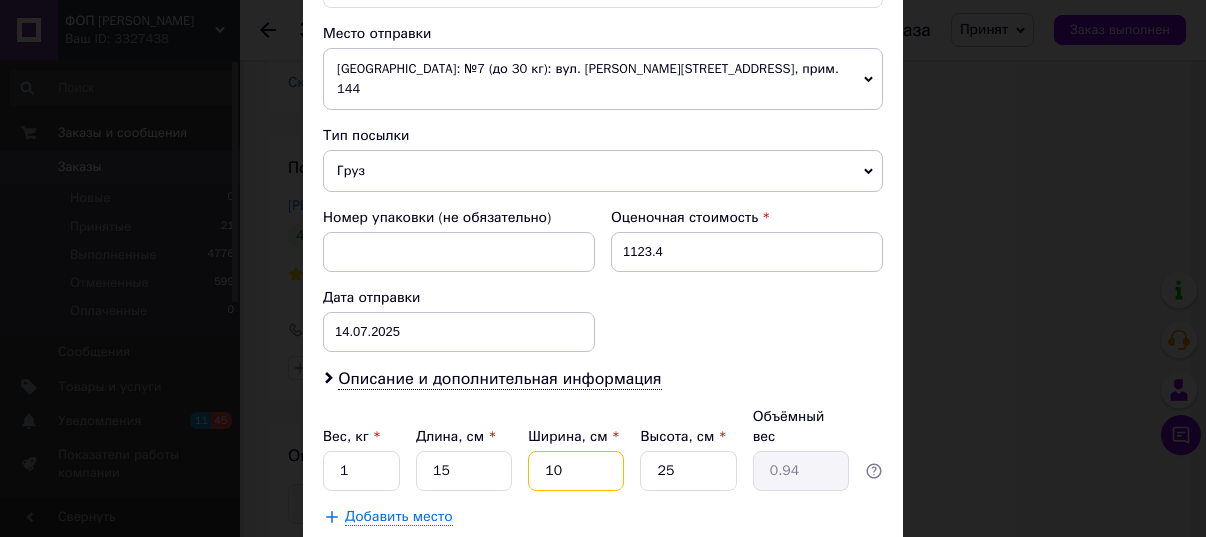 type on "10" 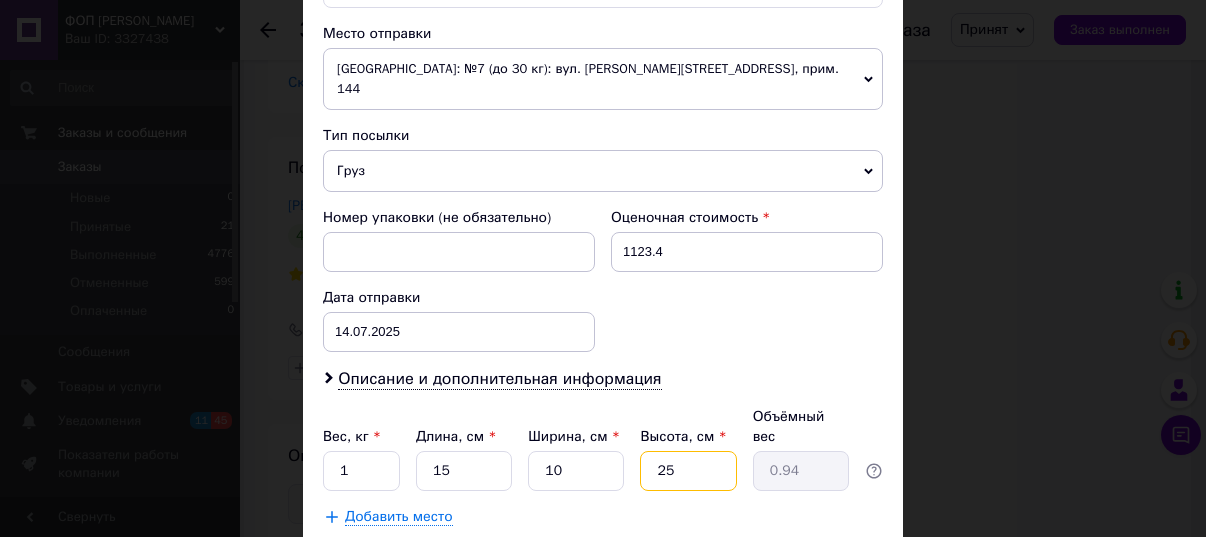 drag, startPoint x: 667, startPoint y: 430, endPoint x: 640, endPoint y: 426, distance: 27.294687 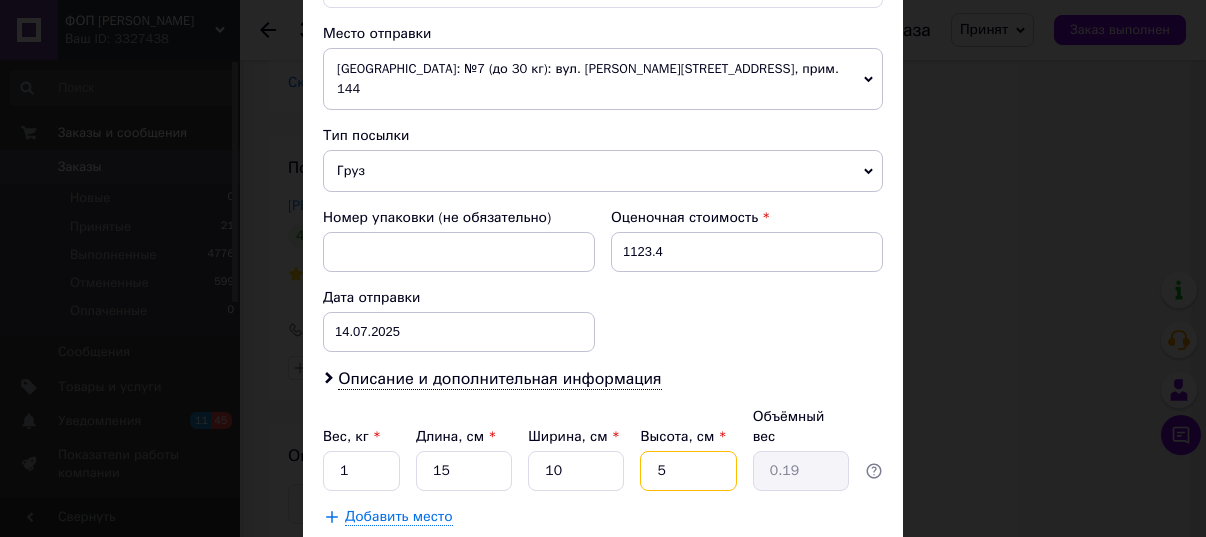 type on "5" 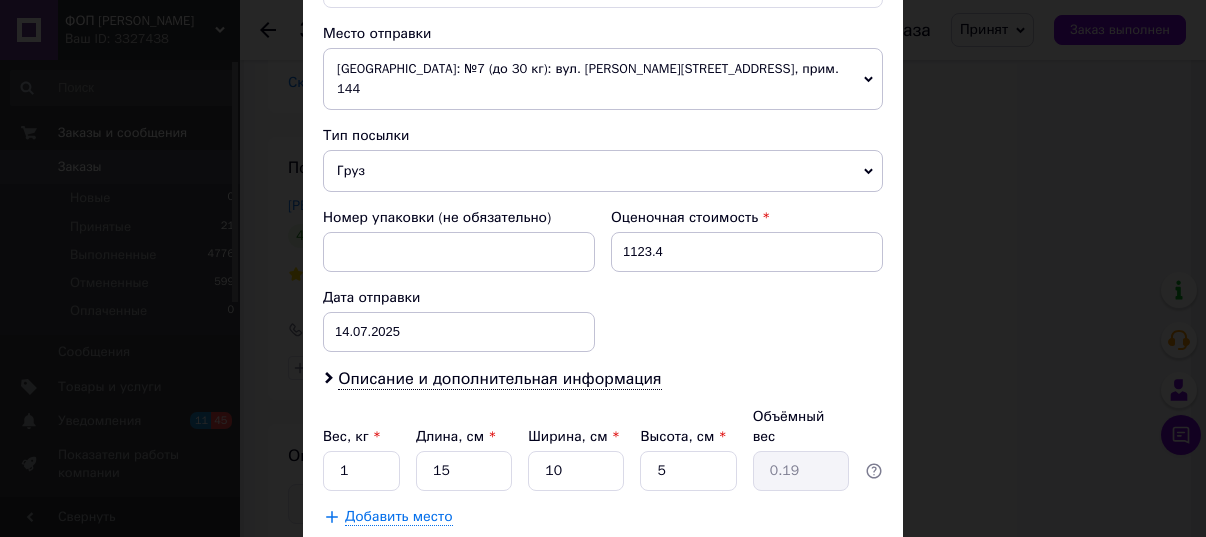 click on "Сохранить" at bounding box center [829, 567] 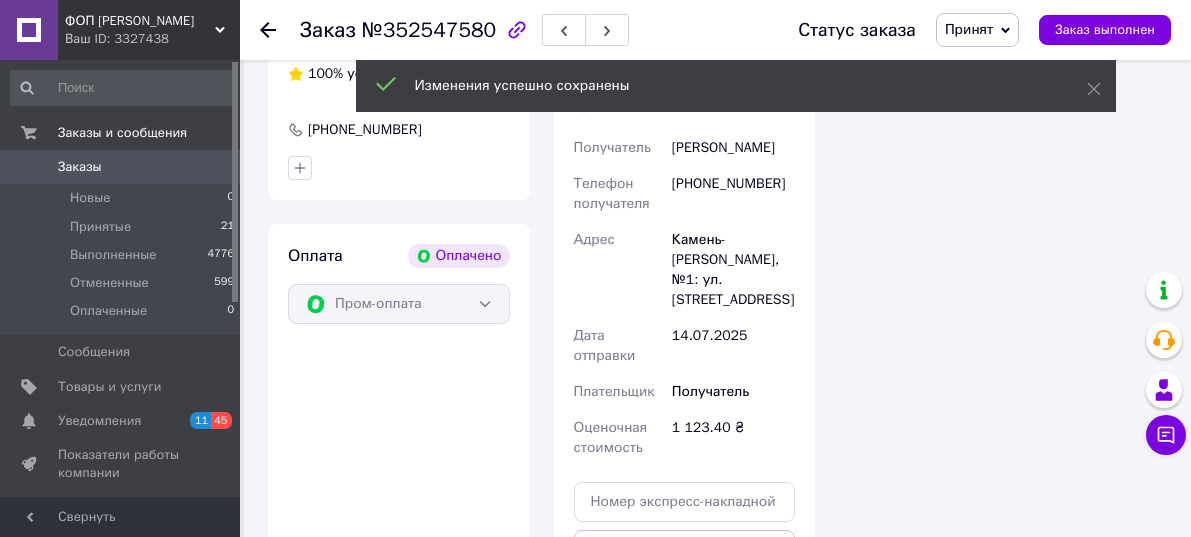 scroll, scrollTop: 4000, scrollLeft: 0, axis: vertical 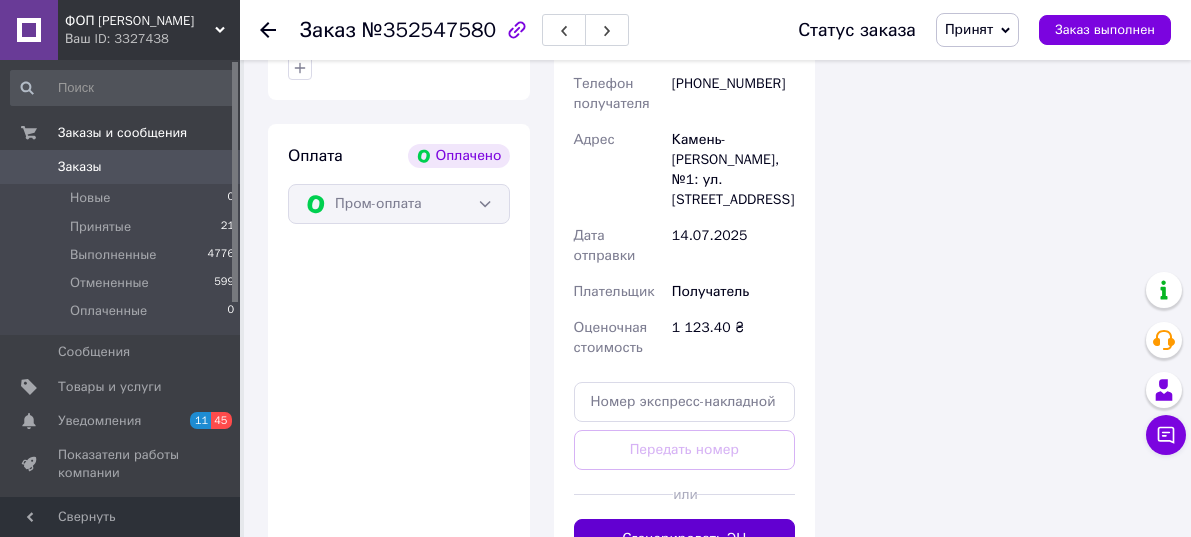 click on "Сгенерировать ЭН" at bounding box center (685, 539) 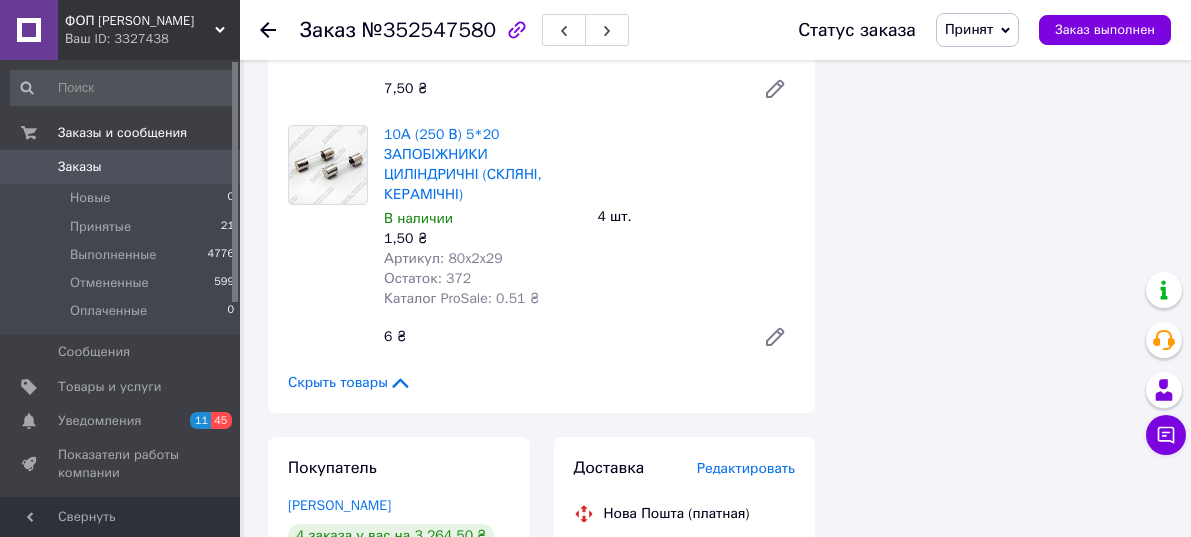 scroll, scrollTop: 3500, scrollLeft: 0, axis: vertical 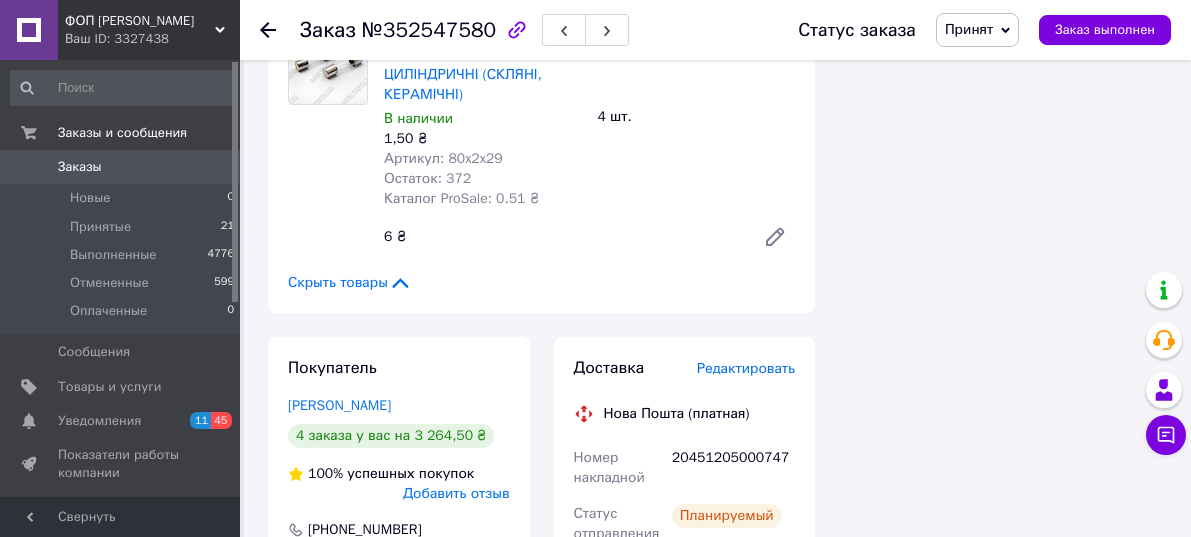 click on "20451205000747" at bounding box center [733, 468] 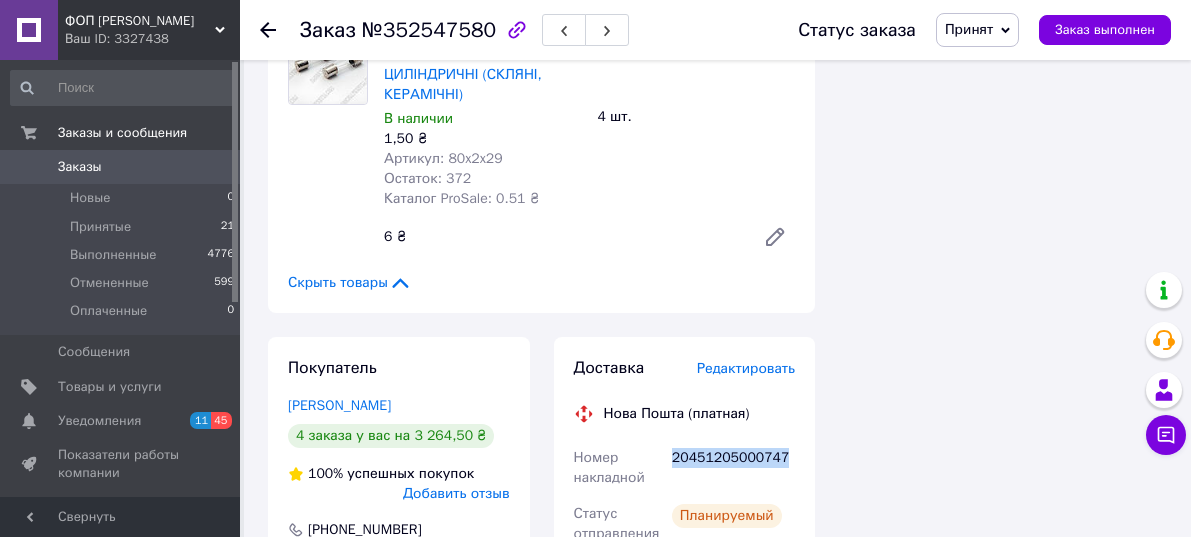 click on "20451205000747" at bounding box center (733, 468) 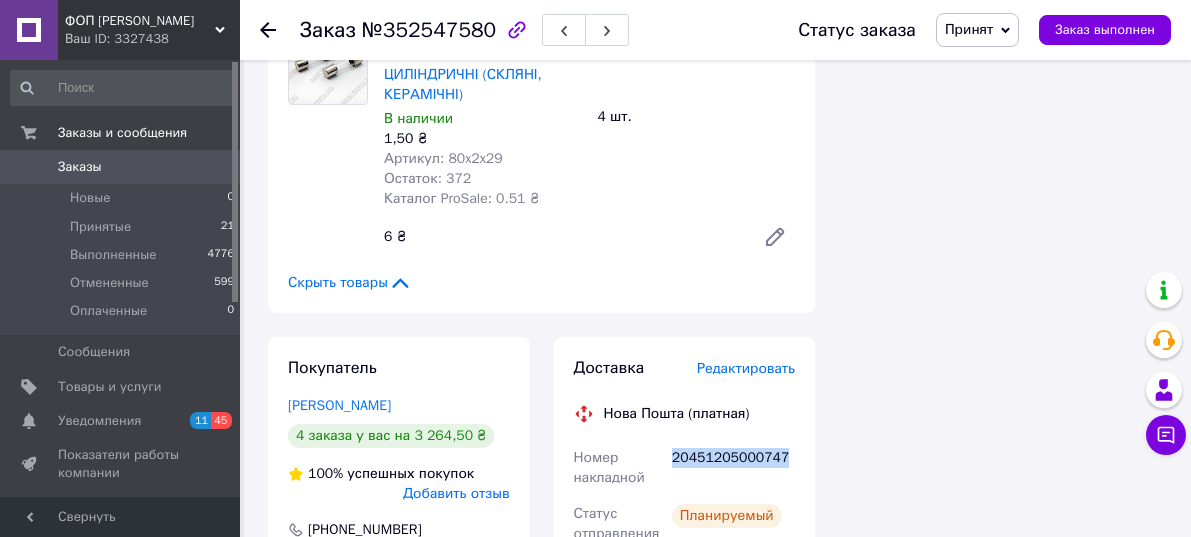 copy on "20451205000747" 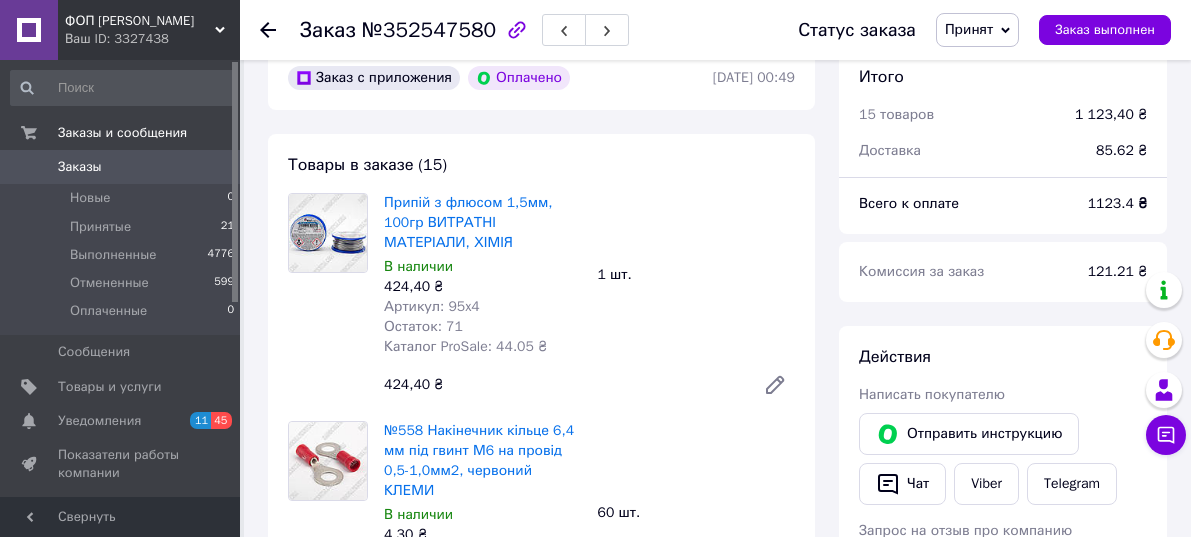 scroll, scrollTop: 0, scrollLeft: 0, axis: both 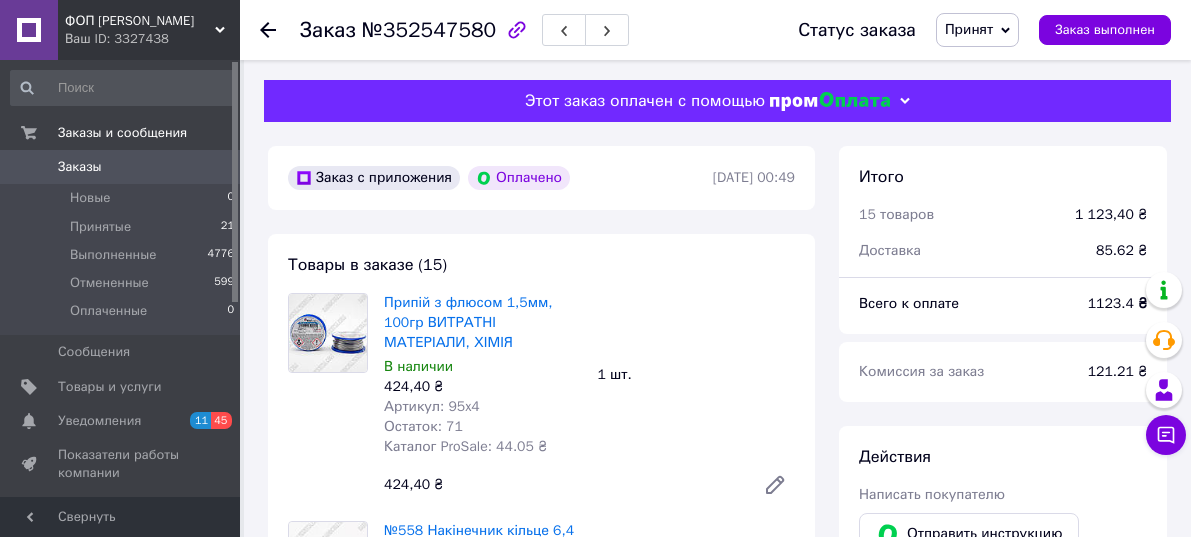 click 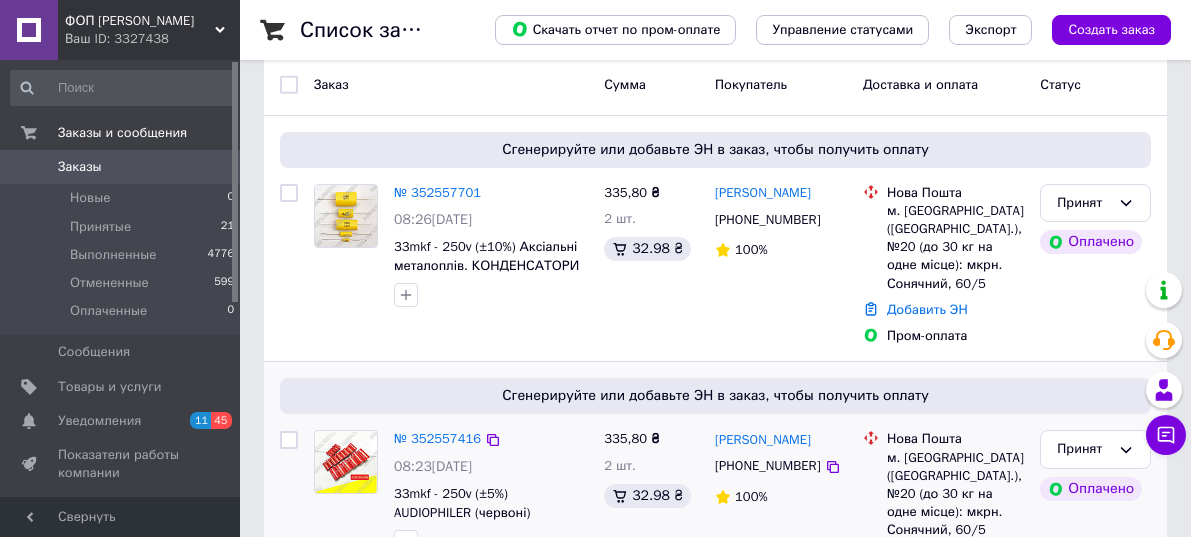 scroll, scrollTop: 200, scrollLeft: 0, axis: vertical 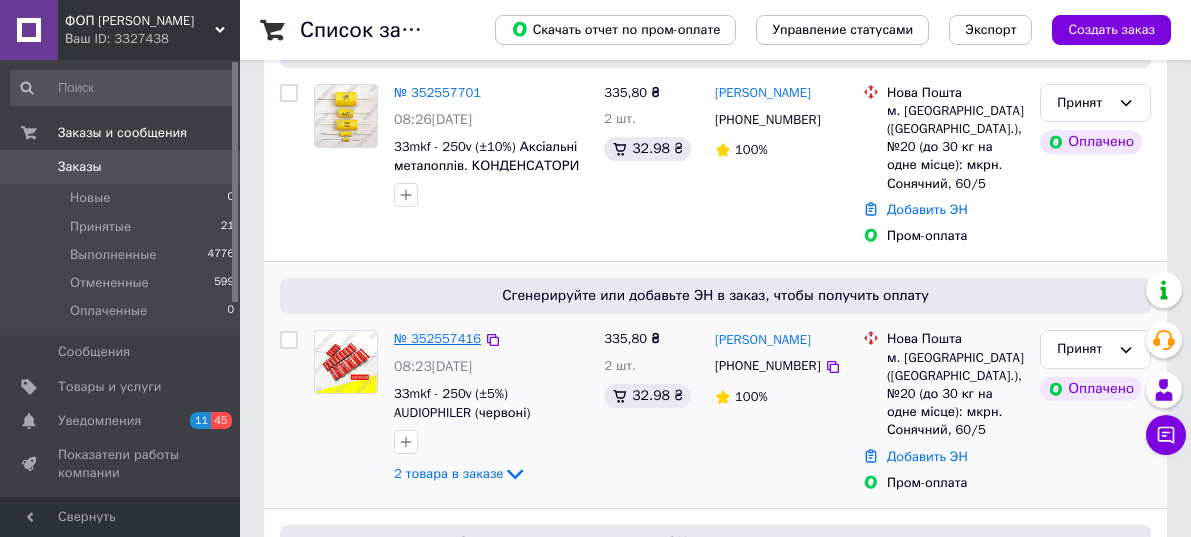 click on "№ 352557416" at bounding box center [437, 338] 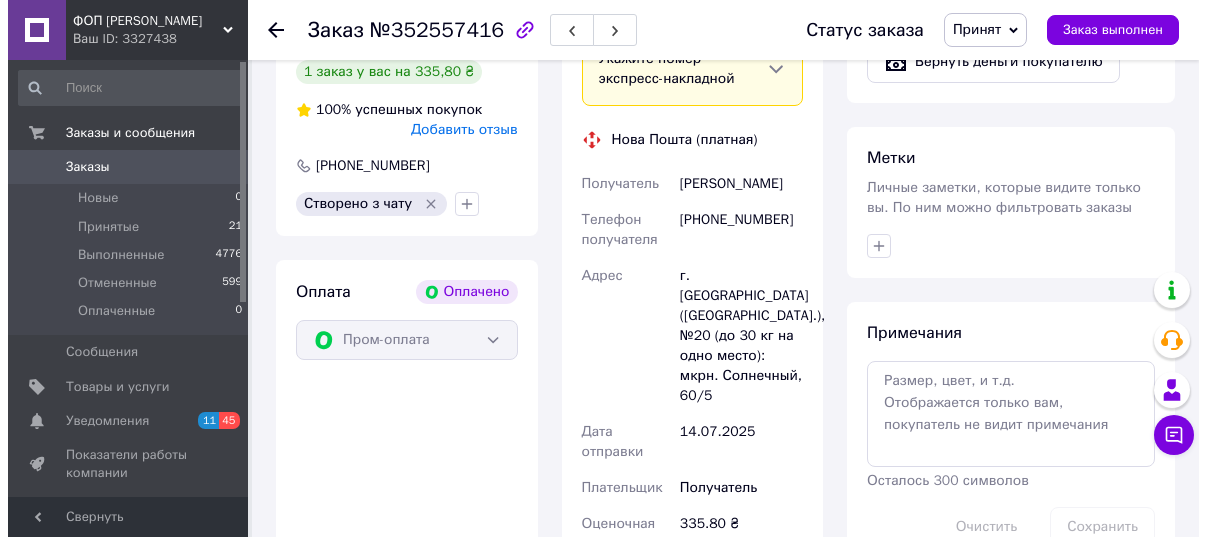 scroll, scrollTop: 700, scrollLeft: 0, axis: vertical 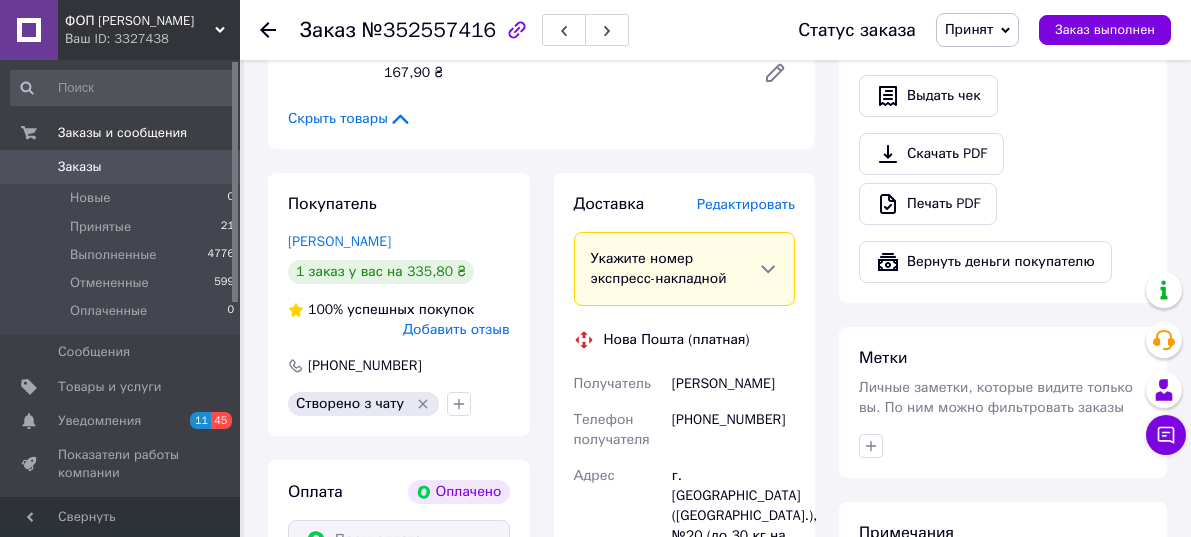 click on "Редактировать" at bounding box center (746, 204) 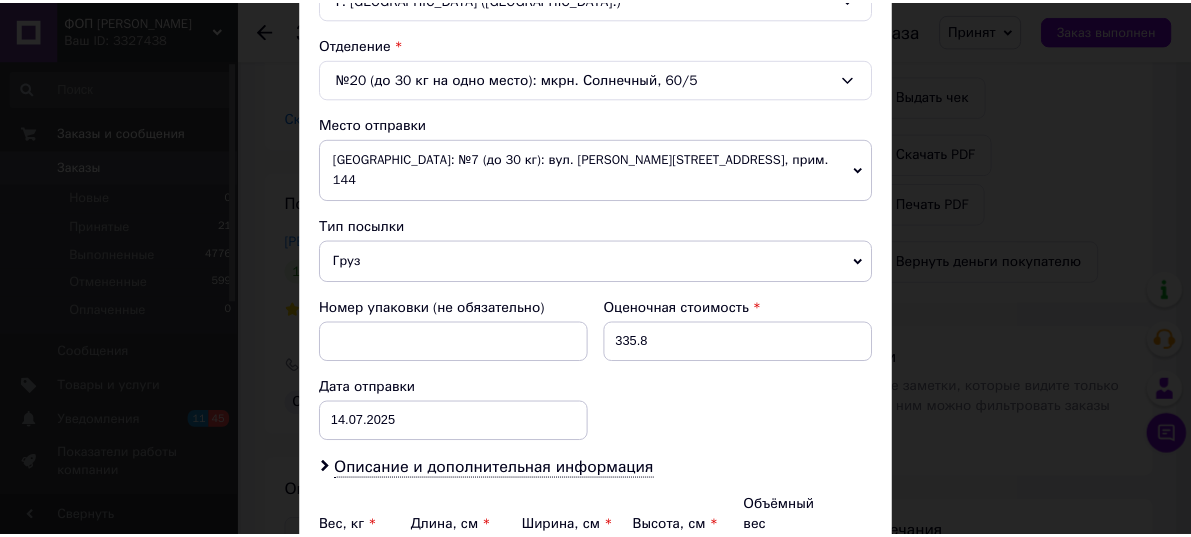 scroll, scrollTop: 791, scrollLeft: 0, axis: vertical 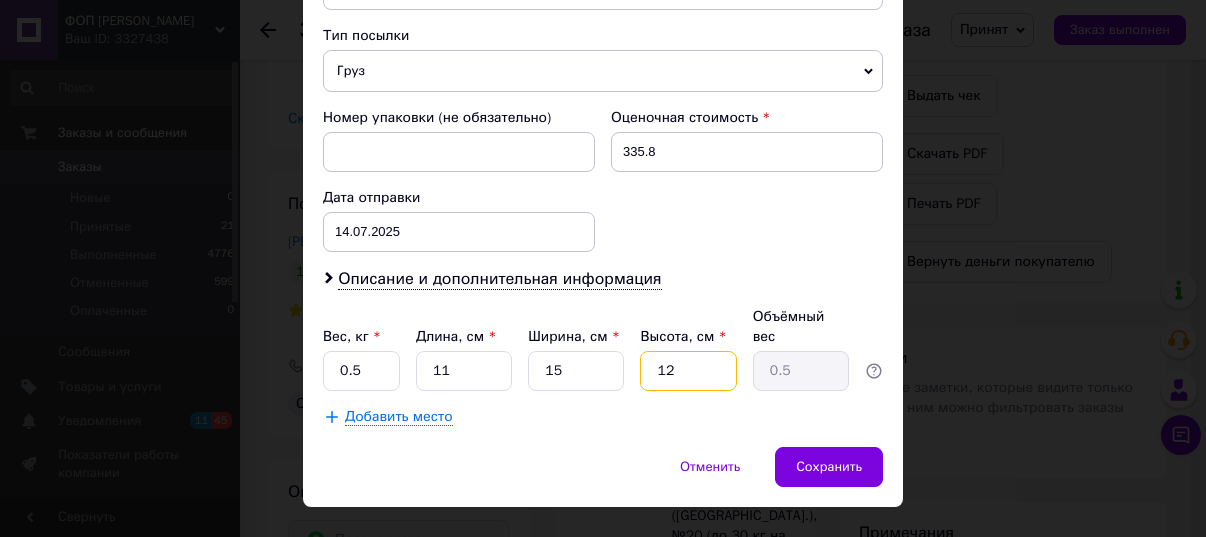 drag, startPoint x: 681, startPoint y: 331, endPoint x: 634, endPoint y: 331, distance: 47 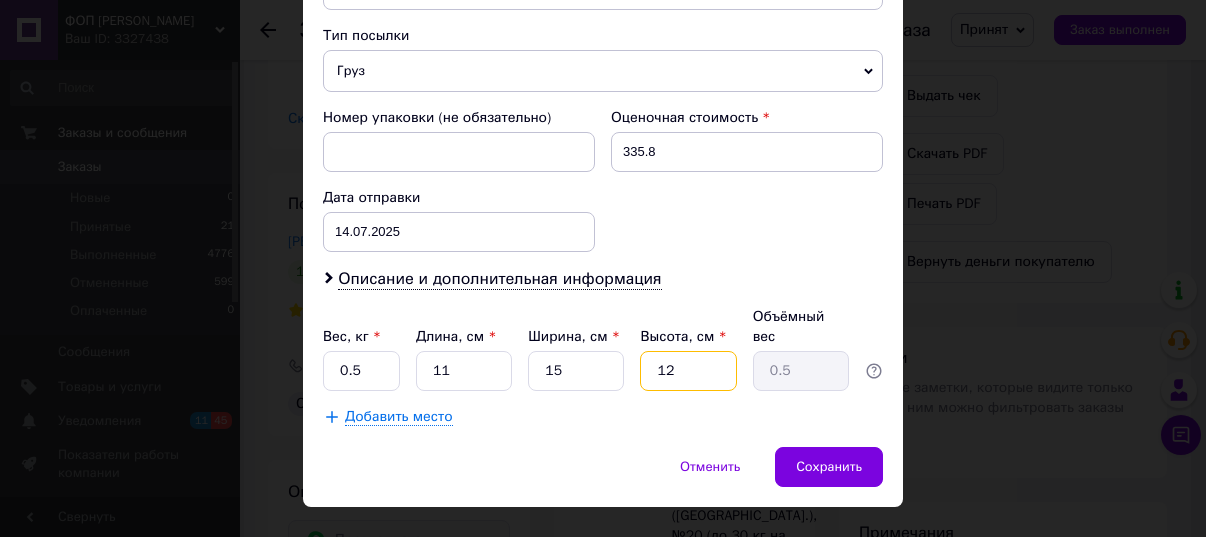 type on "5" 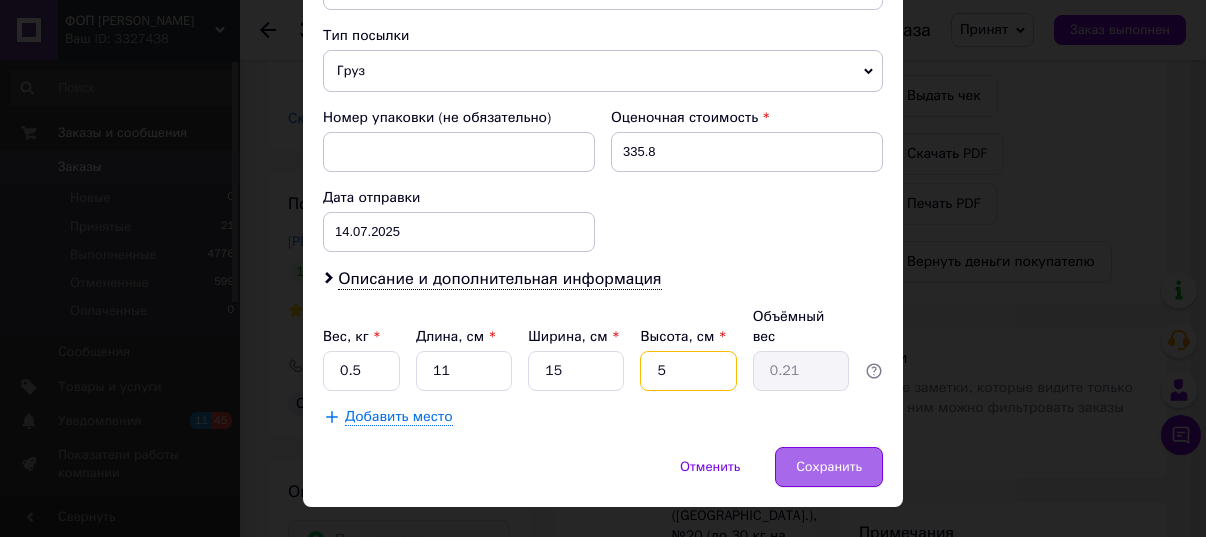 type on "5" 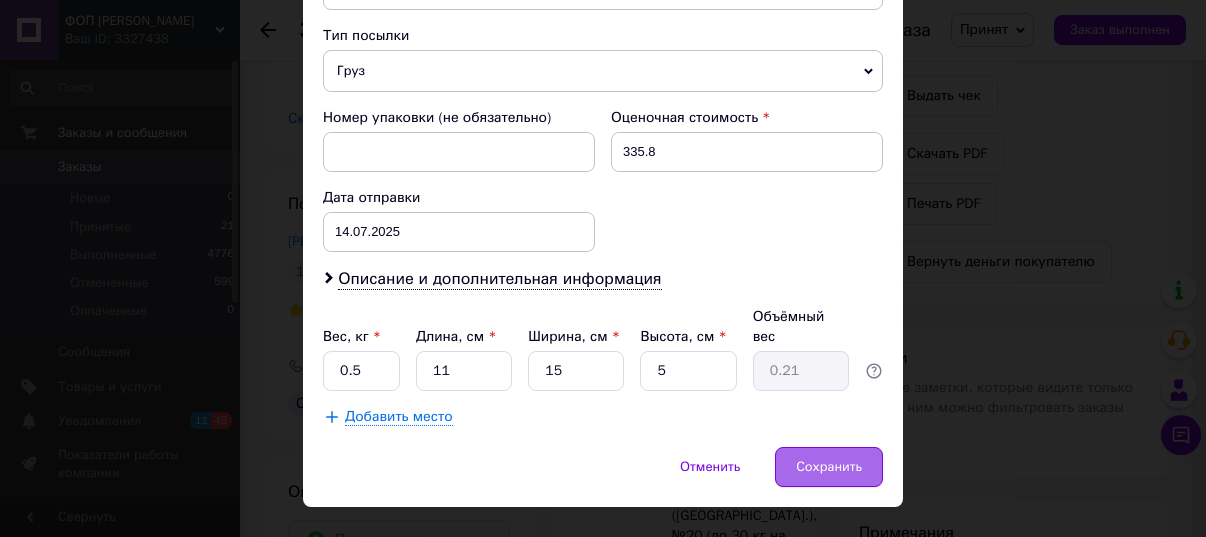click on "Сохранить" at bounding box center (829, 467) 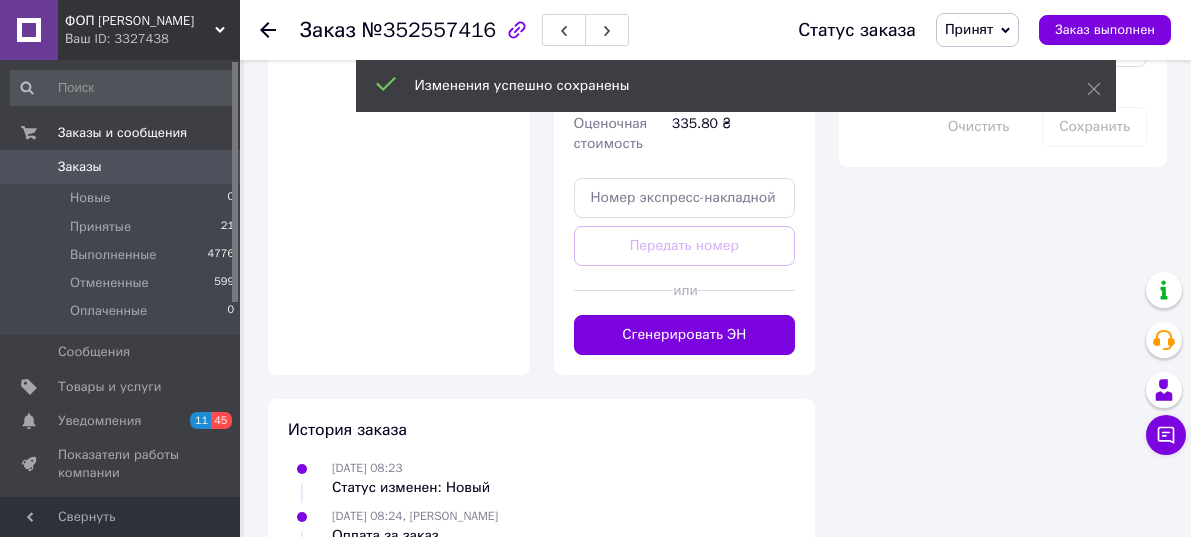 scroll, scrollTop: 1200, scrollLeft: 0, axis: vertical 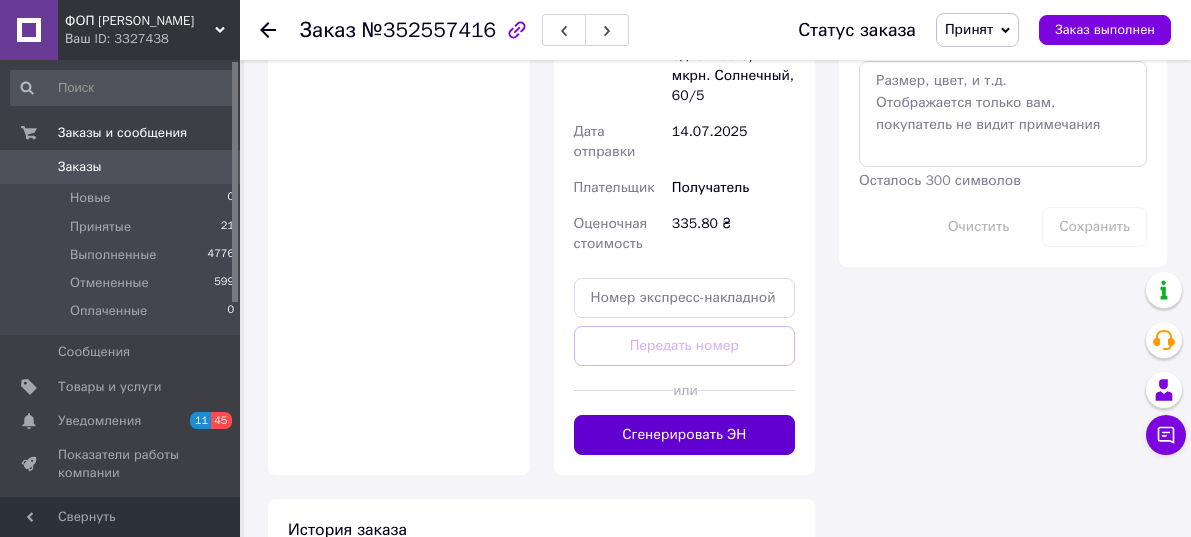 click on "Сгенерировать ЭН" at bounding box center (685, 435) 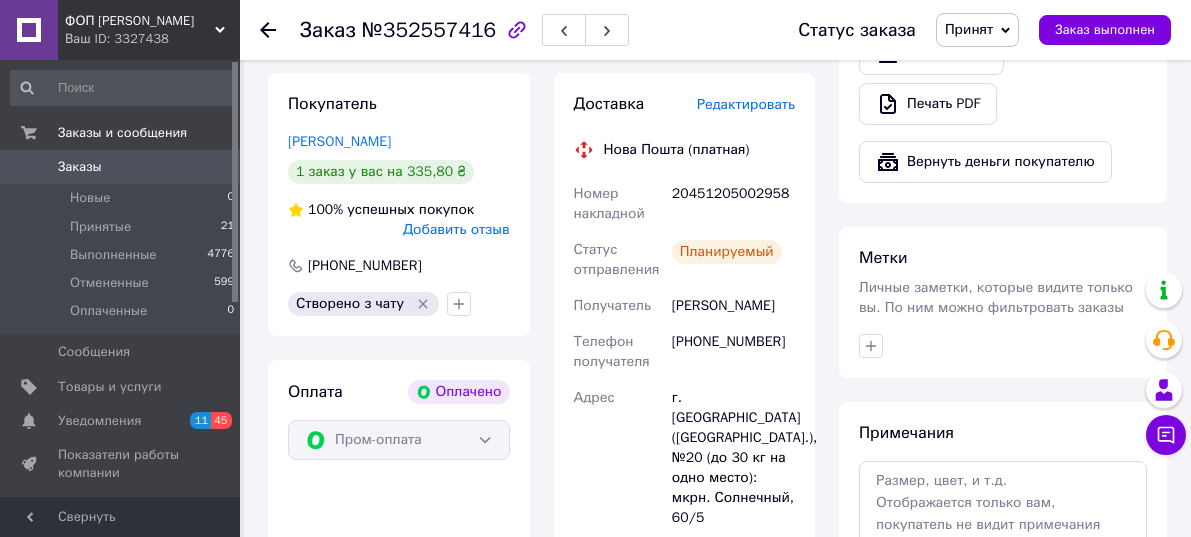 scroll, scrollTop: 700, scrollLeft: 0, axis: vertical 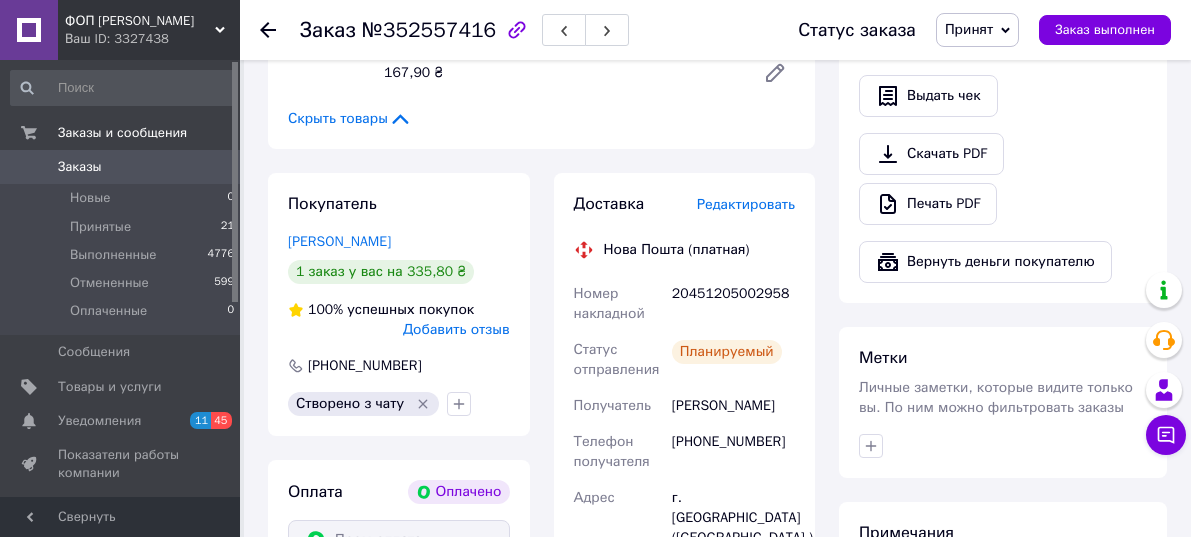 click on "20451205002958" at bounding box center [733, 304] 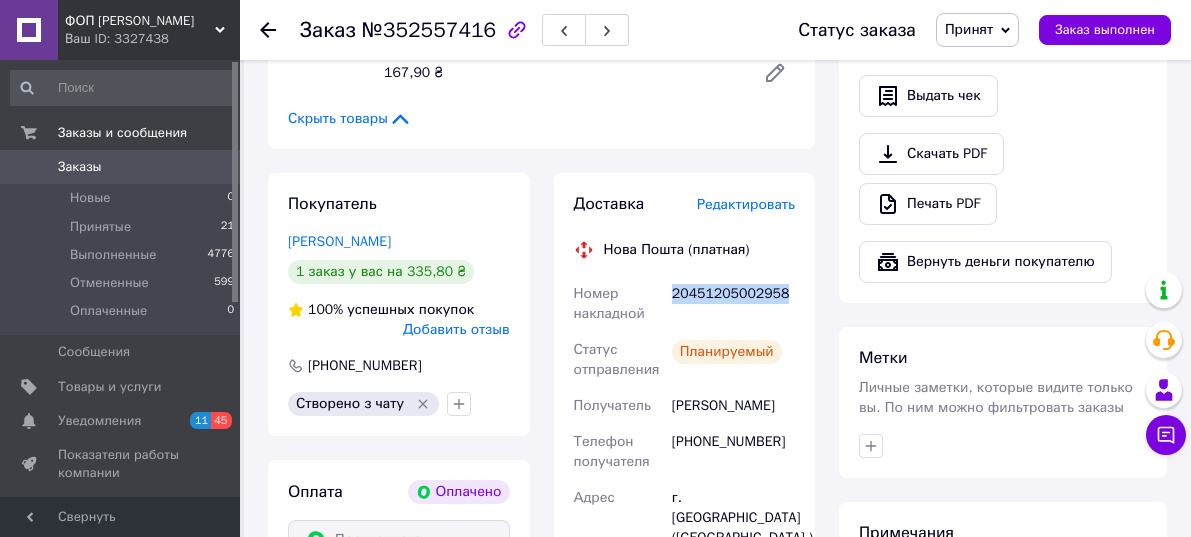 click on "20451205002958" at bounding box center (733, 304) 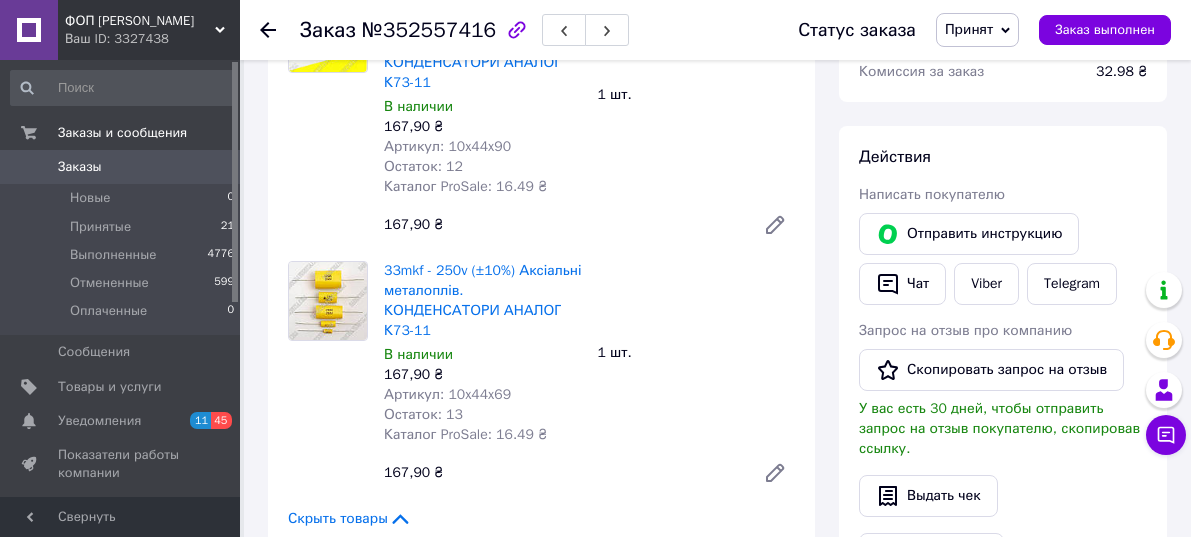 scroll, scrollTop: 400, scrollLeft: 0, axis: vertical 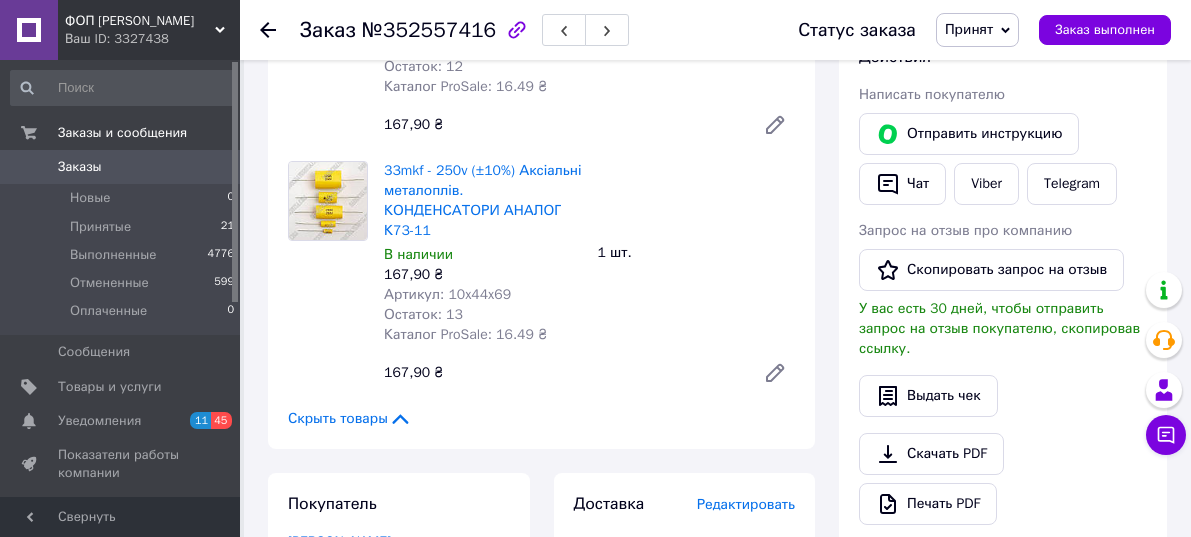 click on "Действия Написать покупателю   Отправить инструкцию   Чат Viber Telegram Запрос на отзыв про компанию   Скопировать запрос на отзыв У вас есть 30 дней, чтобы отправить запрос на отзыв покупателю, скопировав ссылку.   Выдать чек   Скачать PDF   Печать PDF   Вернуть деньги покупателю" at bounding box center [1003, 314] 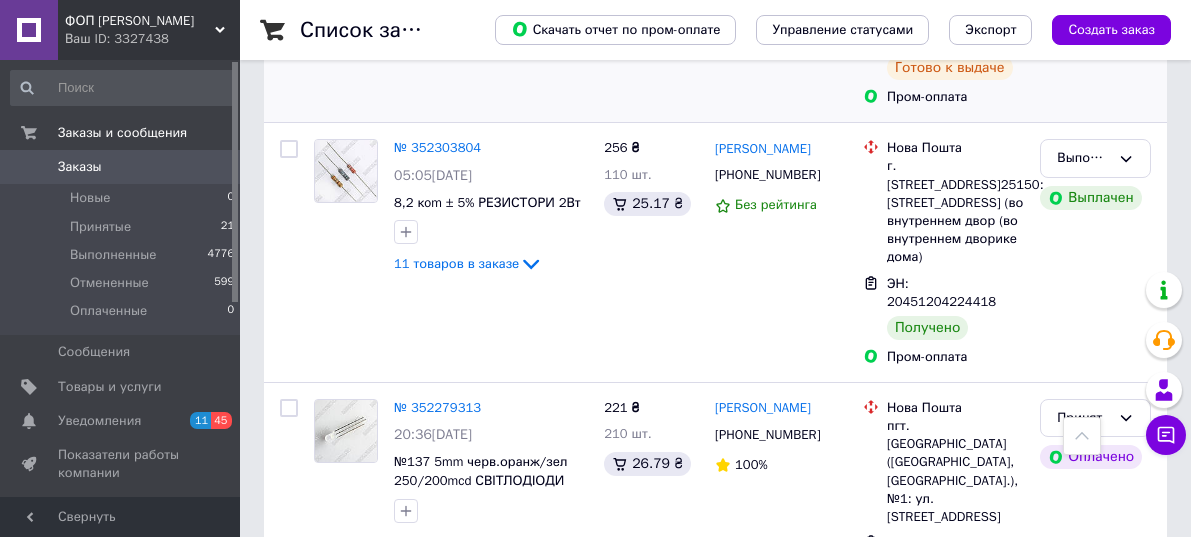 scroll, scrollTop: 1800, scrollLeft: 0, axis: vertical 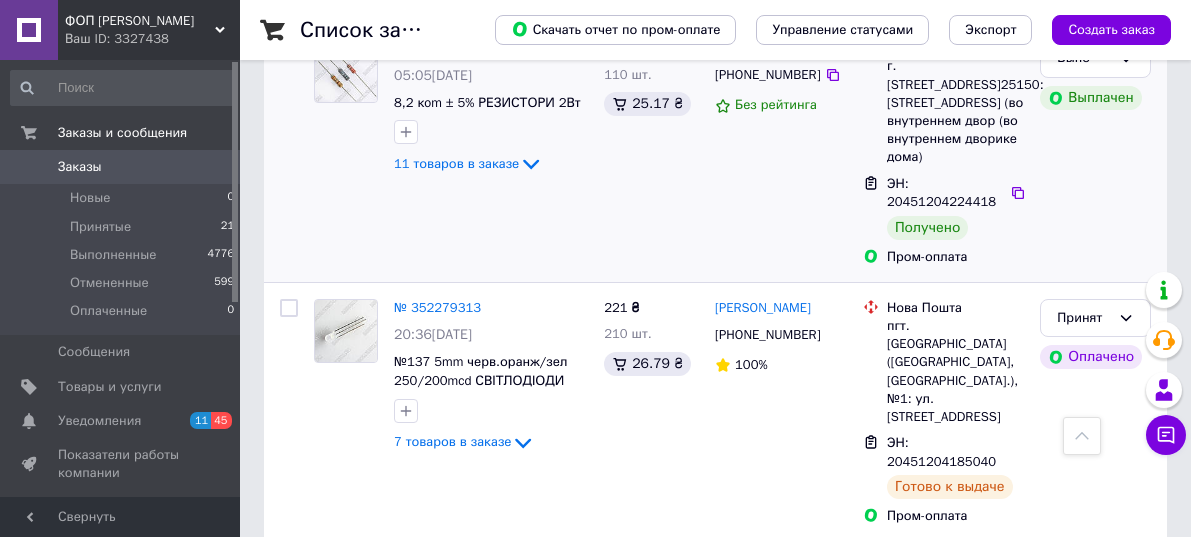 click on "Выполнен Выплачен" at bounding box center (1095, 152) 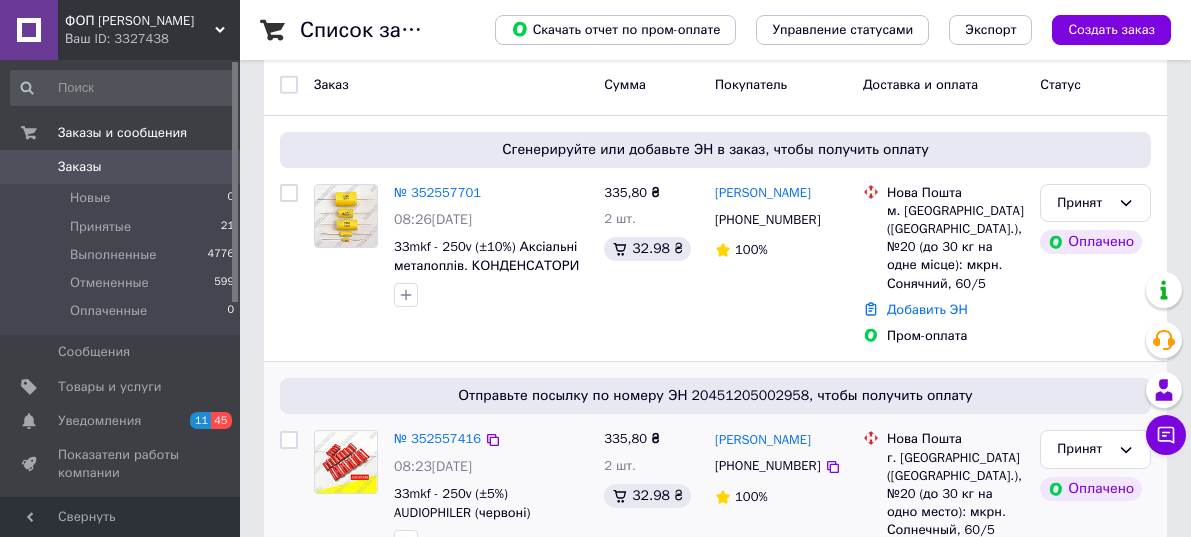 scroll, scrollTop: 200, scrollLeft: 0, axis: vertical 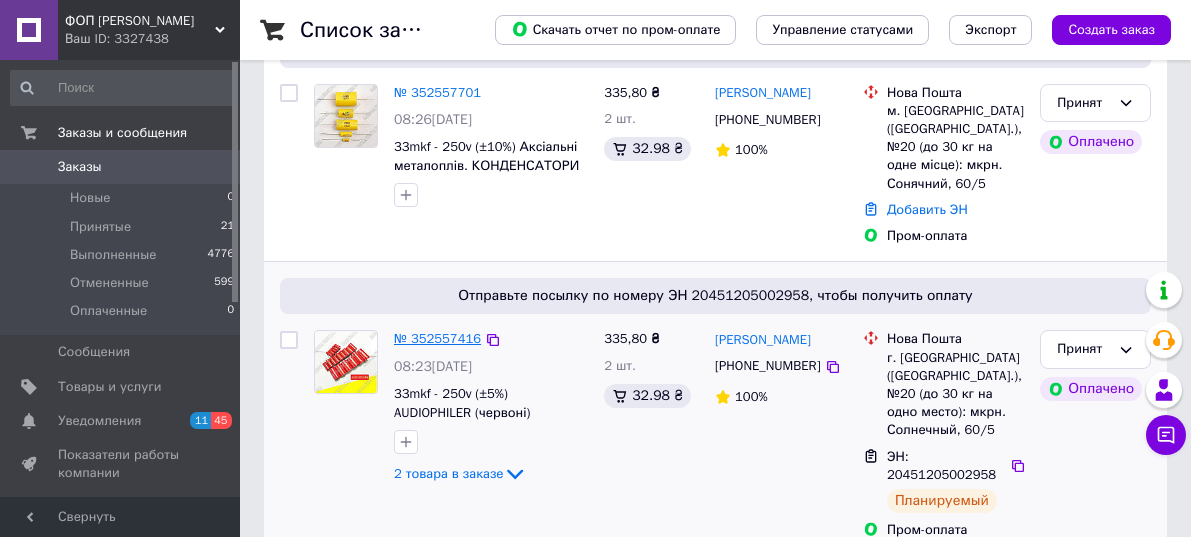 click on "№ 352557416" at bounding box center (437, 338) 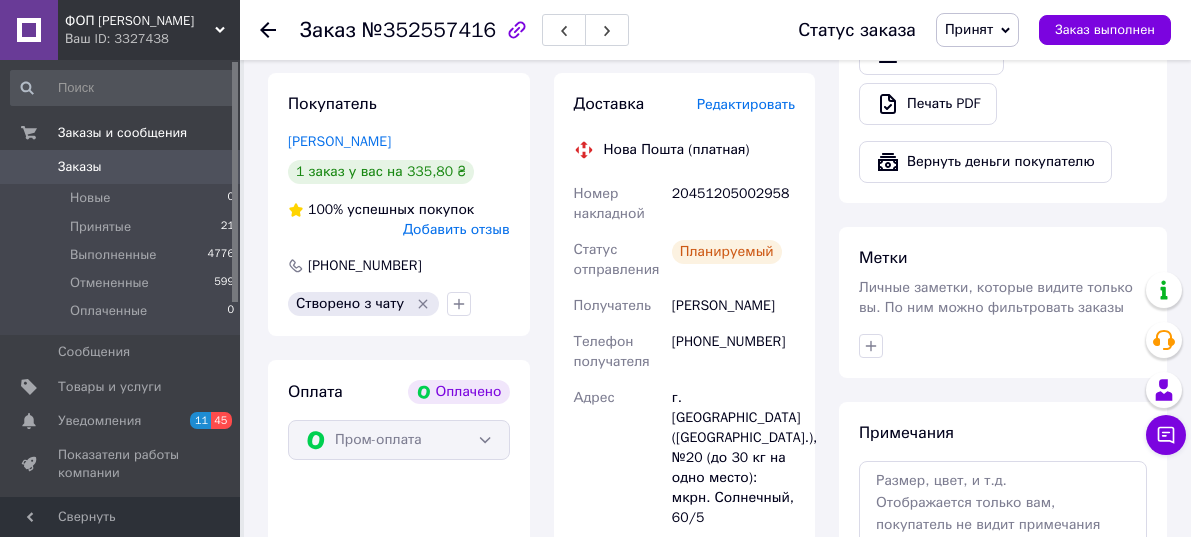 scroll, scrollTop: 700, scrollLeft: 0, axis: vertical 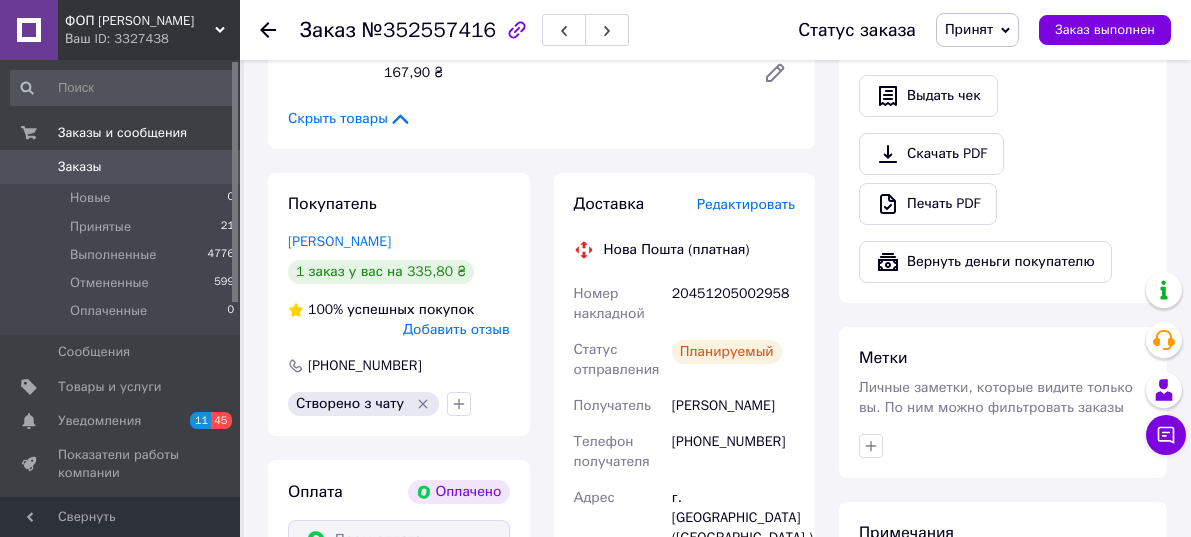 click on "20451205002958" at bounding box center (733, 304) 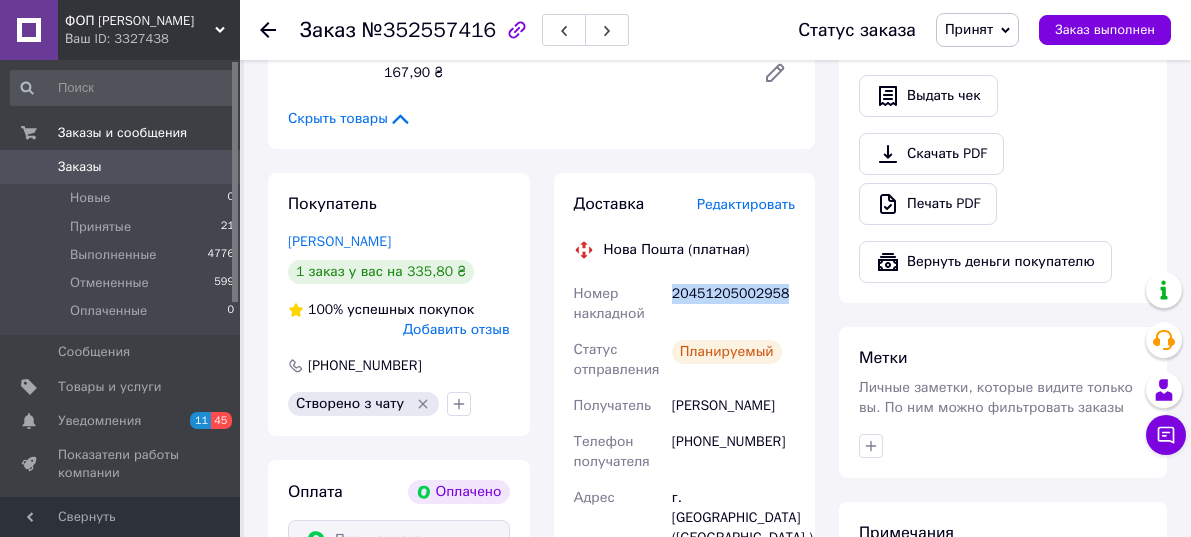 click on "20451205002958" at bounding box center (733, 304) 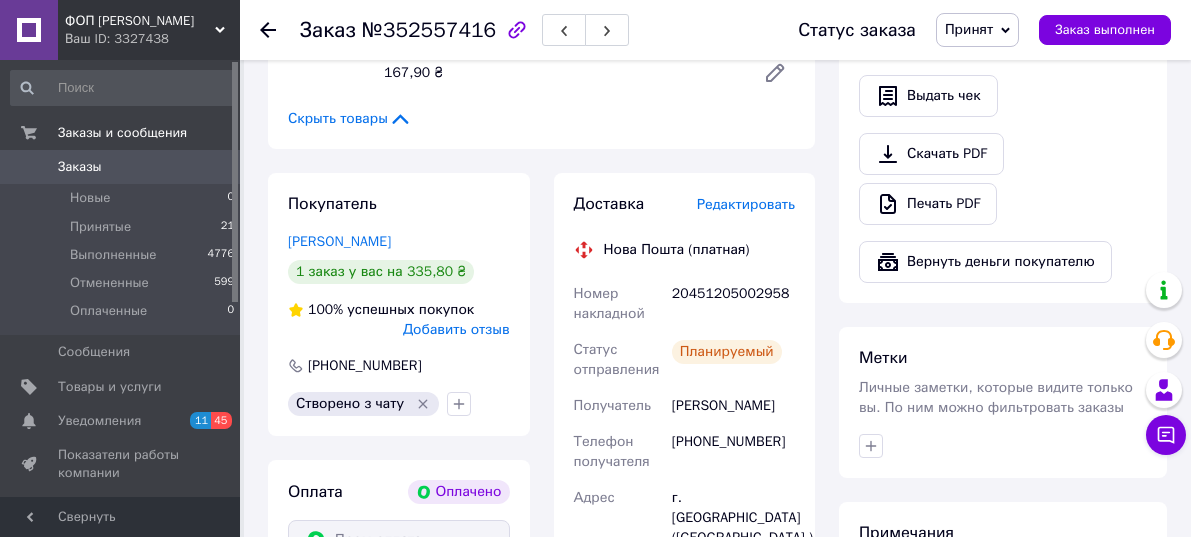click 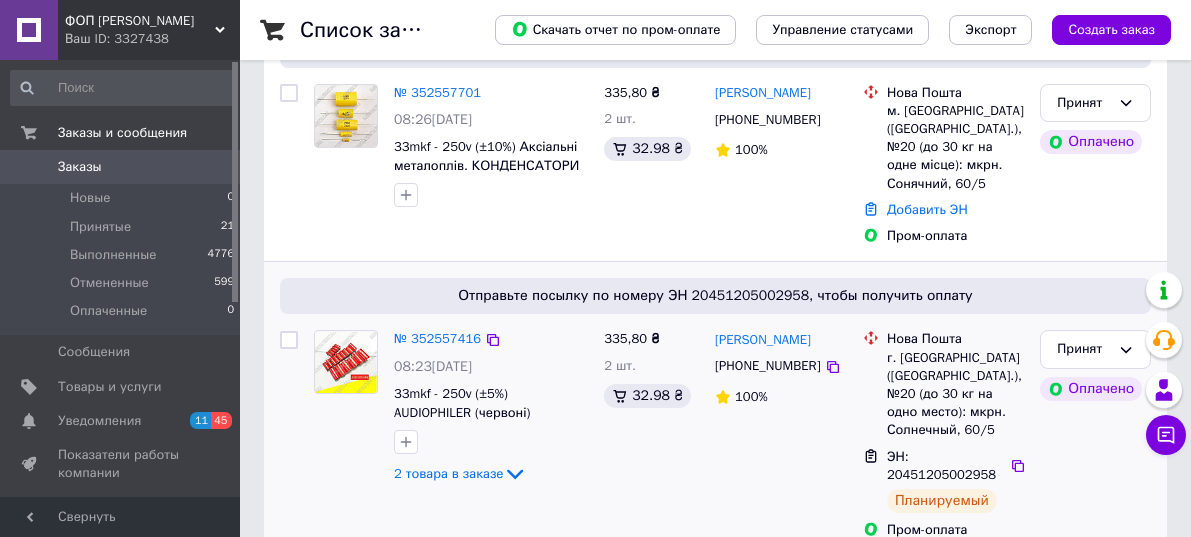 scroll, scrollTop: 100, scrollLeft: 0, axis: vertical 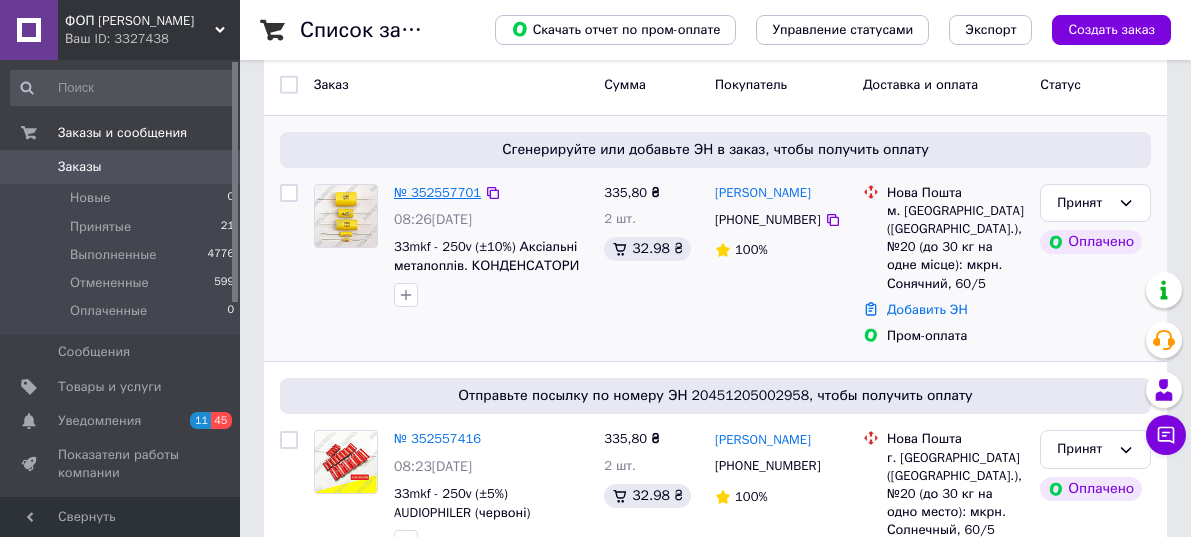 click on "№ 352557701" at bounding box center [437, 192] 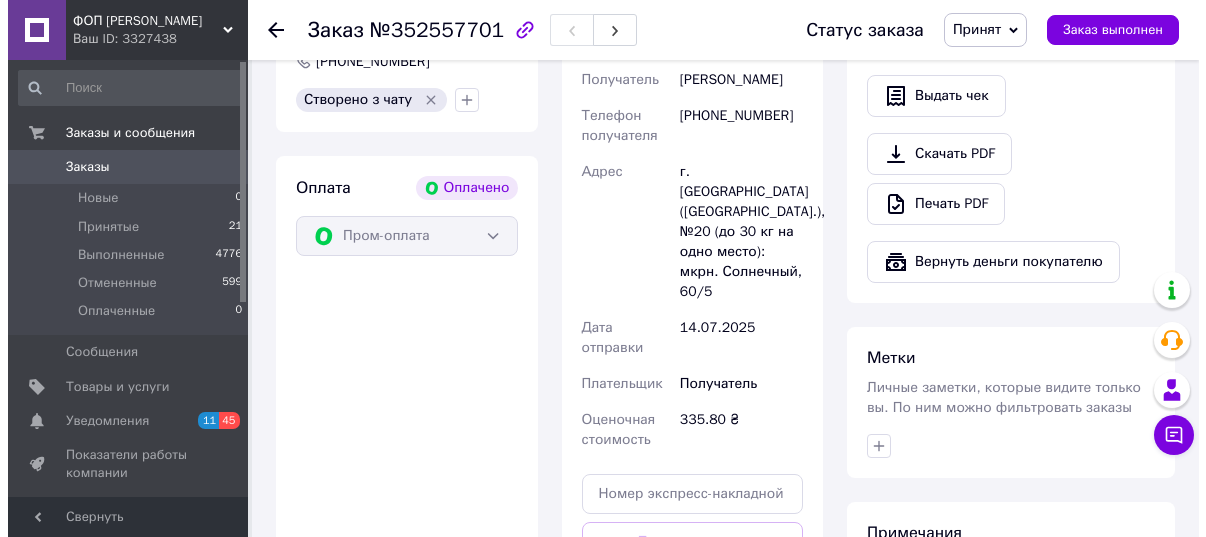 scroll, scrollTop: 400, scrollLeft: 0, axis: vertical 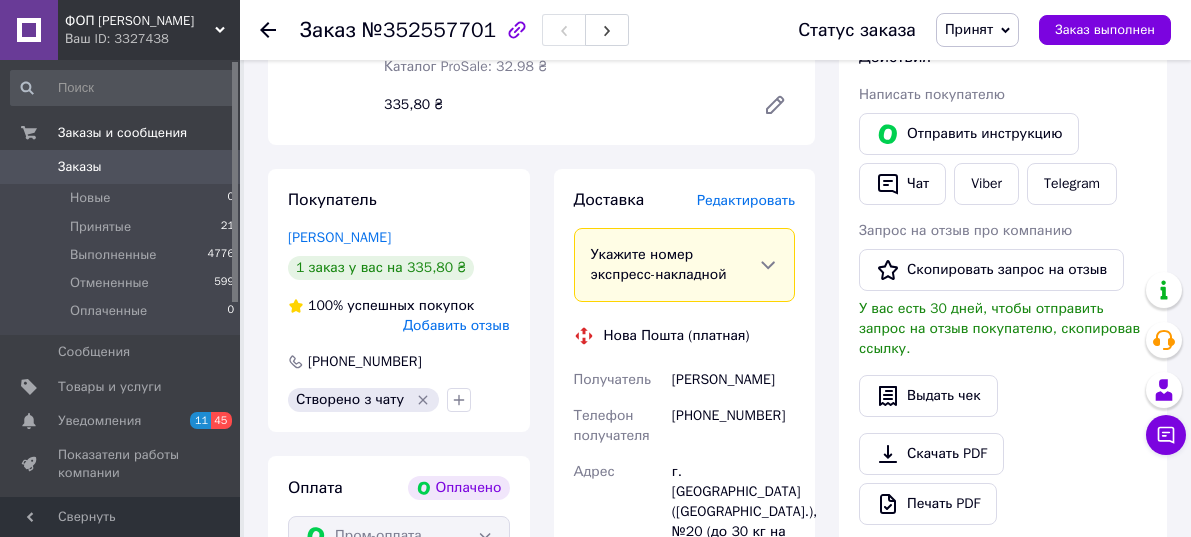 click on "Редактировать" at bounding box center (746, 200) 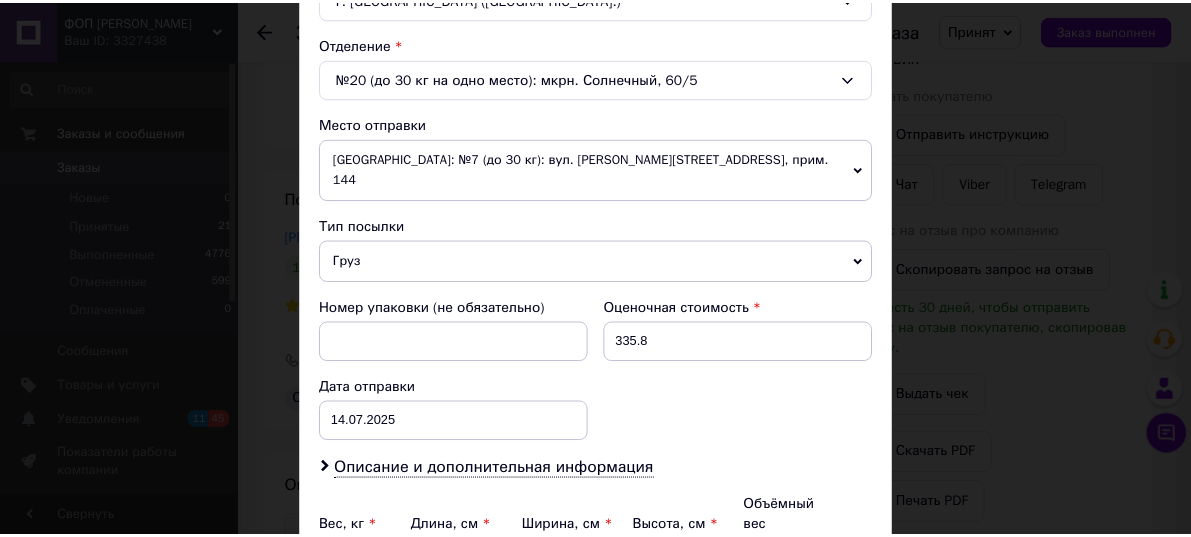 scroll, scrollTop: 700, scrollLeft: 0, axis: vertical 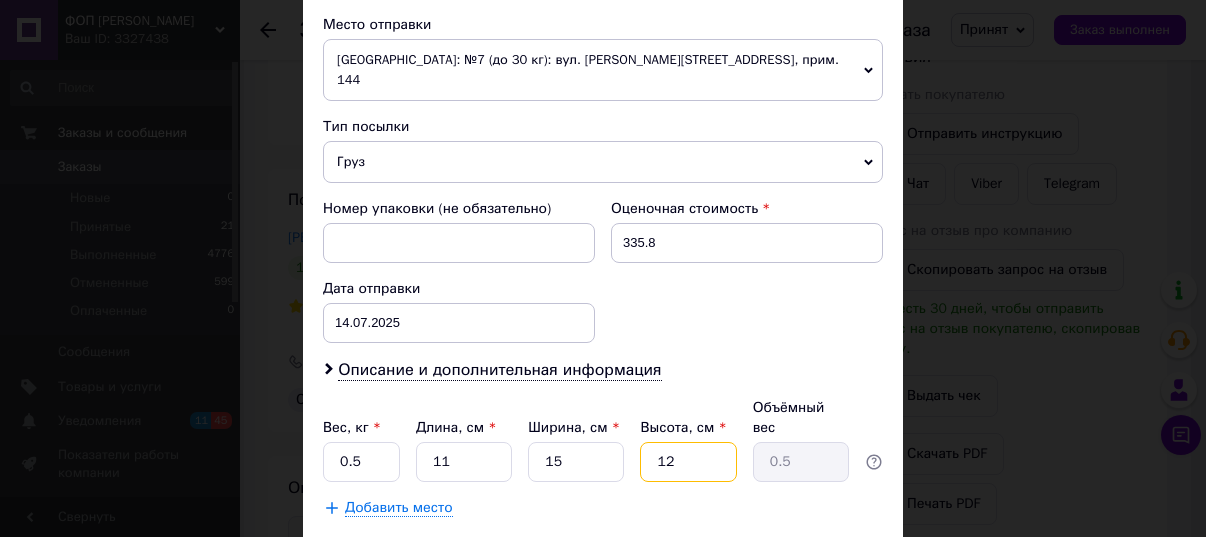 drag, startPoint x: 694, startPoint y: 424, endPoint x: 630, endPoint y: 424, distance: 64 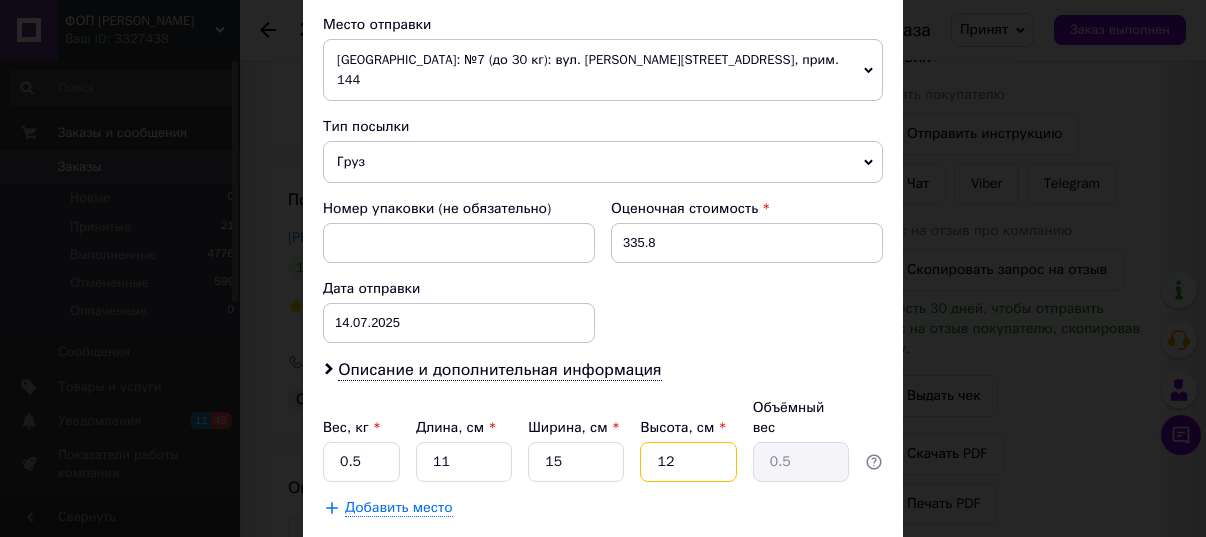 type on "1" 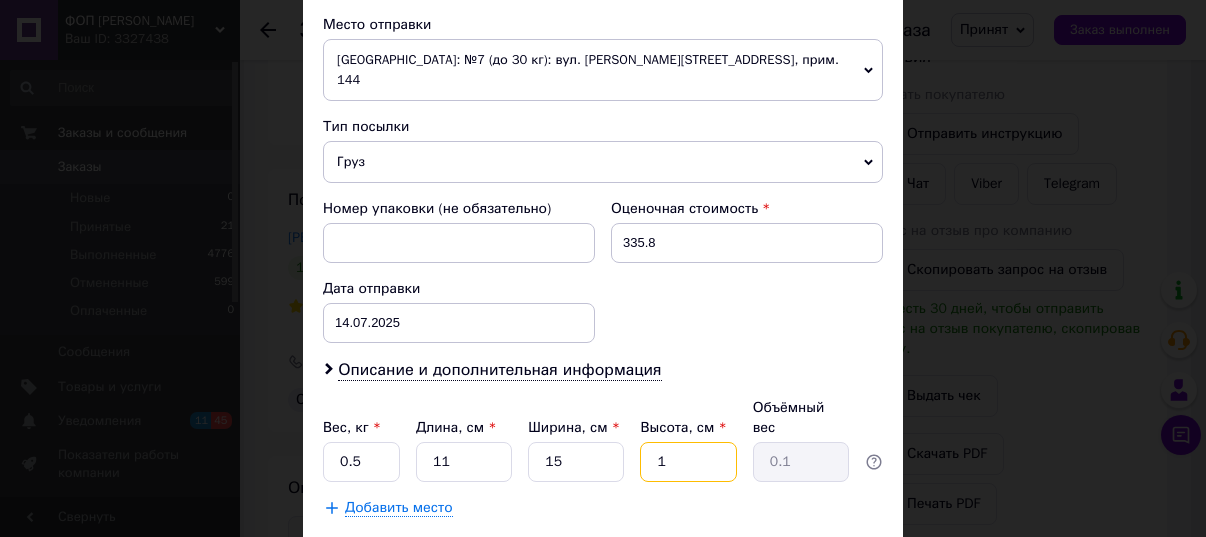 type on "10" 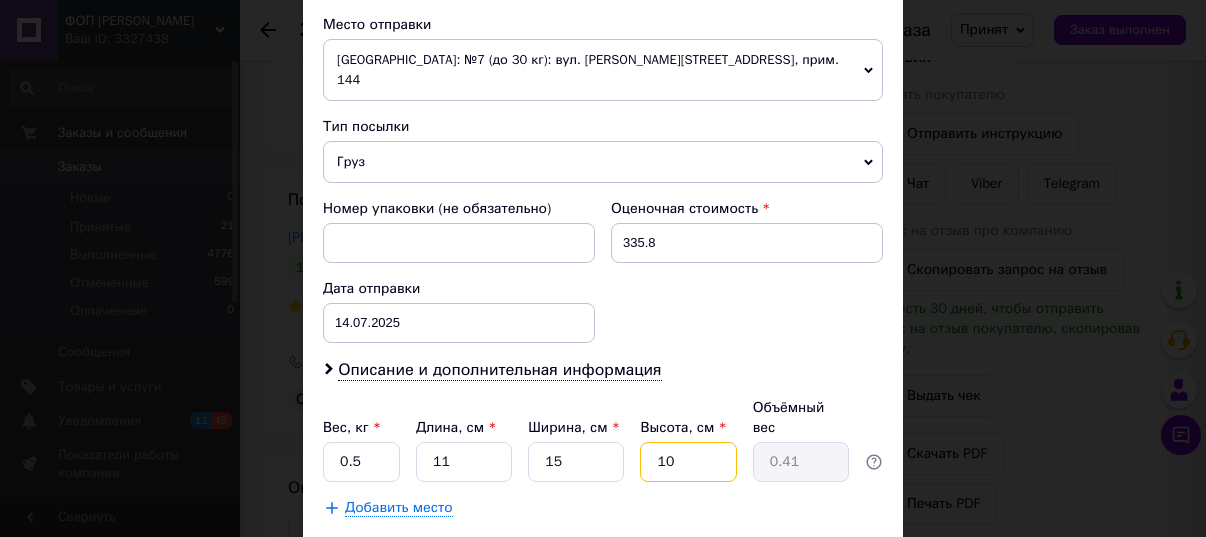type on "10" 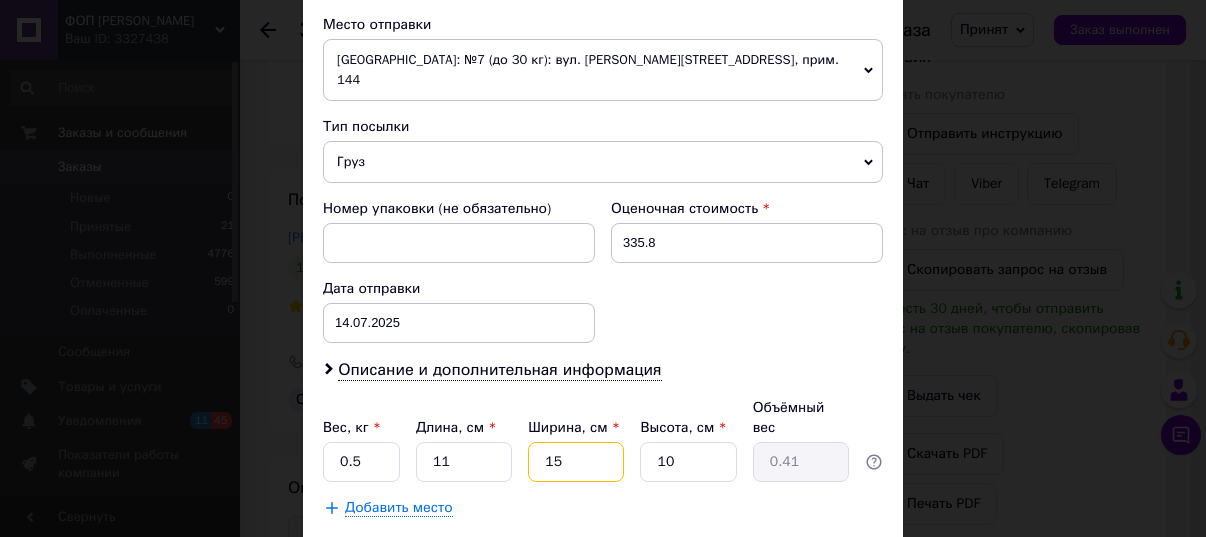 drag, startPoint x: 570, startPoint y: 424, endPoint x: 551, endPoint y: 424, distance: 19 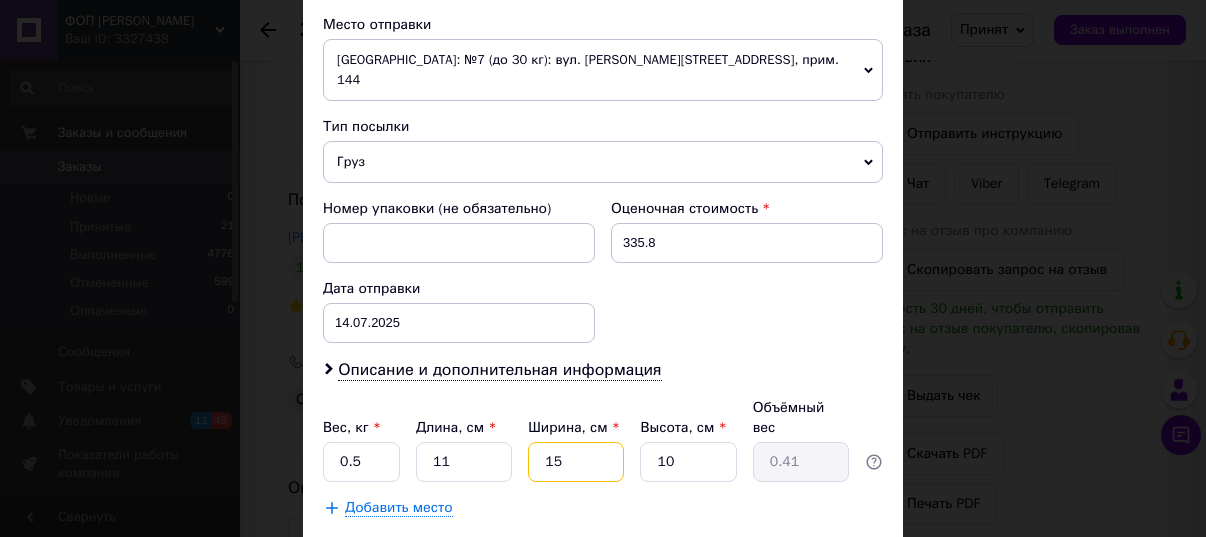 type on "10" 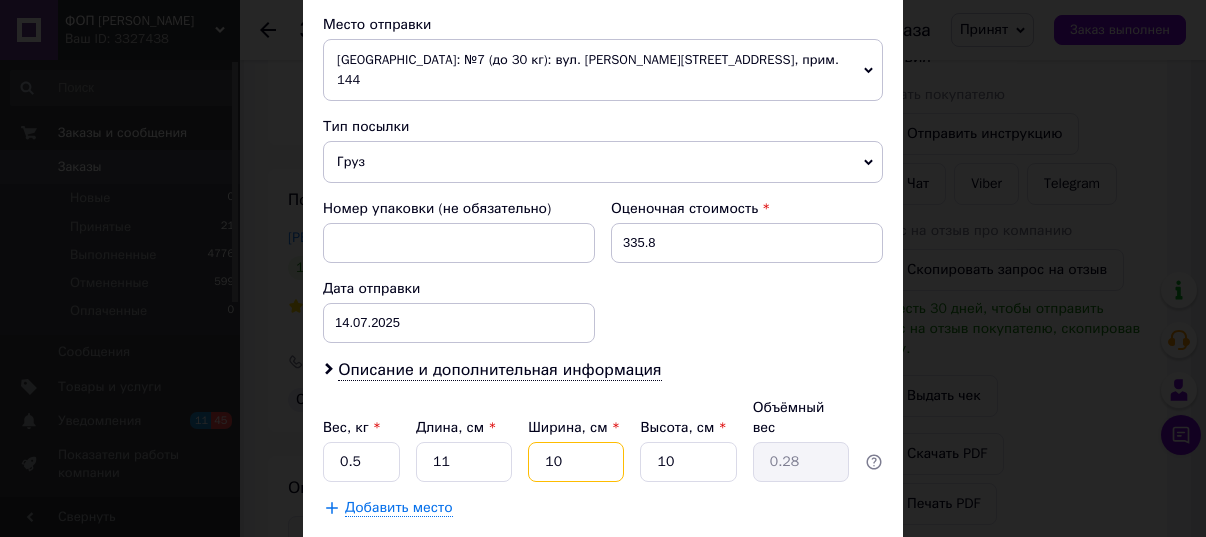 type on "10" 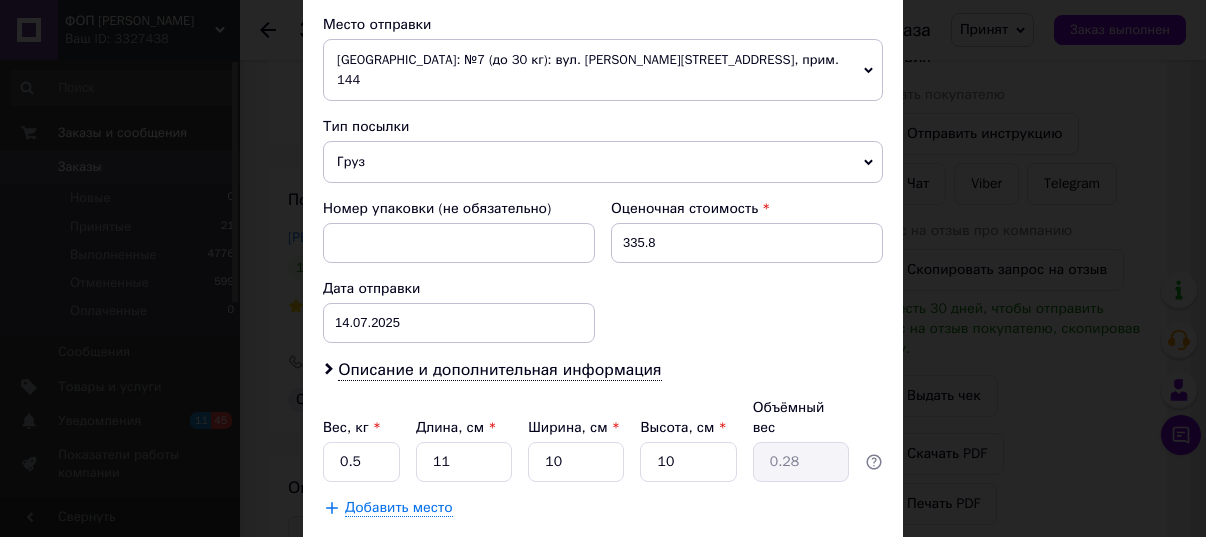 click on "Сохранить" at bounding box center [829, 558] 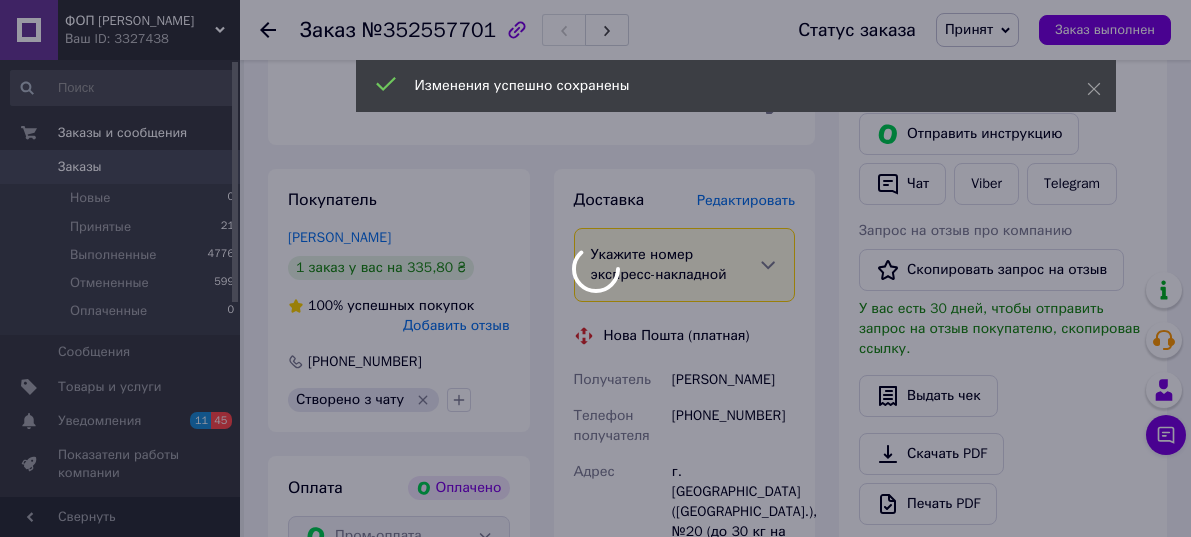 scroll, scrollTop: 16, scrollLeft: 0, axis: vertical 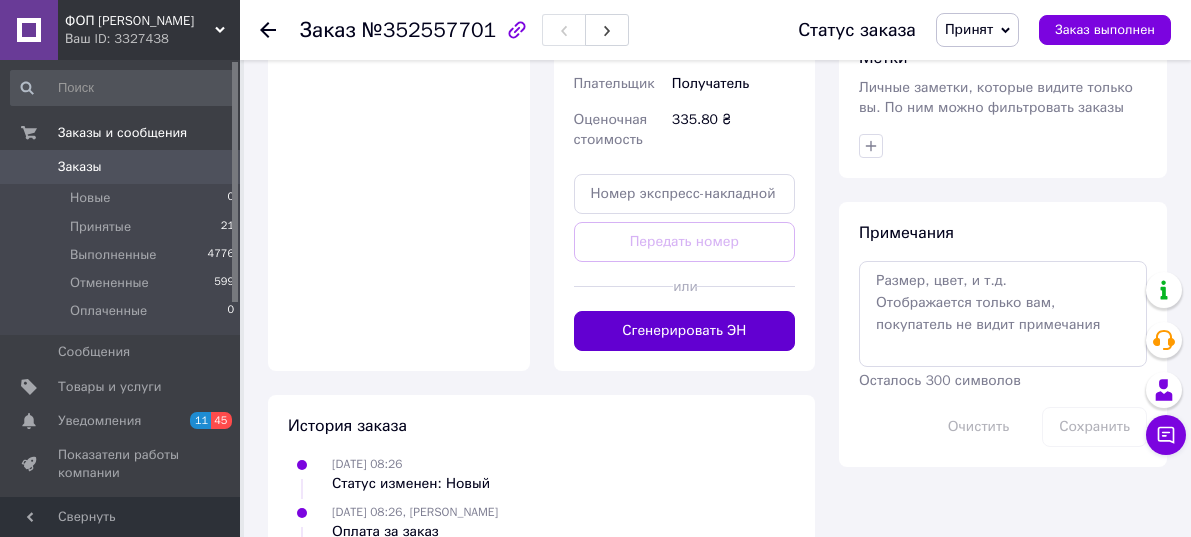 click on "Сгенерировать ЭН" at bounding box center (685, 331) 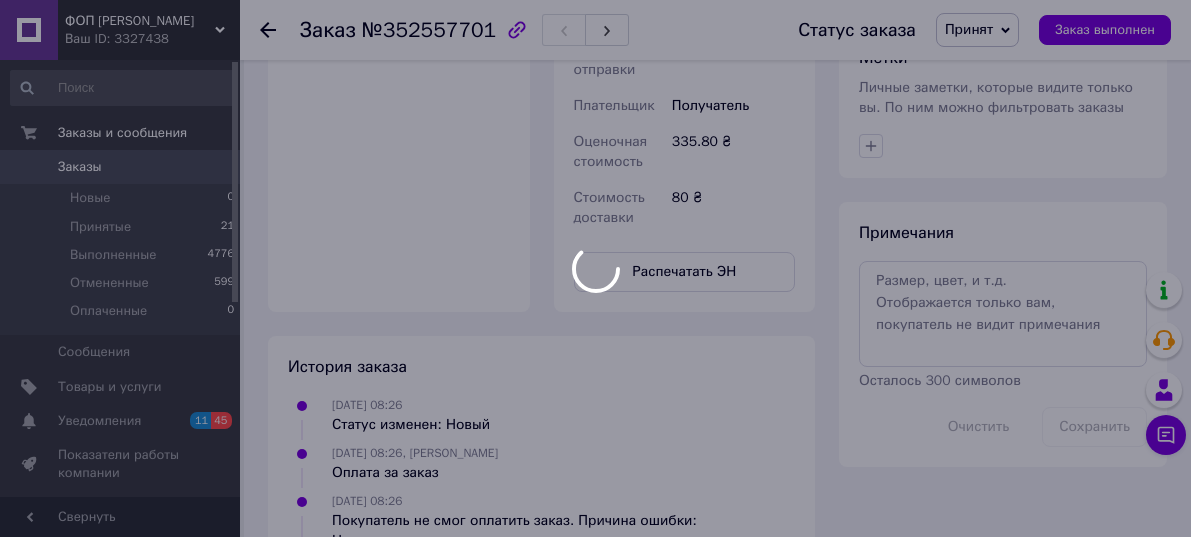 scroll, scrollTop: 64, scrollLeft: 0, axis: vertical 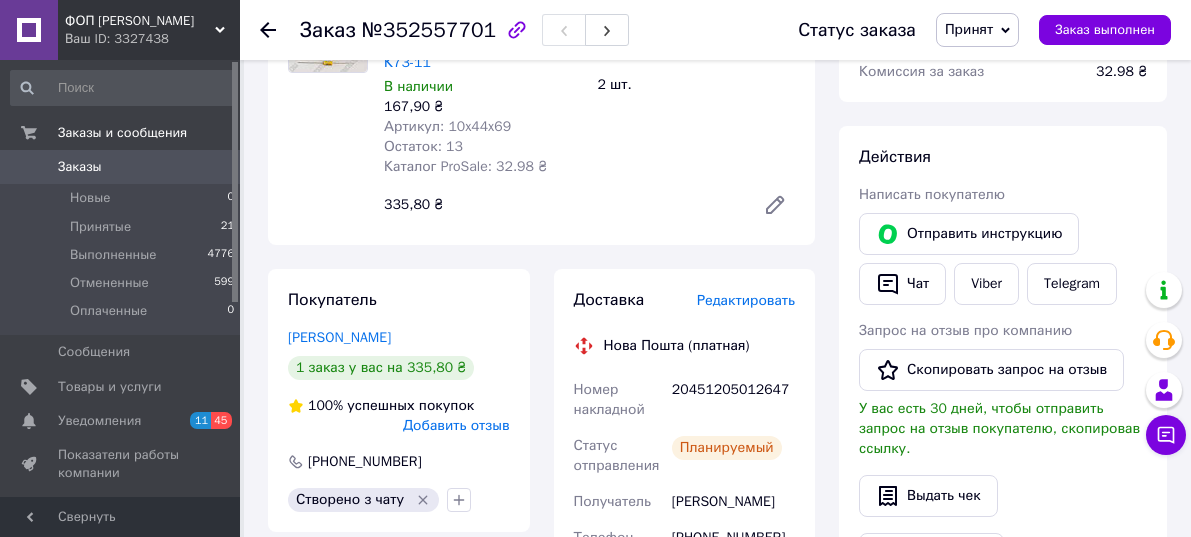 click on "20451205012647" at bounding box center (733, 400) 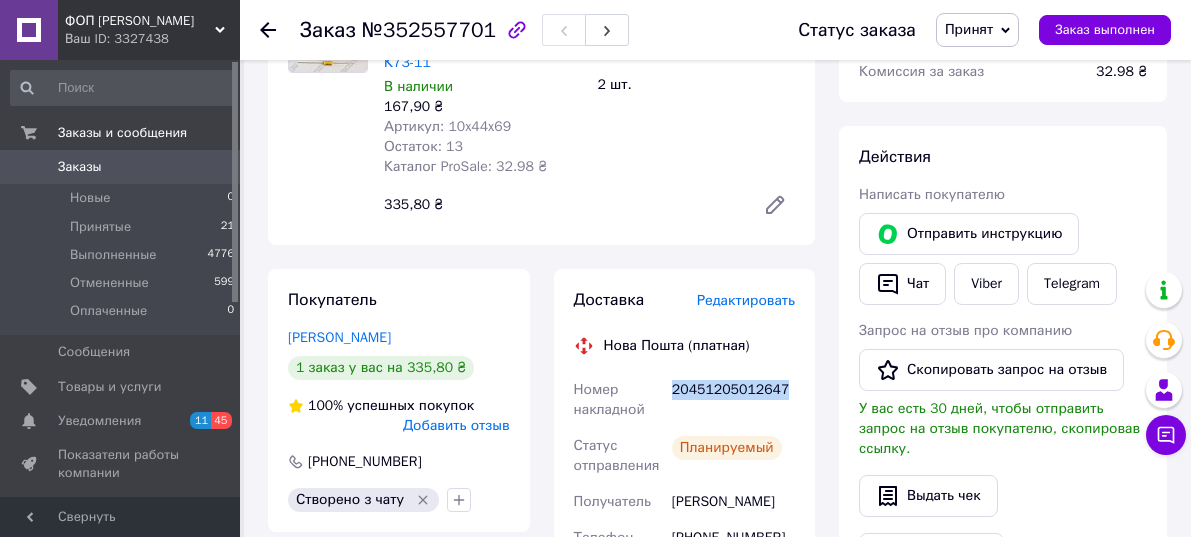 click on "20451205012647" at bounding box center (733, 400) 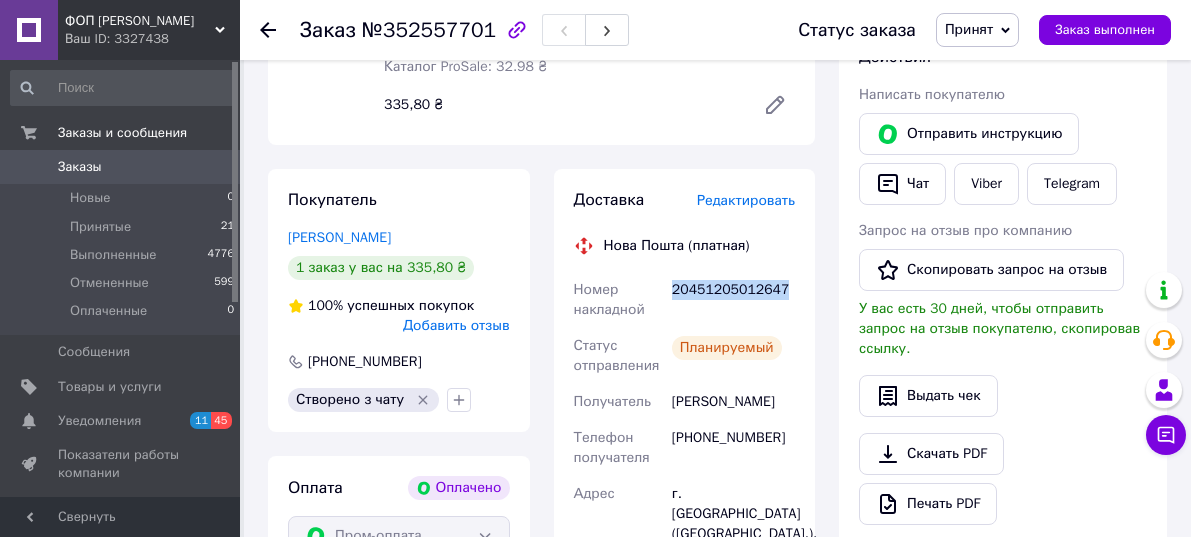 scroll, scrollTop: 600, scrollLeft: 0, axis: vertical 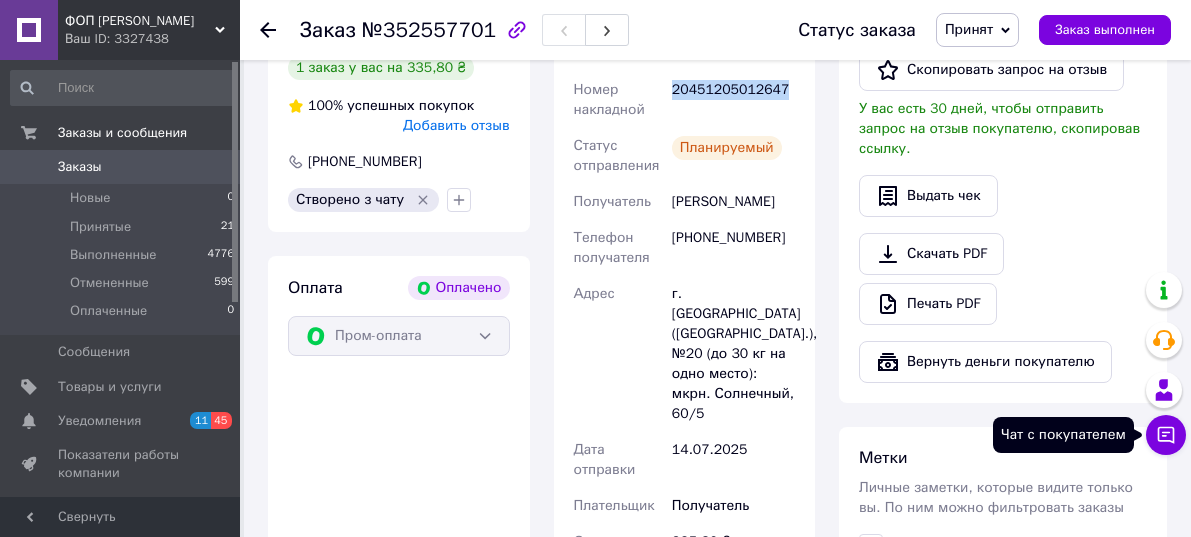 click 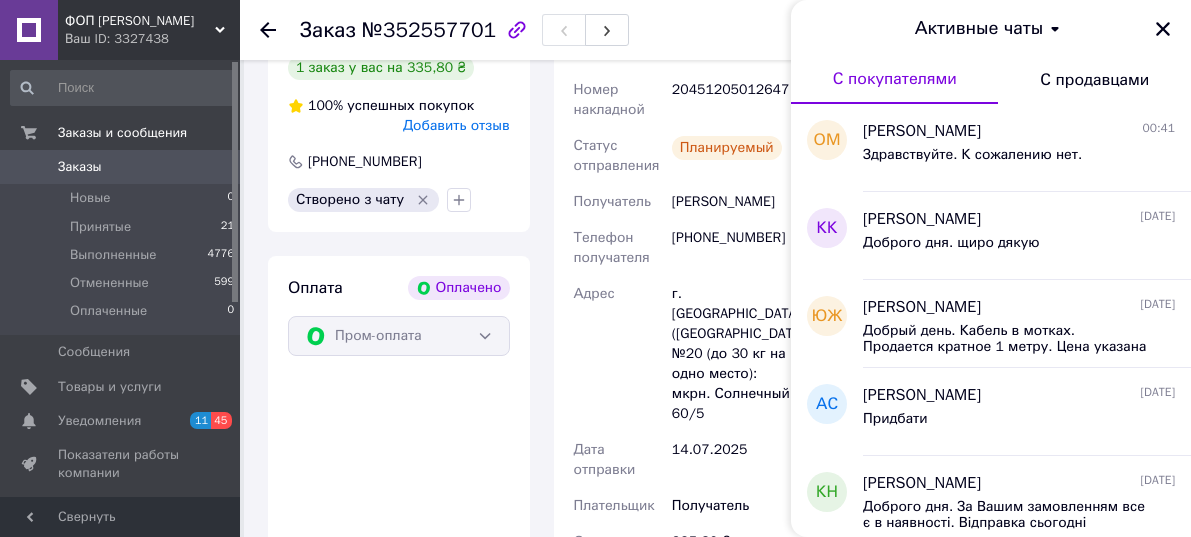 click on "Оплата Оплачено Пром-оплата" at bounding box center (399, 484) 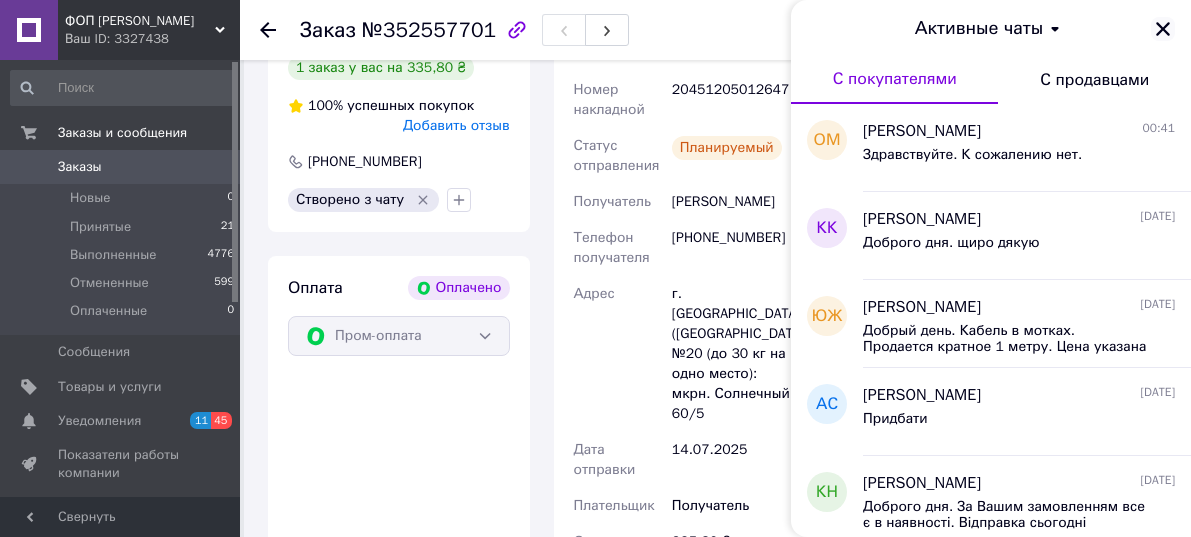 click 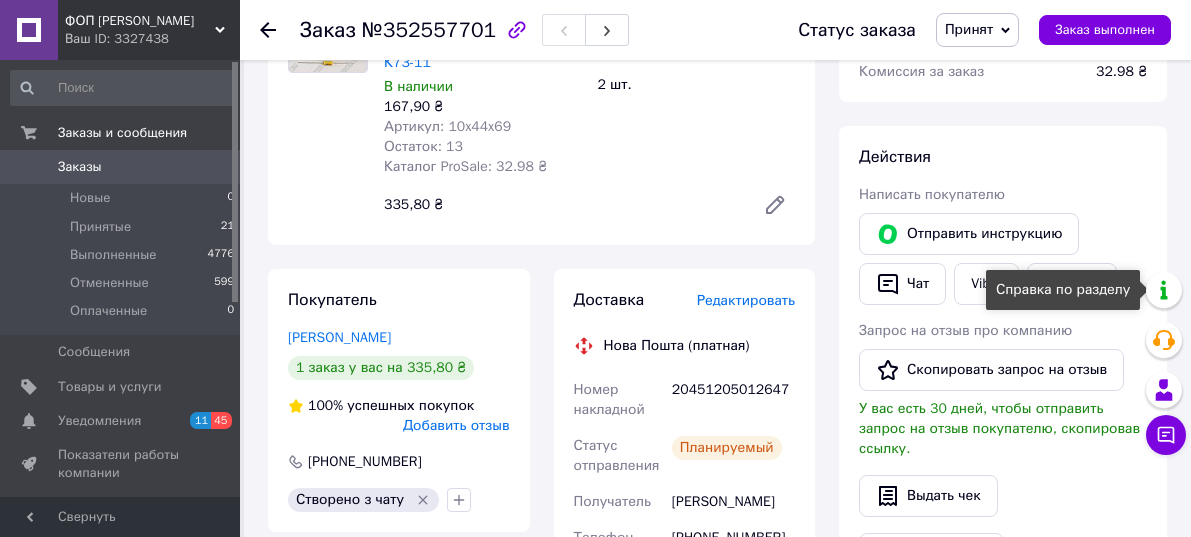 scroll, scrollTop: 200, scrollLeft: 0, axis: vertical 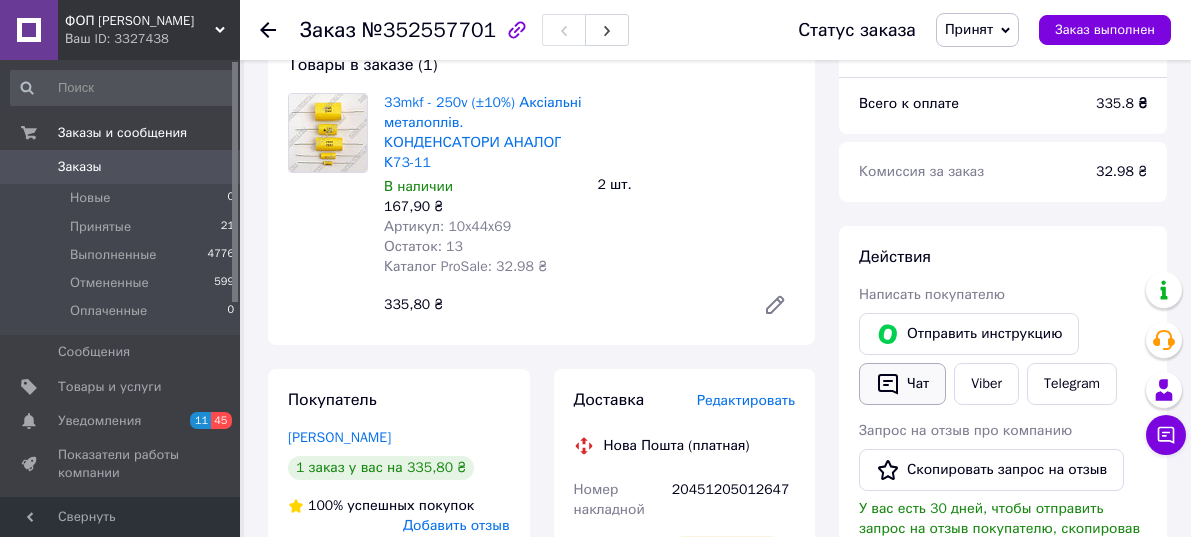 click 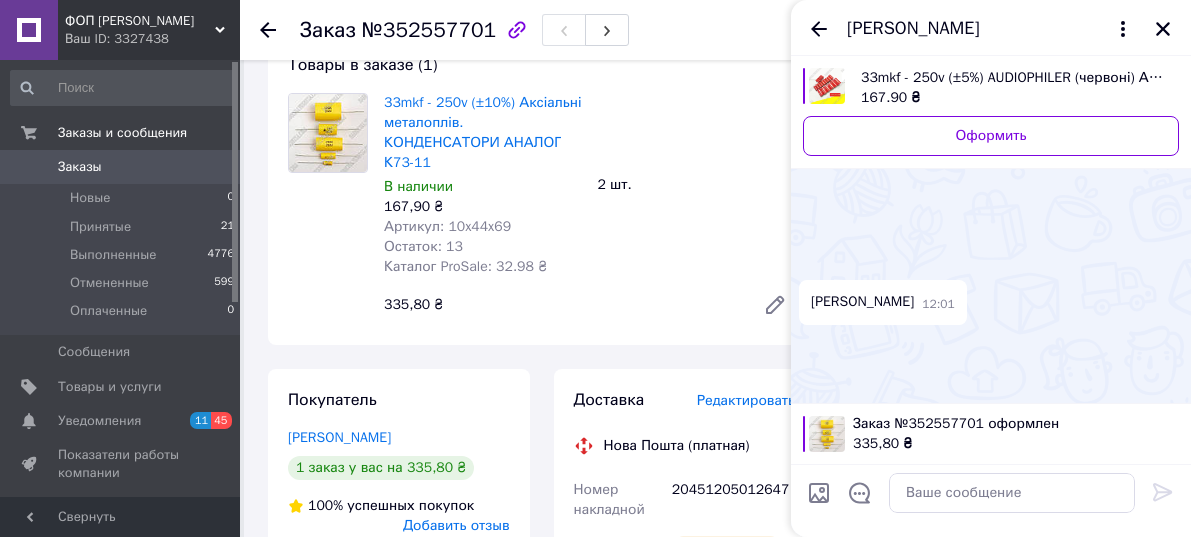 scroll, scrollTop: 1050, scrollLeft: 0, axis: vertical 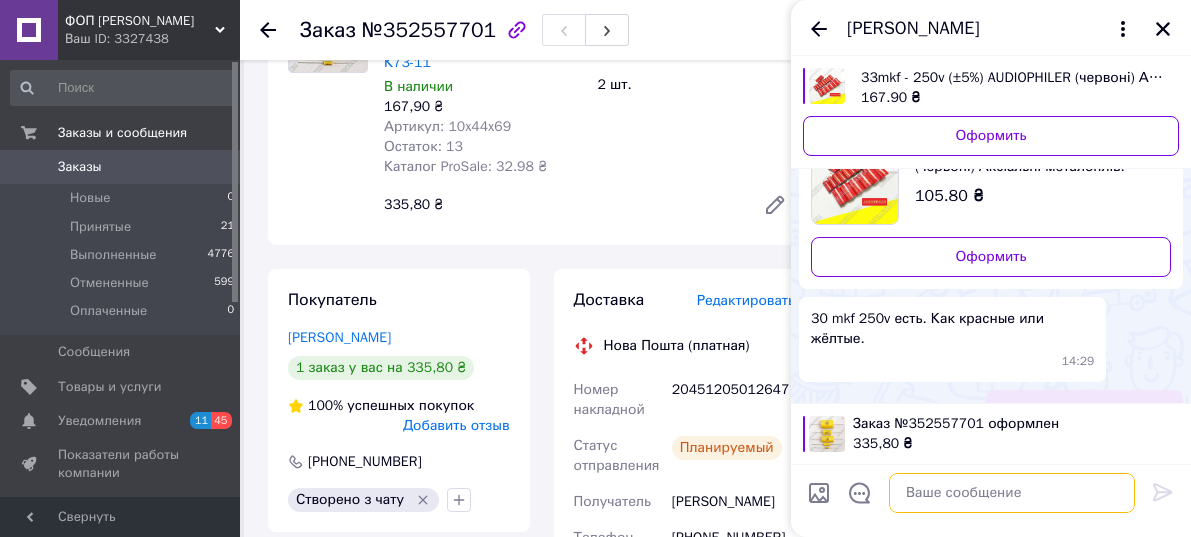 click at bounding box center [1012, 493] 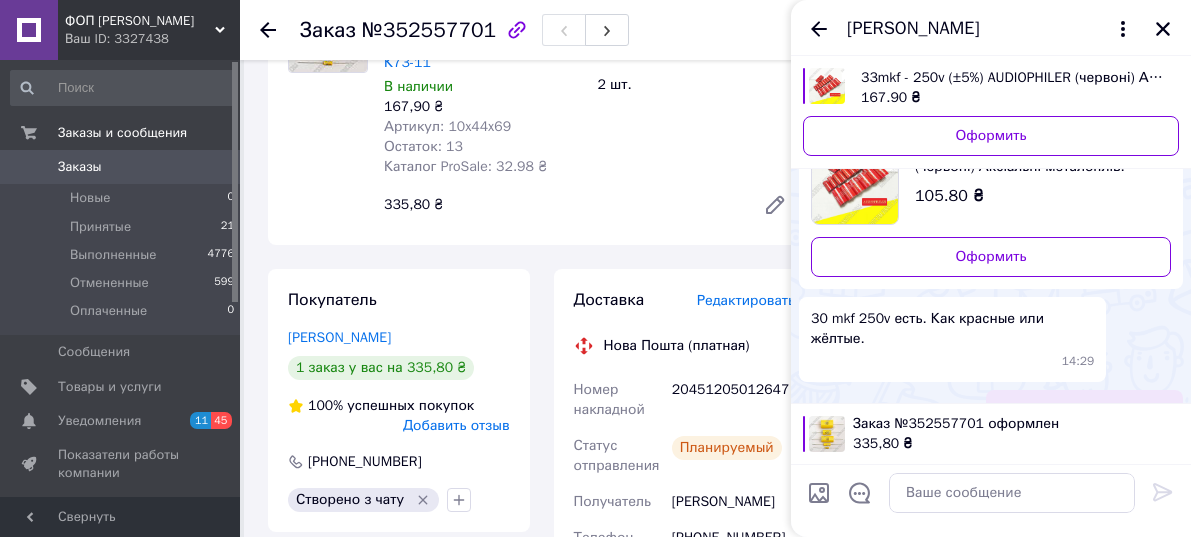 click on "Заказ №352557701 оформлен 335,80 ₴" at bounding box center (991, 433) 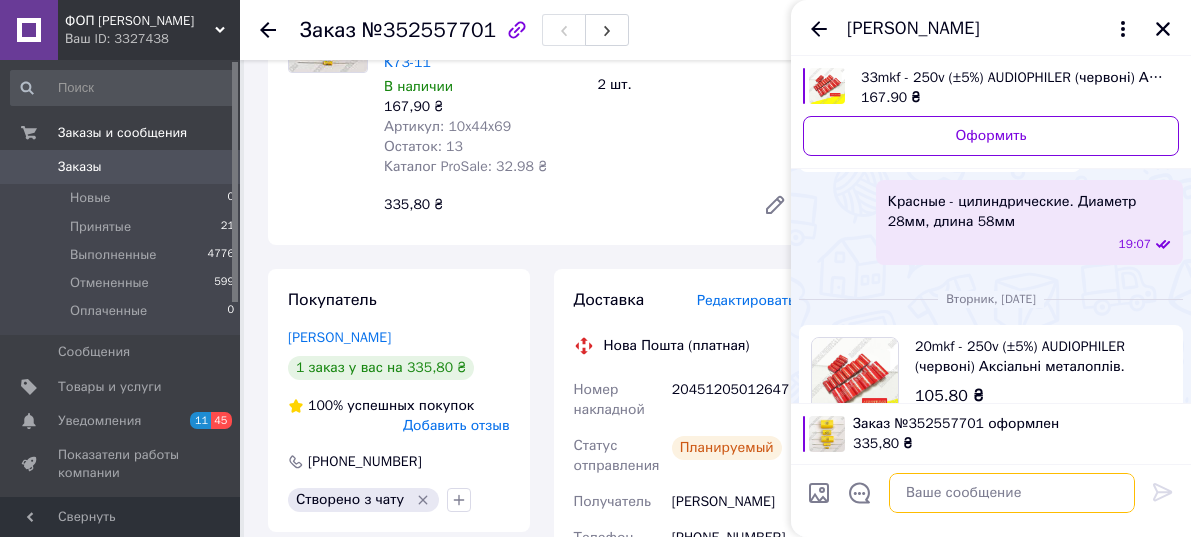 click at bounding box center [1012, 493] 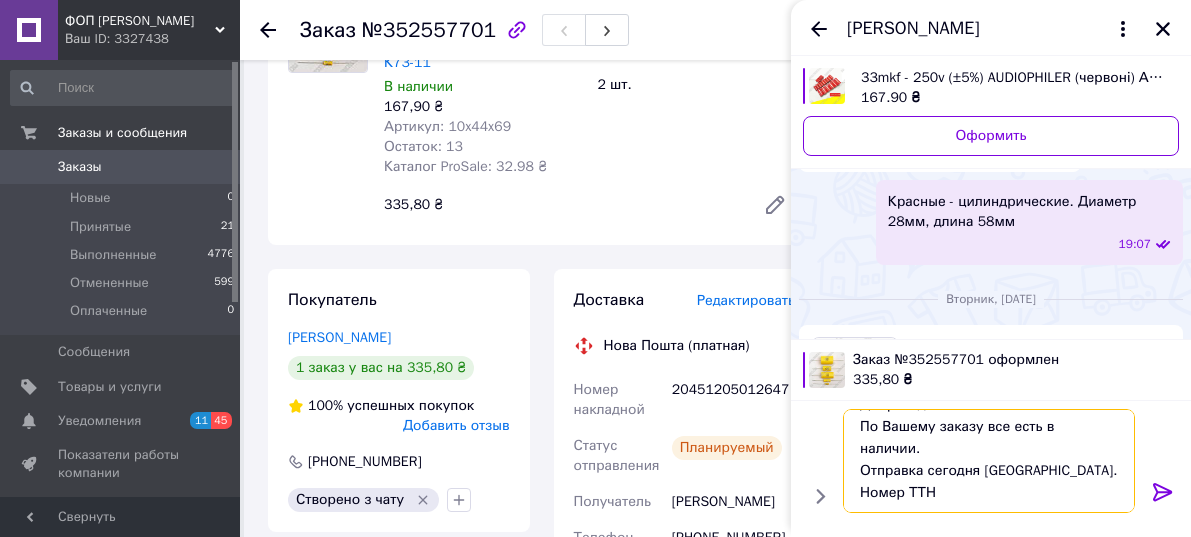 scroll, scrollTop: 2, scrollLeft: 0, axis: vertical 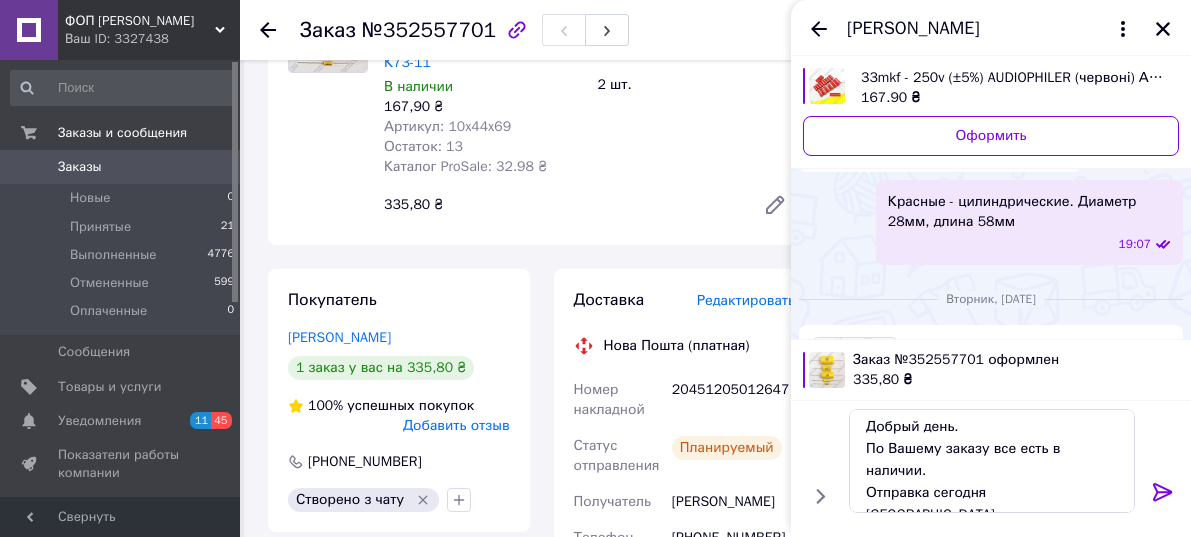 click 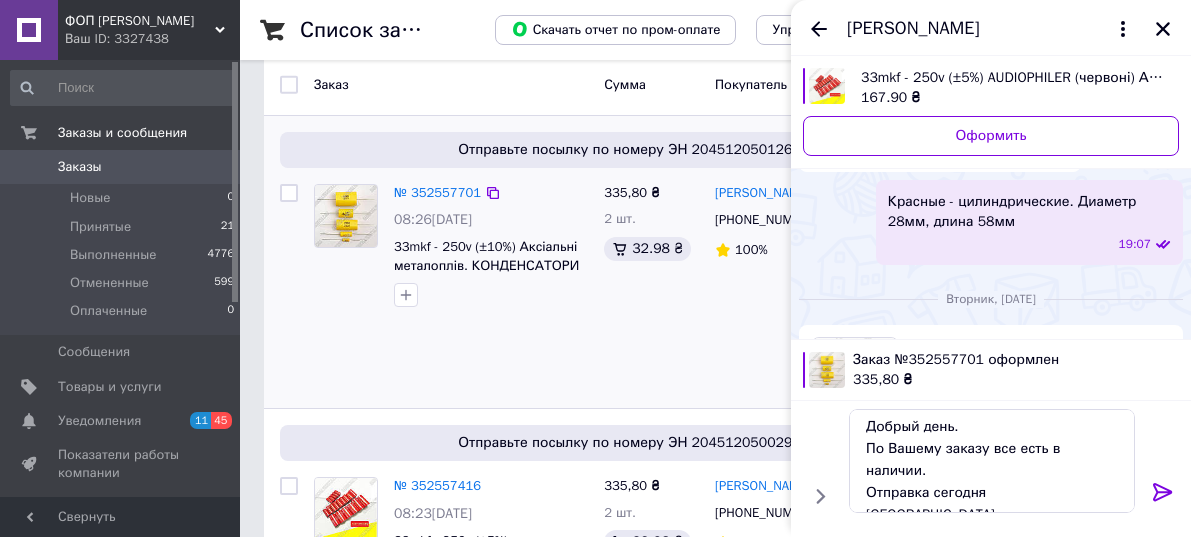 scroll, scrollTop: 200, scrollLeft: 0, axis: vertical 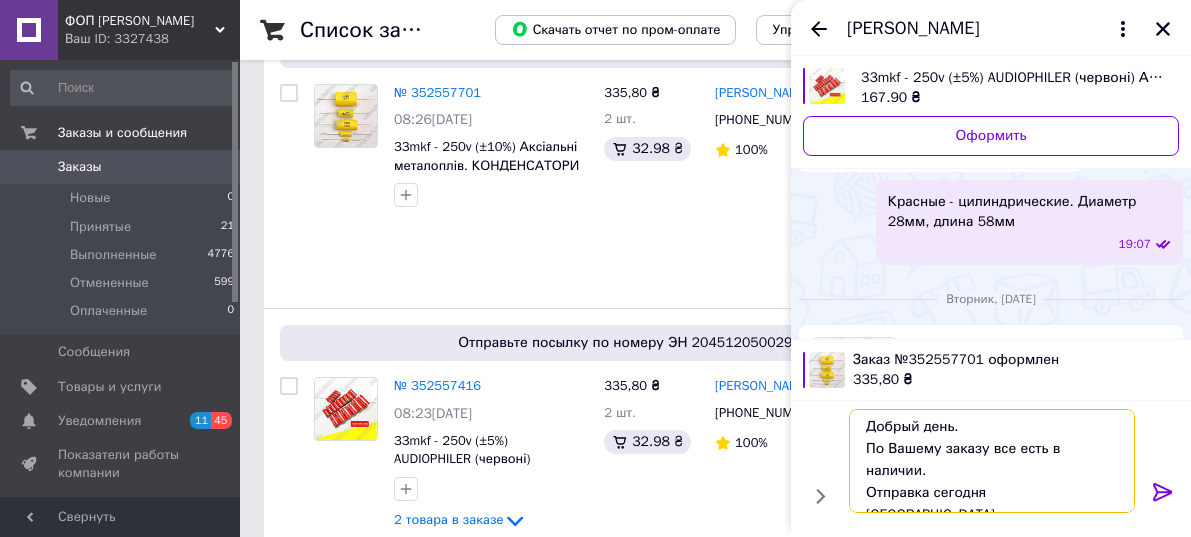 click on "Добрый день.
По Вашему заказу все есть в наличии.
Отправка сегодня [GEOGRAPHIC_DATA].
Номер ТТН" at bounding box center (992, 461) 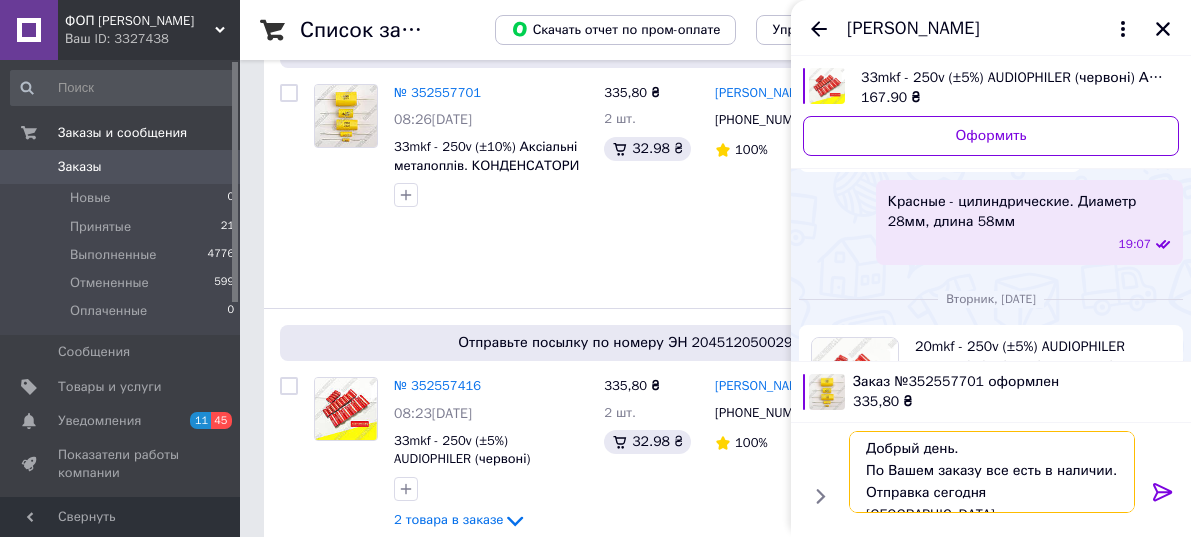 click on "Добрый день.
По Вашем заказу все есть в наличии.
Отправка сегодня [GEOGRAPHIC_DATA].
Номер ТТН" at bounding box center (992, 472) 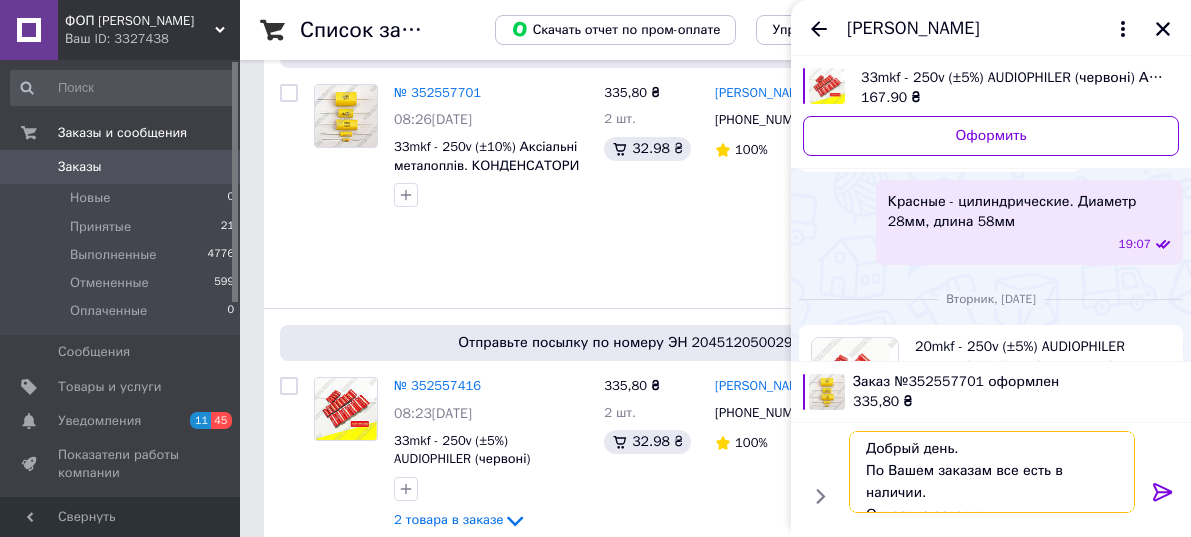 scroll, scrollTop: 24, scrollLeft: 0, axis: vertical 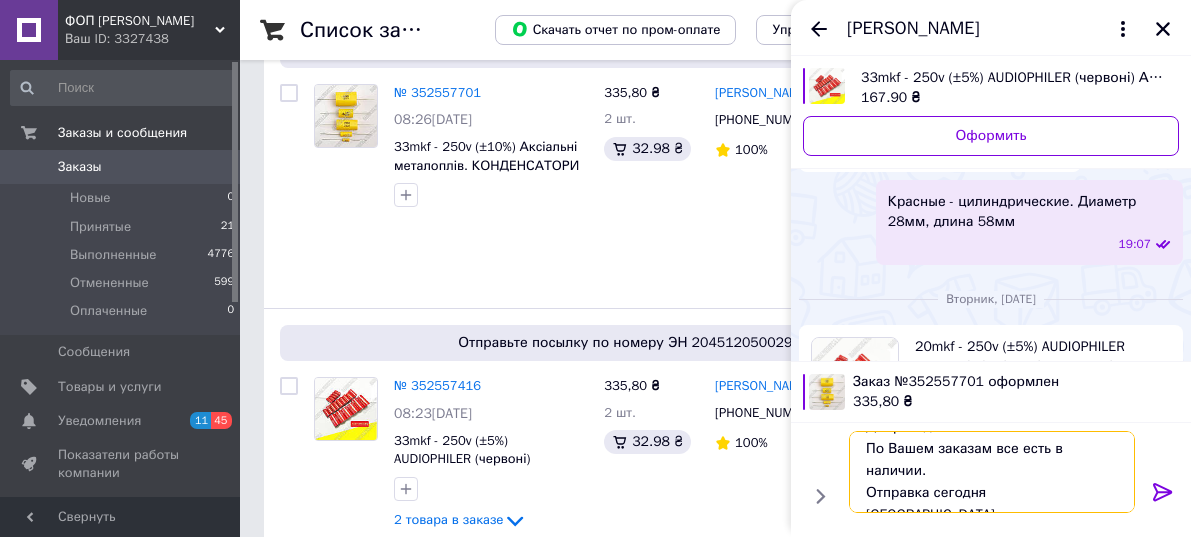 click on "Добрый день.
По Вашем заказам все есть в наличии.
Отправка сегодня [GEOGRAPHIC_DATA].
Номер ТТН" at bounding box center (992, 472) 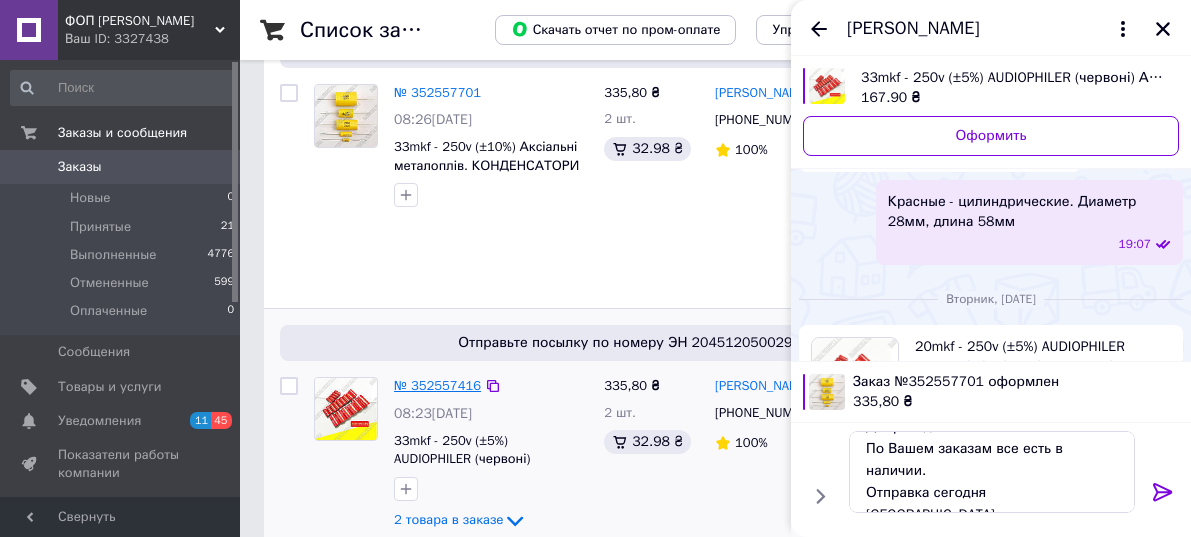 click on "№ 352557416" at bounding box center (437, 385) 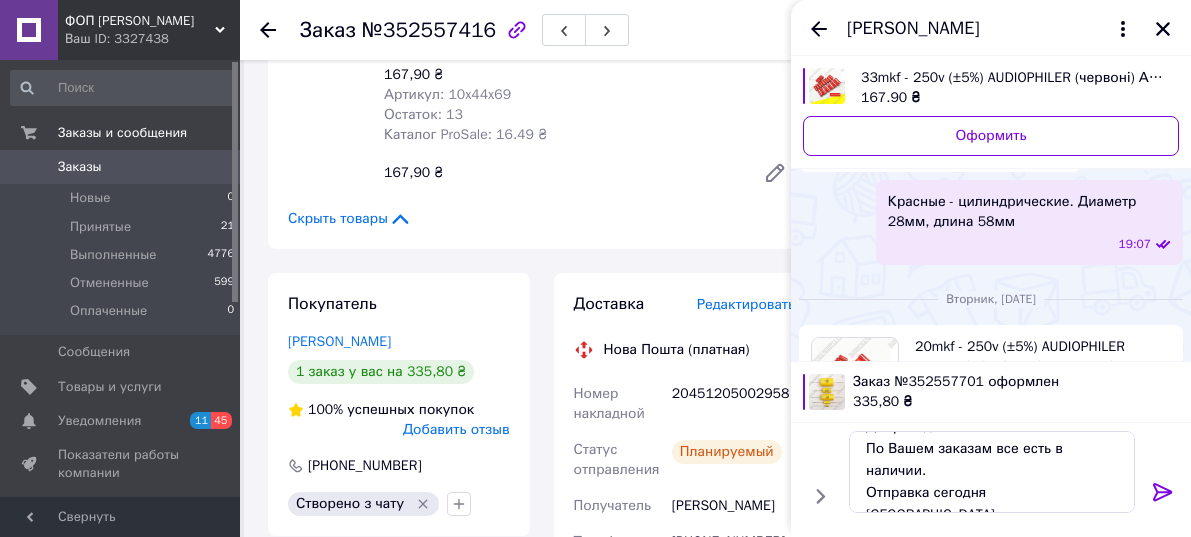 scroll, scrollTop: 500, scrollLeft: 0, axis: vertical 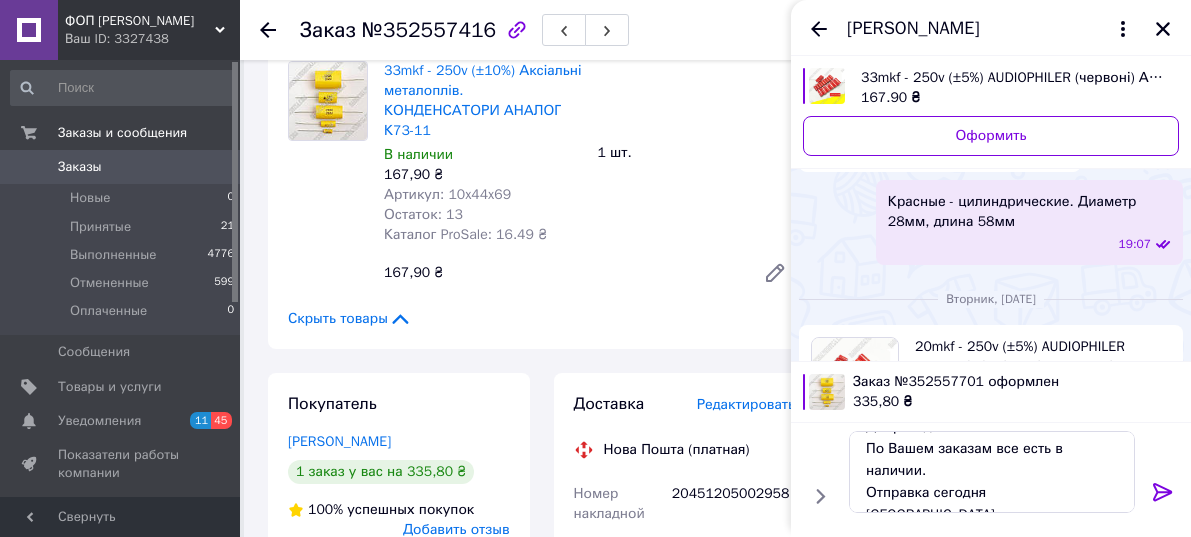 click on "20451205002958" at bounding box center (733, 504) 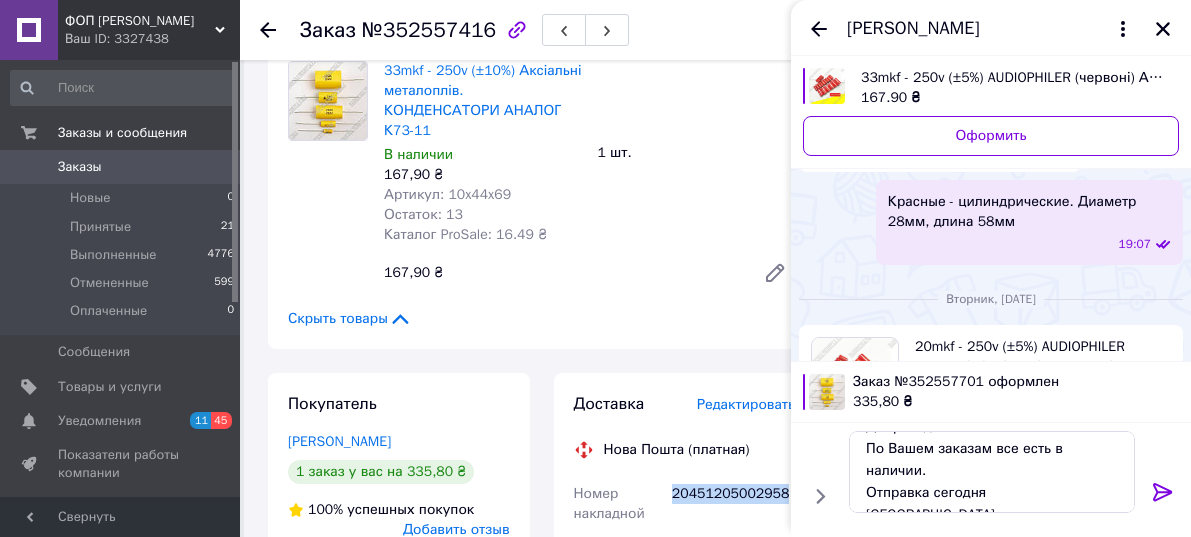 click on "20451205002958" at bounding box center (733, 504) 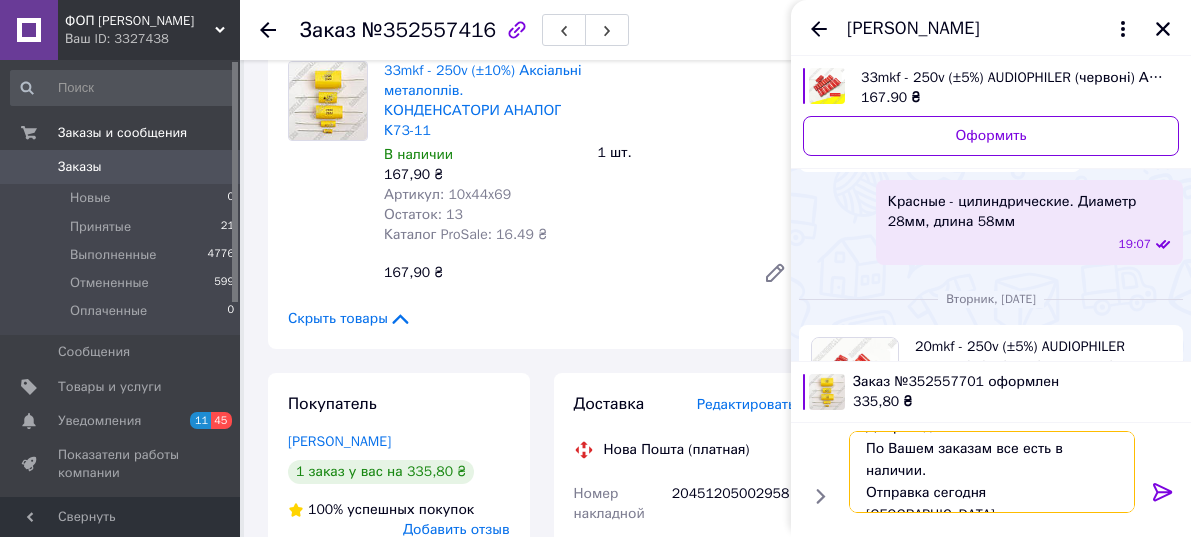drag, startPoint x: 960, startPoint y: 490, endPoint x: 999, endPoint y: 493, distance: 39.115215 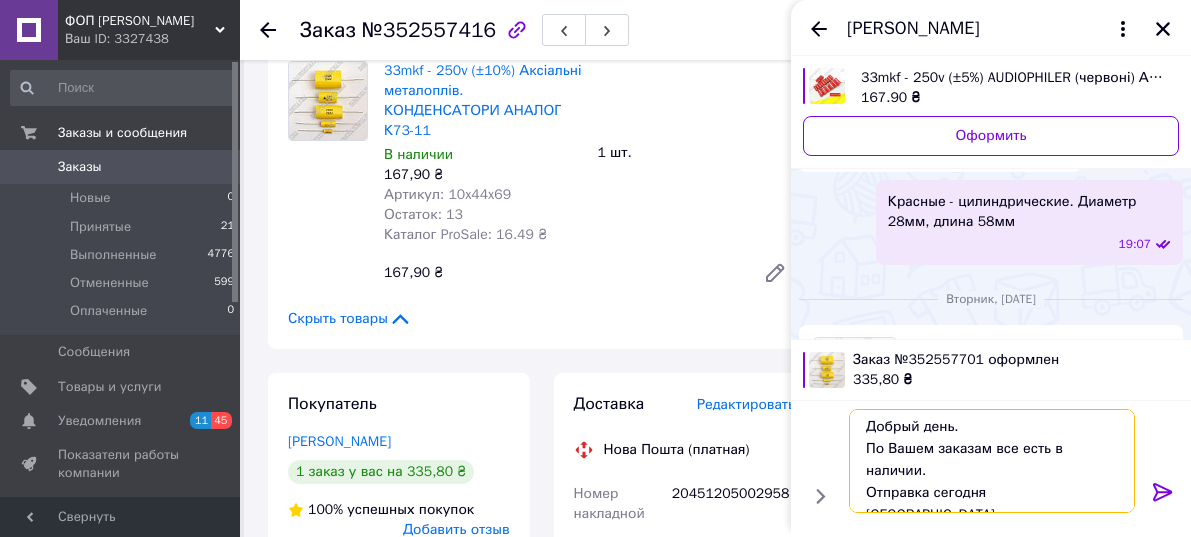 drag, startPoint x: 912, startPoint y: 490, endPoint x: 937, endPoint y: 491, distance: 25.019993 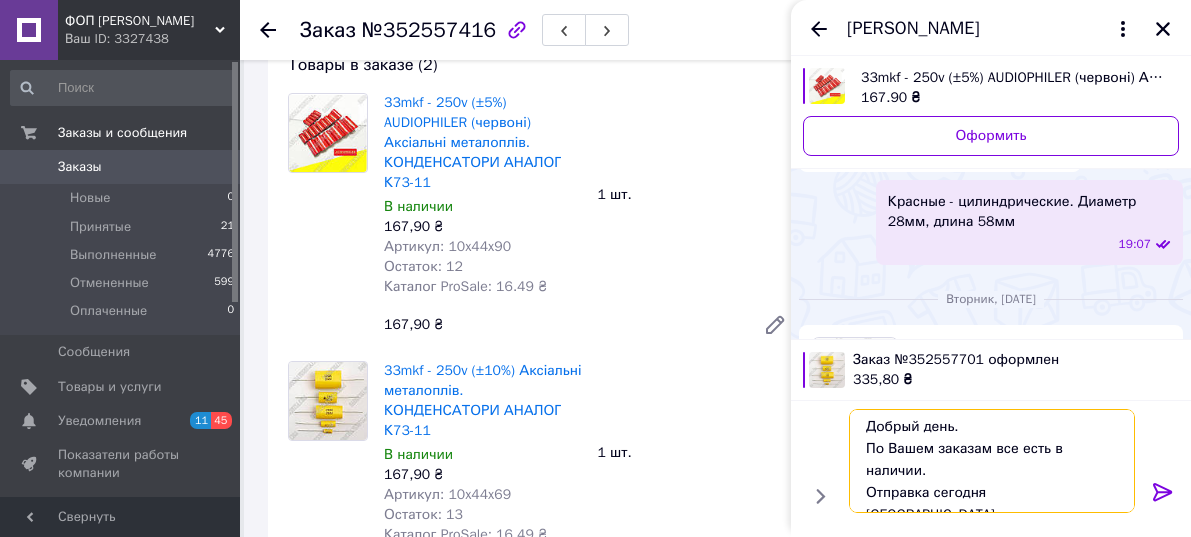 scroll, scrollTop: 0, scrollLeft: 0, axis: both 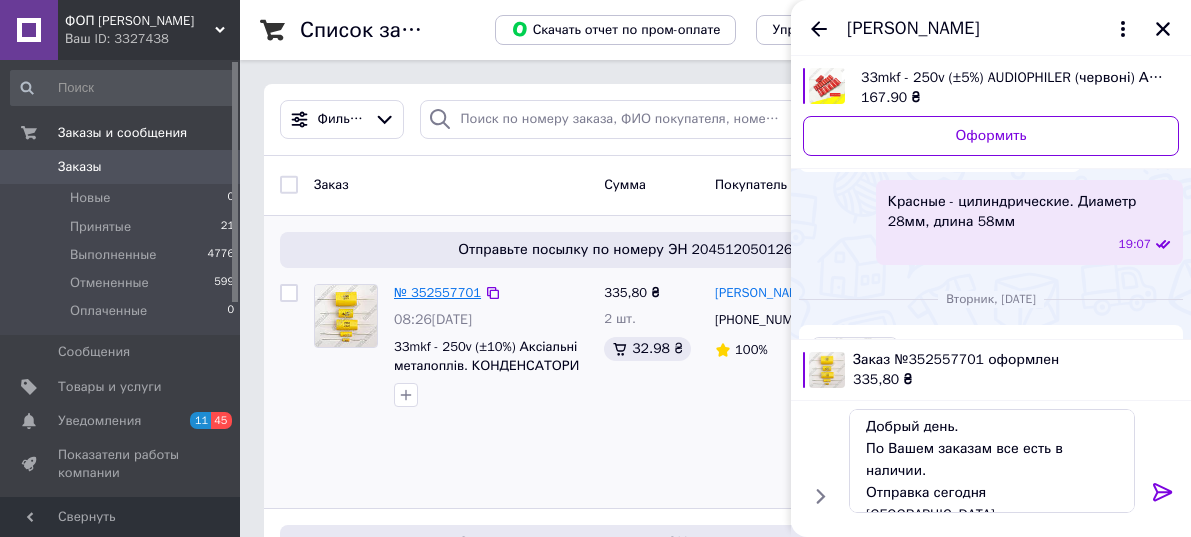 click on "№ 352557701" at bounding box center (437, 292) 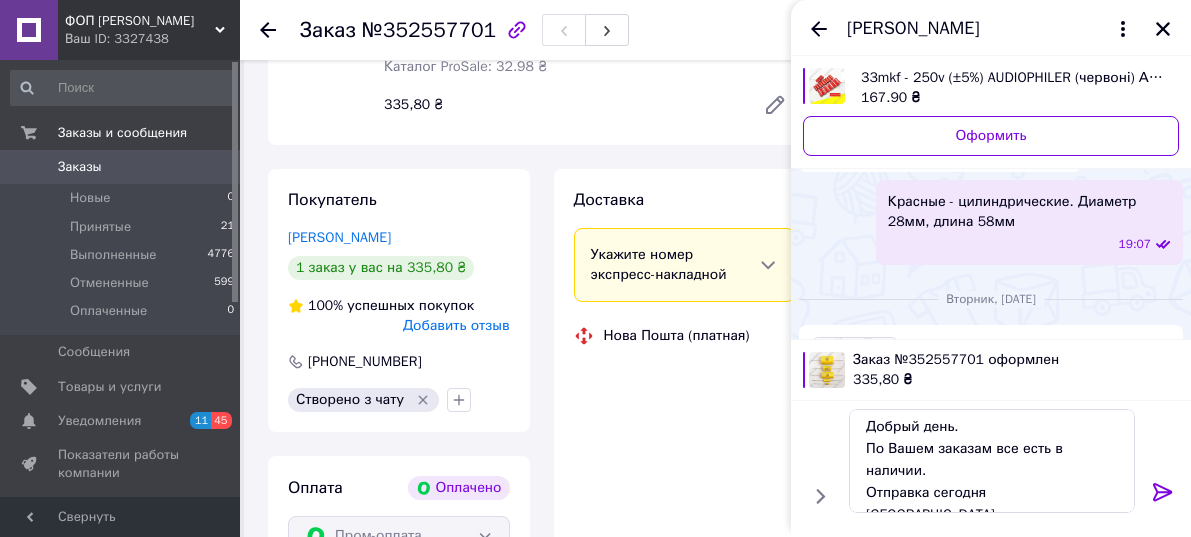 scroll, scrollTop: 600, scrollLeft: 0, axis: vertical 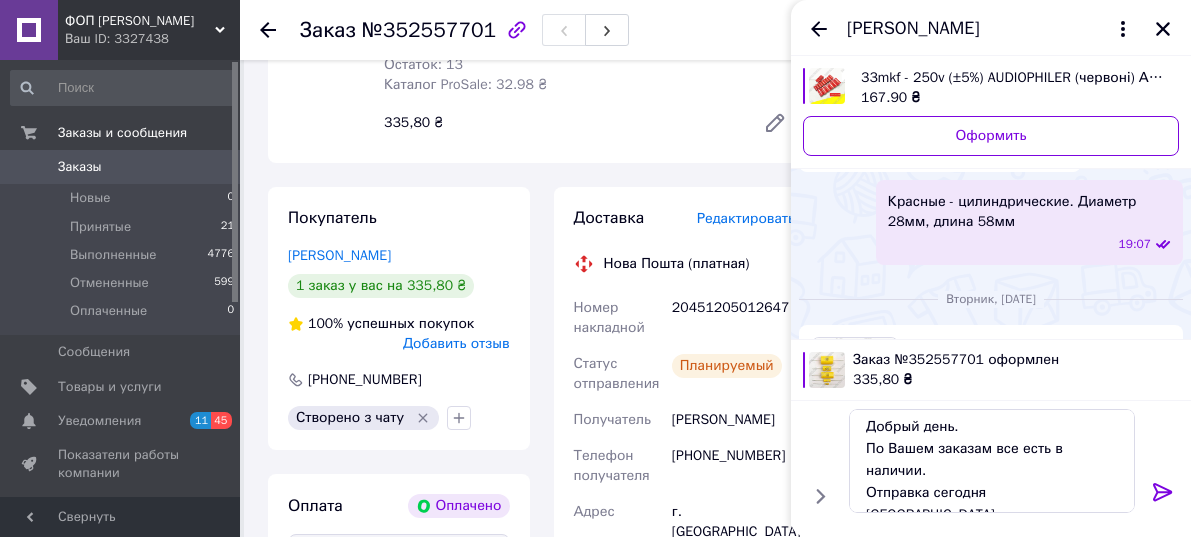 click on "20451205012647" at bounding box center [733, 318] 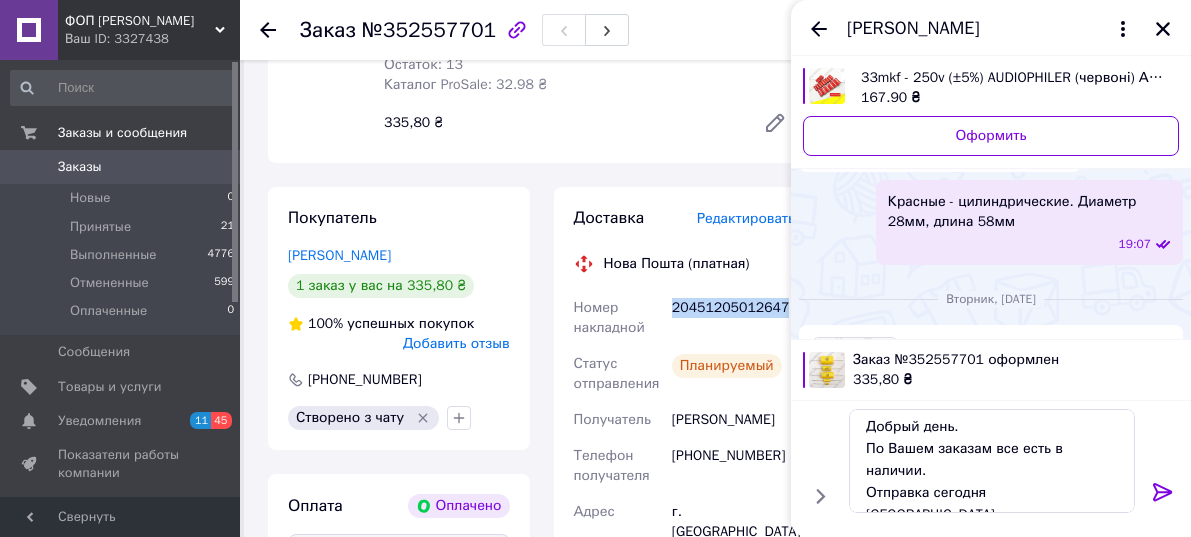 click on "20451205012647" at bounding box center (733, 318) 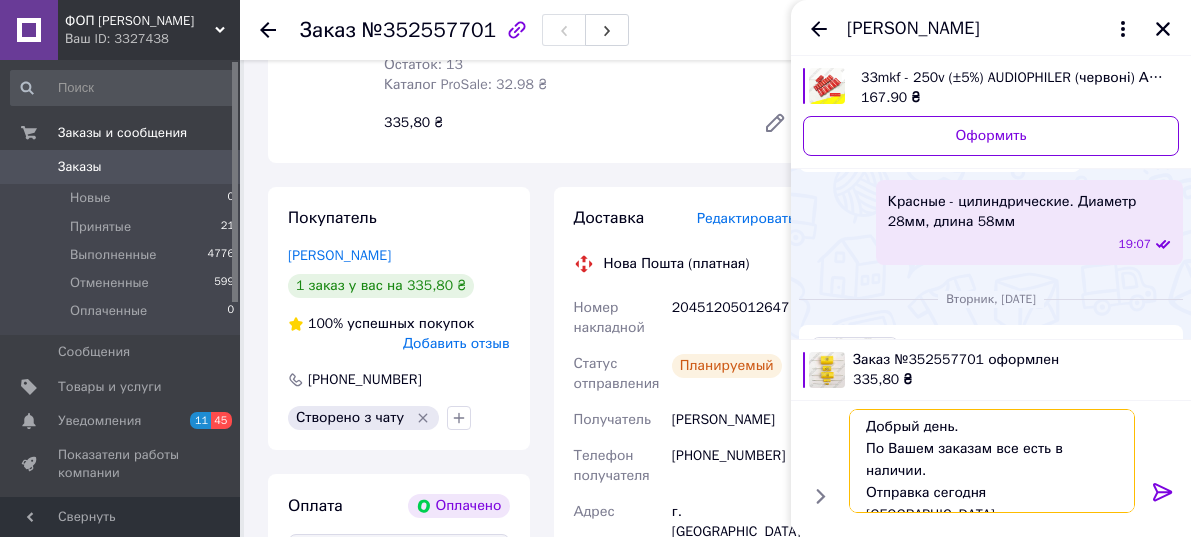 click on "Добрый день.
По Вашем заказам все есть в наличии.
Отправка сегодня [GEOGRAPHIC_DATA].
Номер ТТН 20451205002958, ТТН" at bounding box center [992, 461] 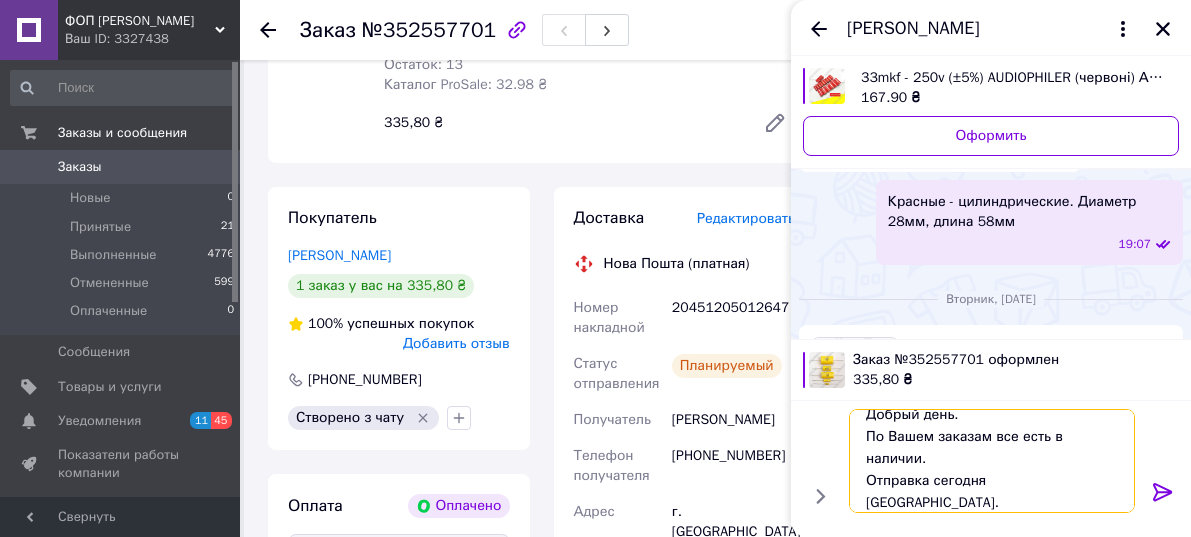 type on "Добрый день.
По Вашем заказам все есть в наличии.
Отправка сегодня [GEOGRAPHIC_DATA].
Номер ТТН 20451205002958, ТТН 20451205012647" 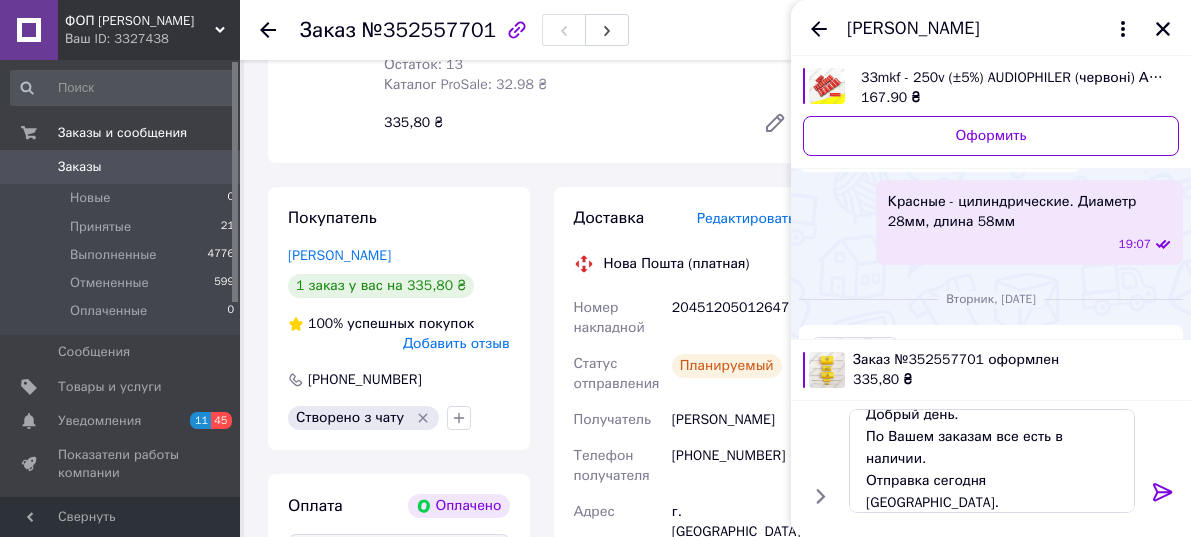 click 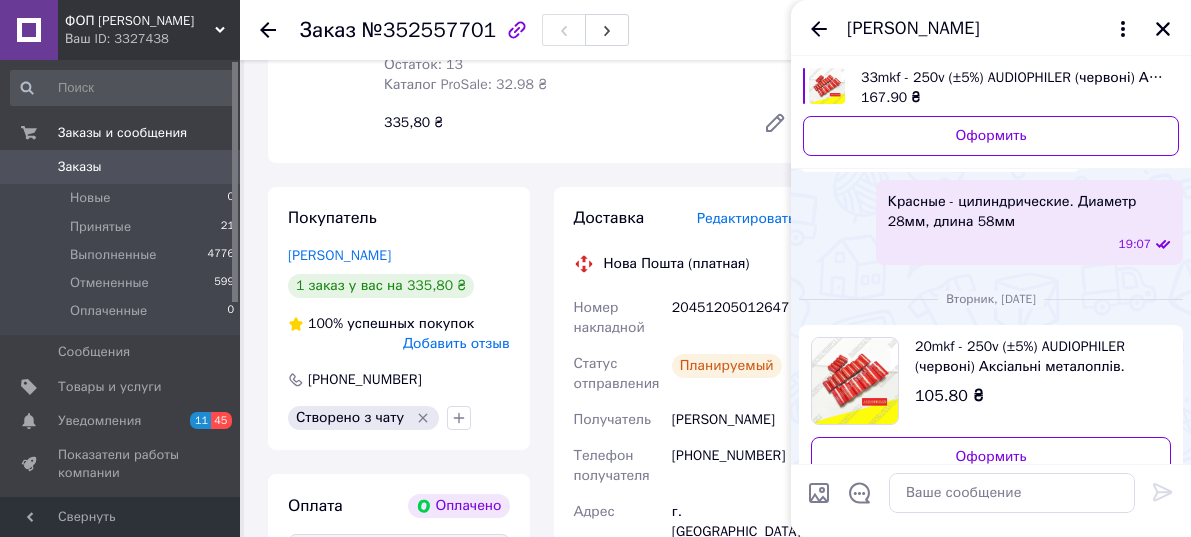 scroll, scrollTop: 0, scrollLeft: 0, axis: both 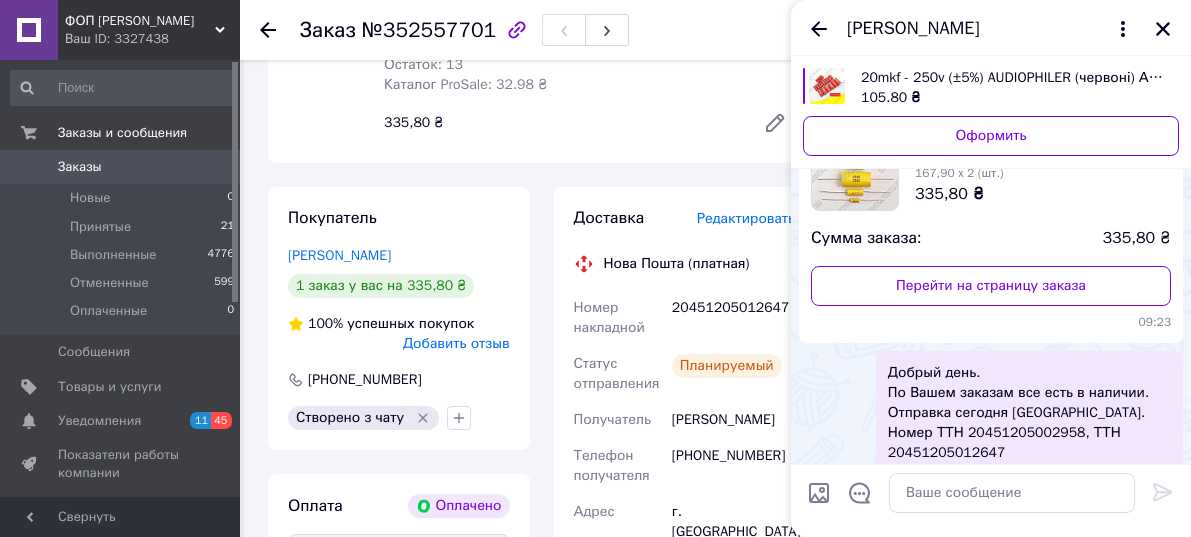 click on "Заказ  № 352557701 Всего товаров:  2 33mkf - 250v  (±10%) Аксіальні металоплів. КОНДЕНСАТОРИ АНАЛОГ К73-11 167,90 x 2 (шт.) 335,80 ₴ Сумма заказа: 335,80 ₴ Перейти на страницу заказа 09:23" at bounding box center (991, 195) 